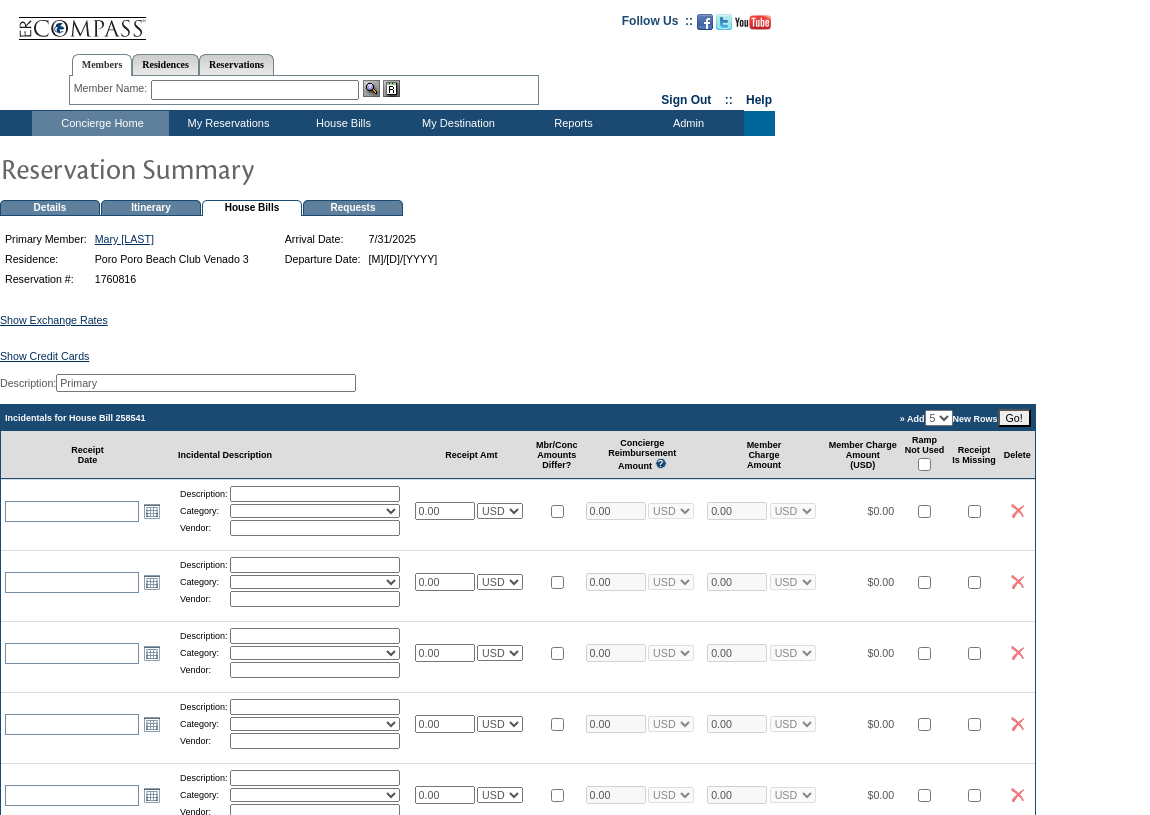 scroll, scrollTop: 0, scrollLeft: 0, axis: both 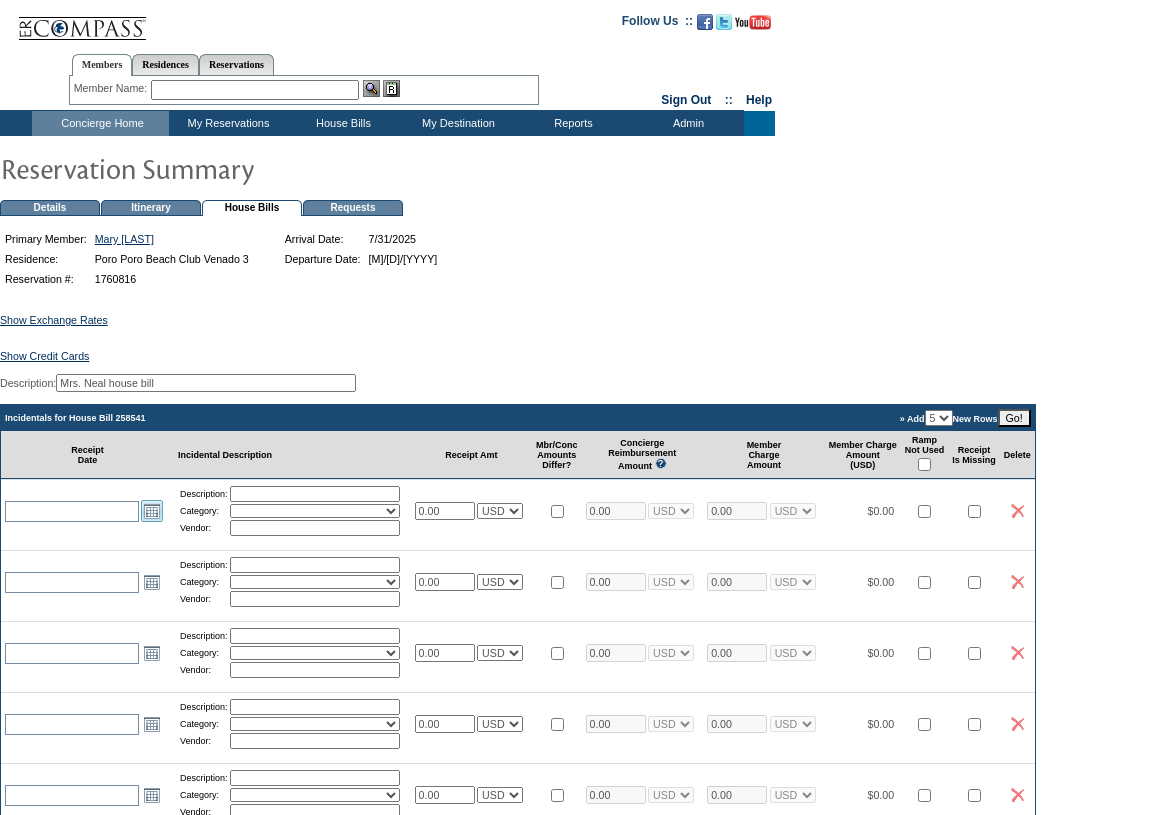 type on "Mrs. Neal house bill" 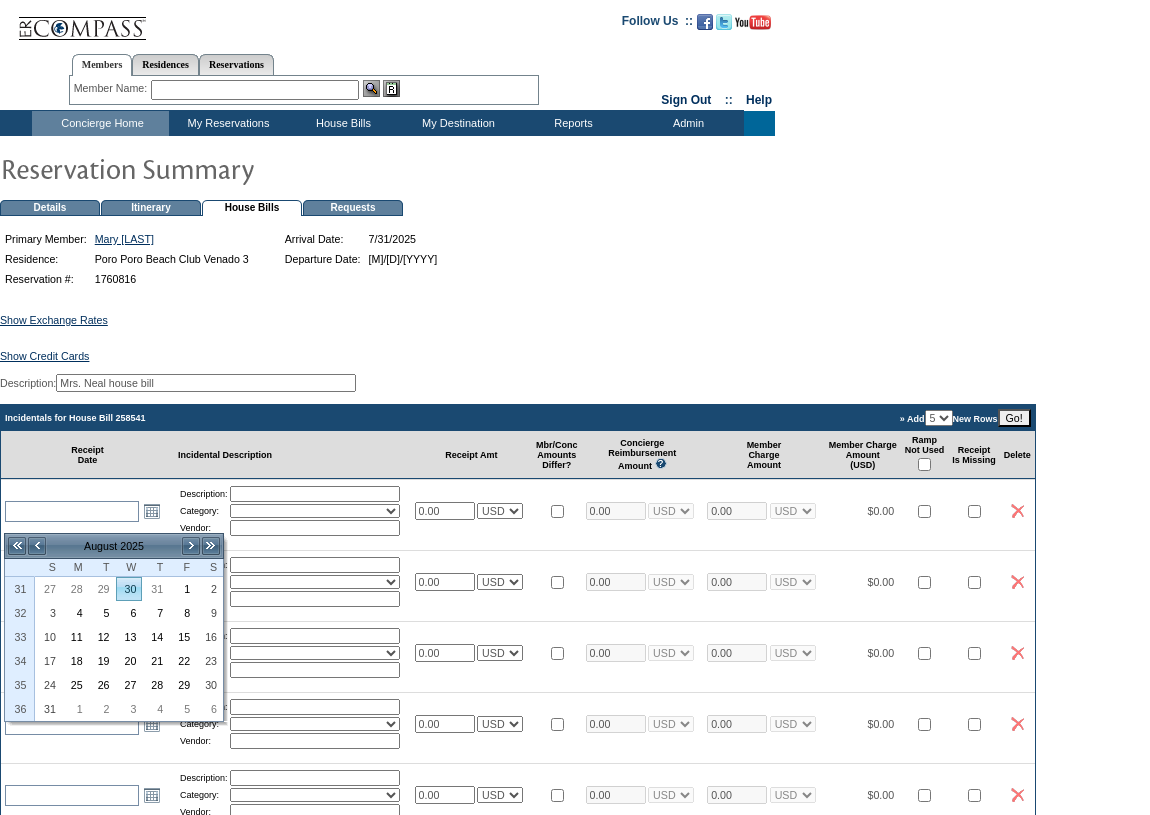 click on "30" at bounding box center (129, 589) 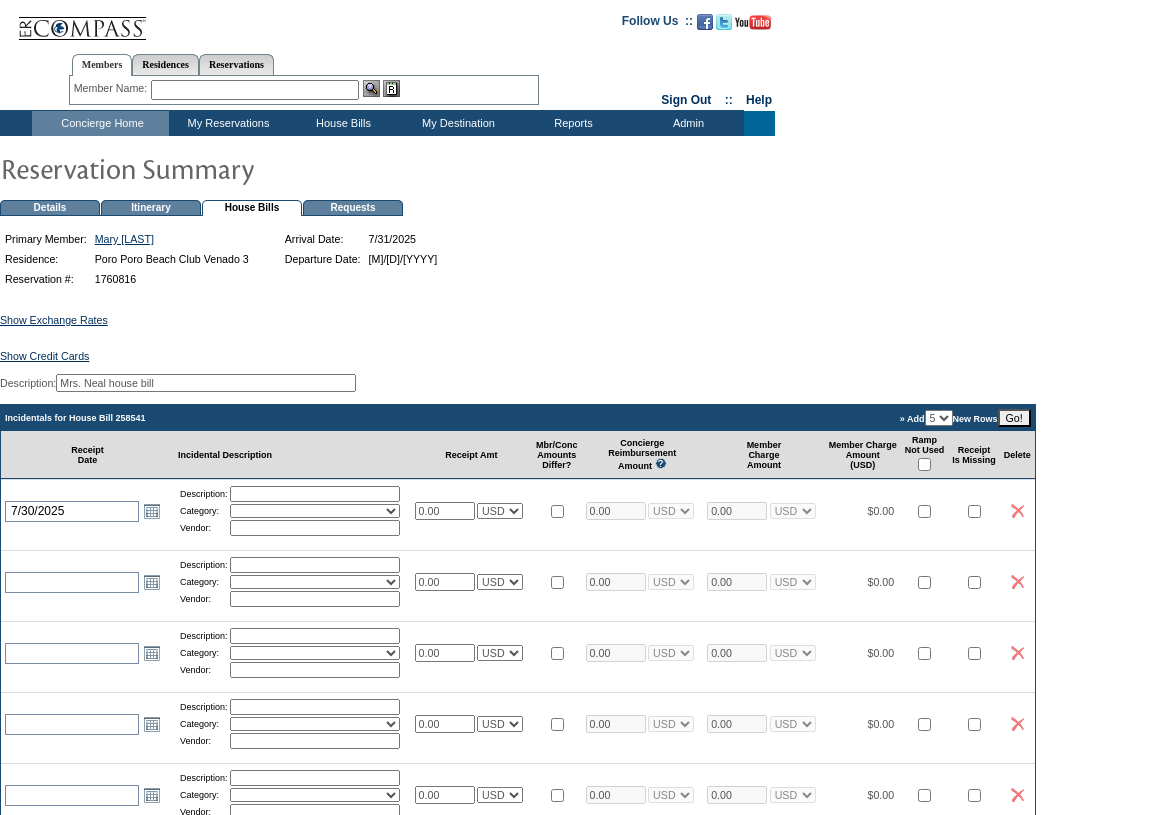 click at bounding box center [315, 494] 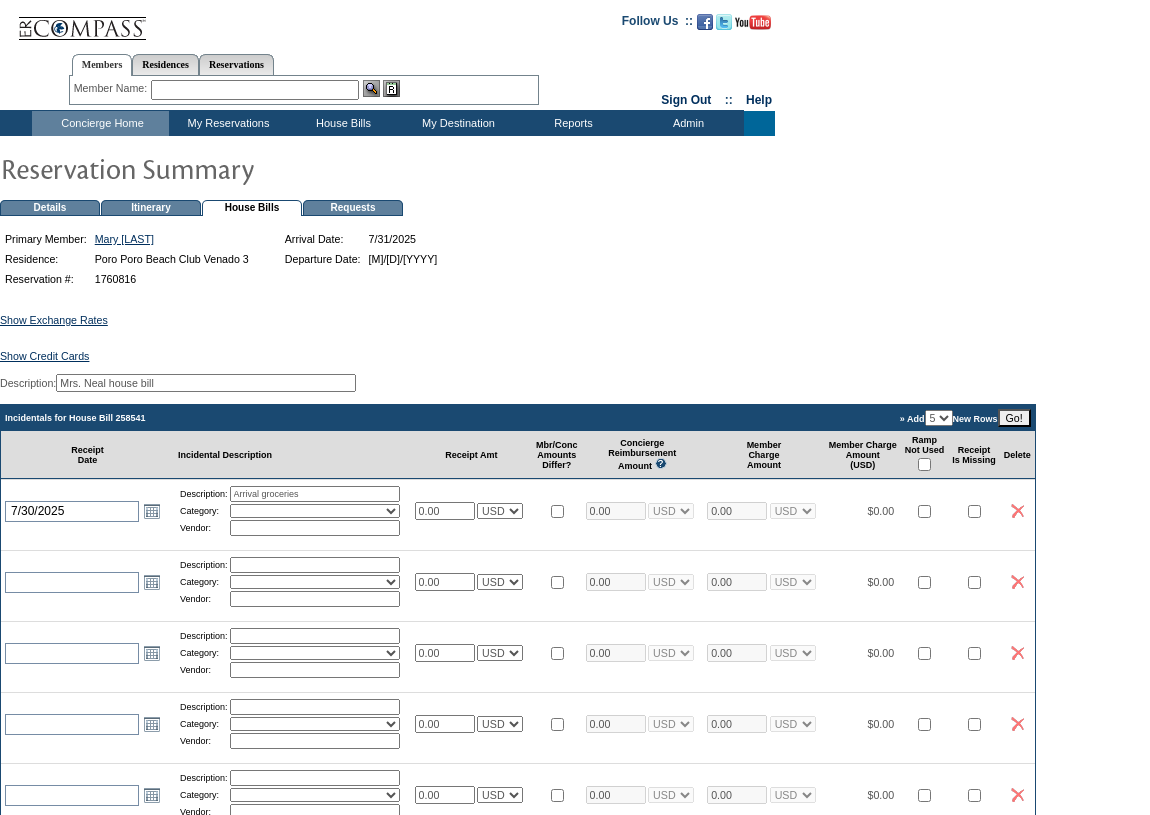 click on "Activities
Additional Housekeeping
Amenities Access Fee
Bath Amenities Reimbursement
Beach Club
Breakfast Groceries
Breakfast Service Charge
Child Care Rentals
Child Care Services / Nanny
Damage Reimbursement
Destination Cellars
ER Revenue
F&B Revenue
Gifts
Gratuity
Groceries / Beverages
House Bill Credit
Lift Tickets
Misc / Other Charges
Private Chef
Rental Fees
Runner Fees
Shipping
Spa Services
Transportation" at bounding box center (315, 511) 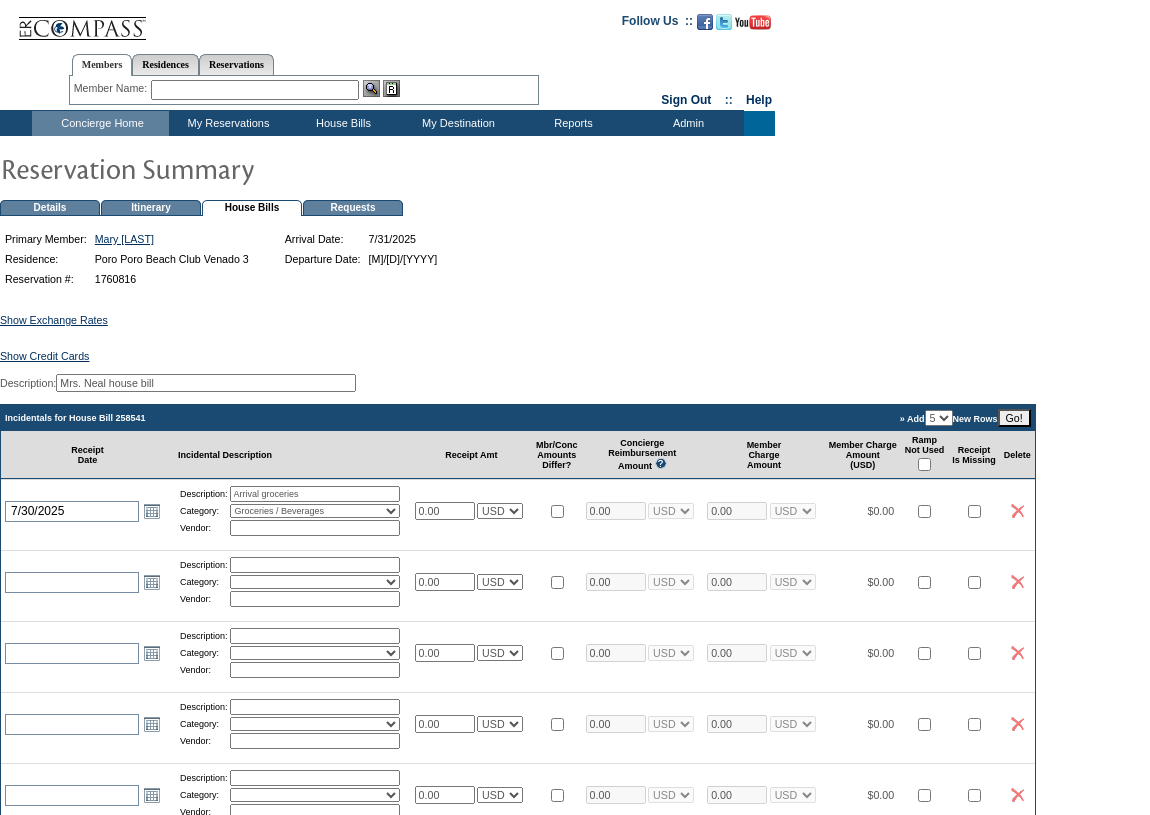 click on "Activities
Additional Housekeeping
Amenities Access Fee
Bath Amenities Reimbursement
Beach Club
Breakfast Groceries
Breakfast Service Charge
Child Care Rentals
Child Care Services / Nanny
Damage Reimbursement
Destination Cellars
ER Revenue
F&B Revenue
Gifts
Gratuity
Groceries / Beverages
House Bill Credit
Lift Tickets
Misc / Other Charges
Private Chef
Rental Fees
Runner Fees
Shipping
Spa Services
Transportation" at bounding box center [315, 511] 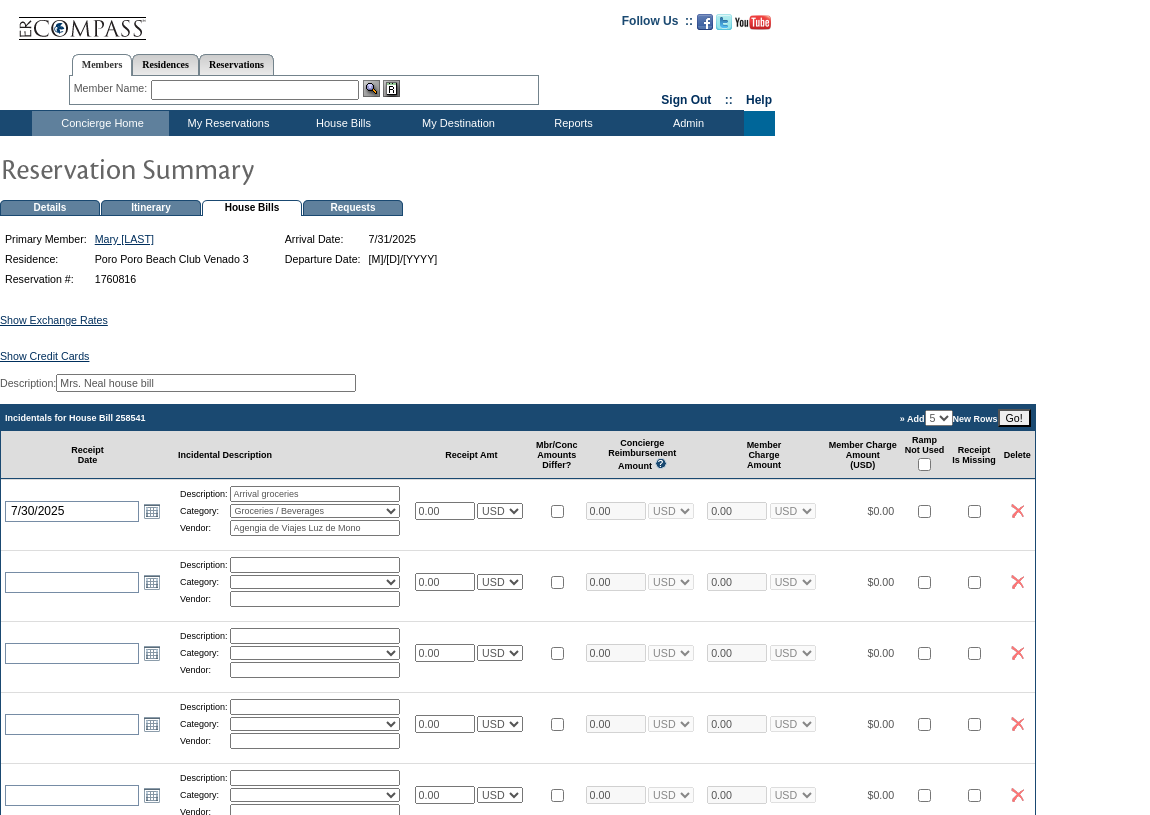 drag, startPoint x: 461, startPoint y: 521, endPoint x: 400, endPoint y: 521, distance: 61 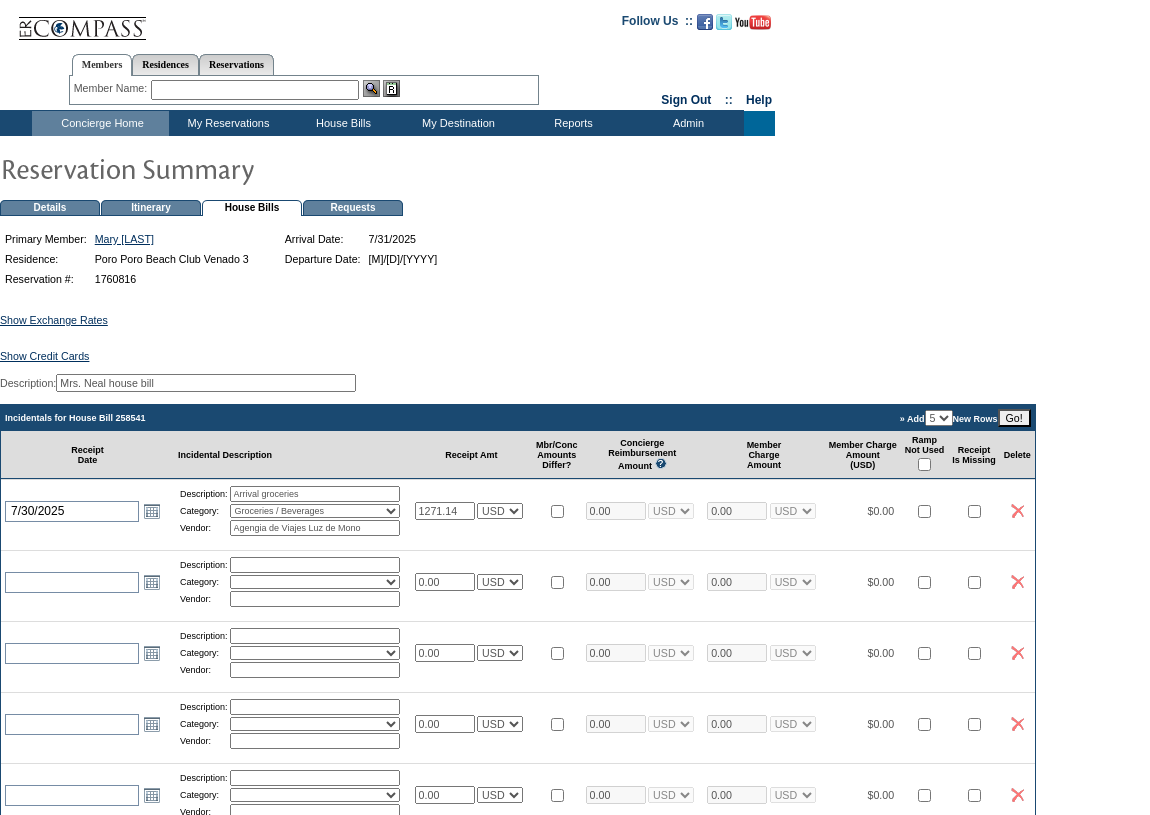 type on "1271.14" 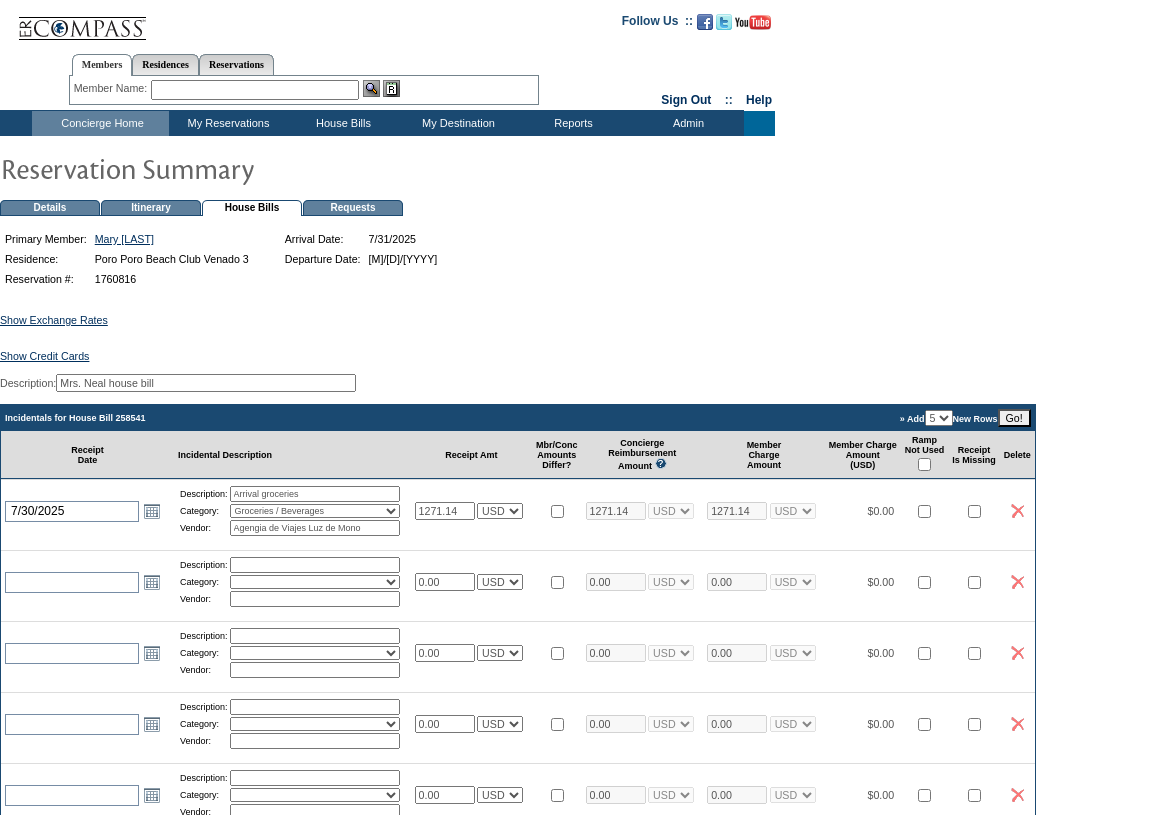 select on "1" 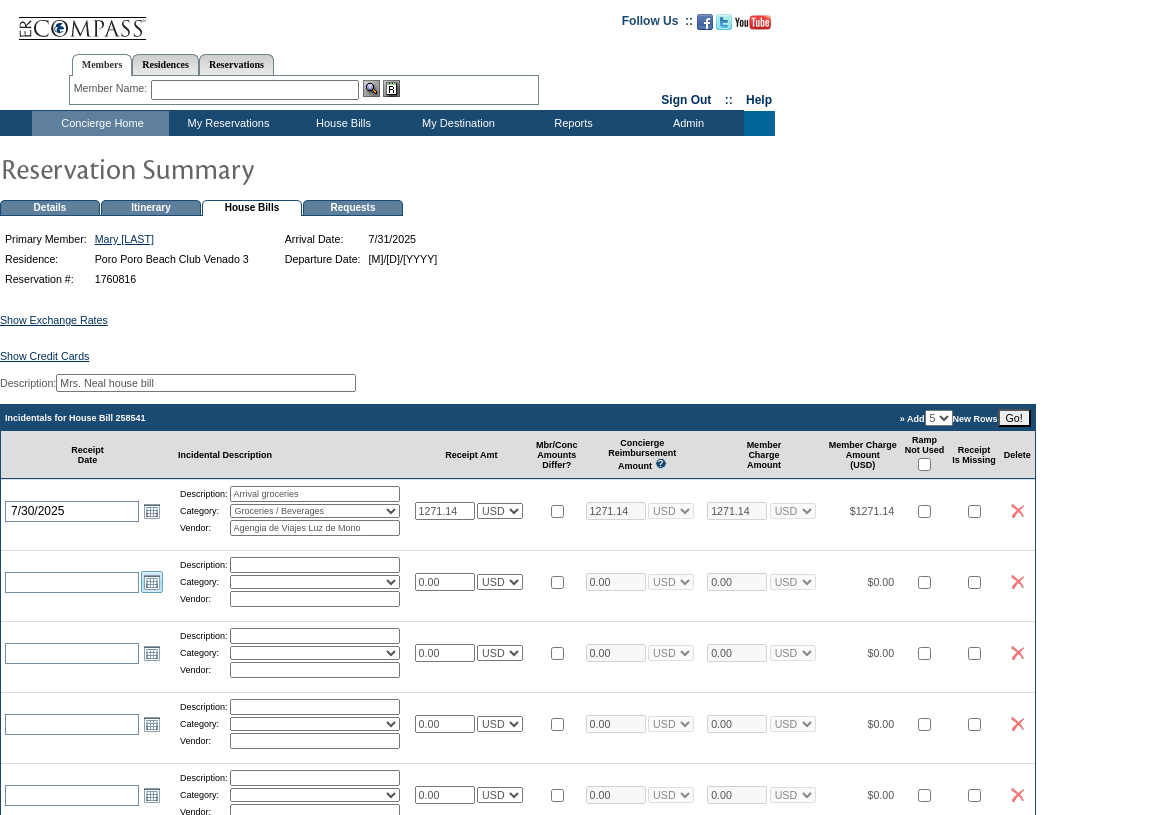 click on "Open the calendar popup." at bounding box center (152, 582) 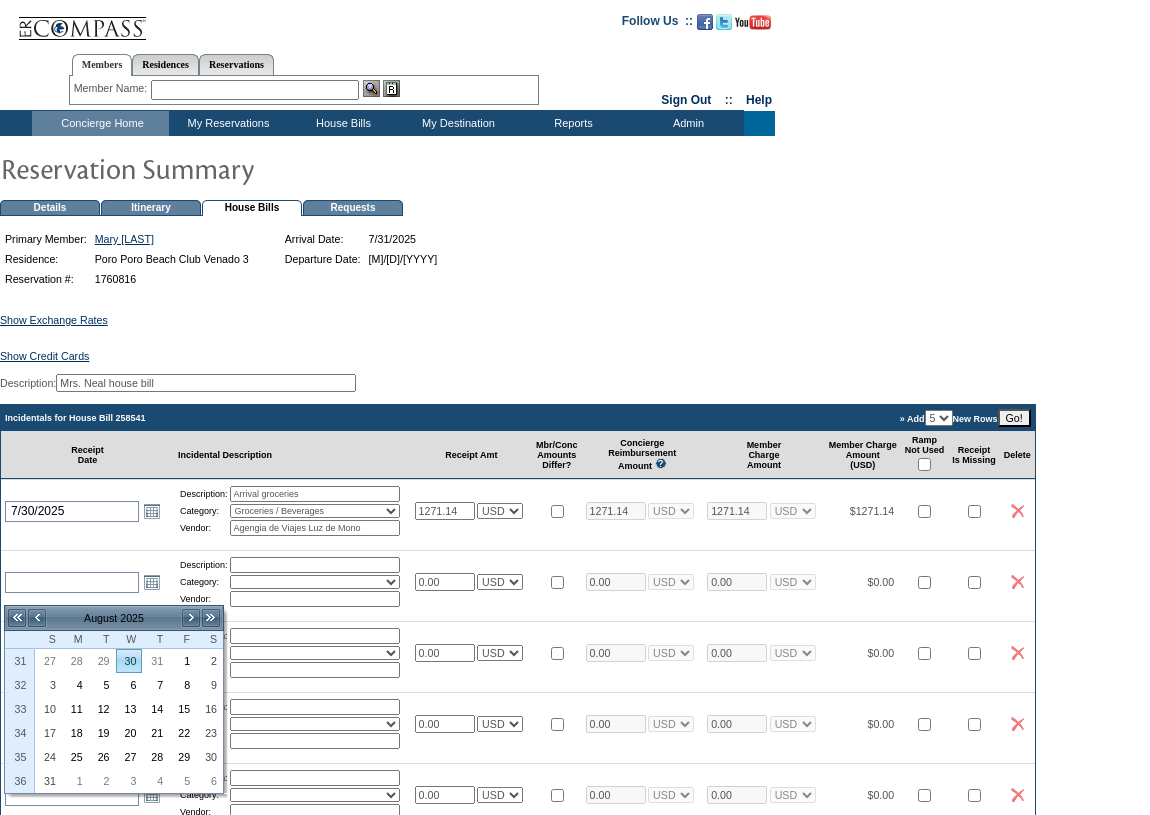 click on "30" at bounding box center (129, 661) 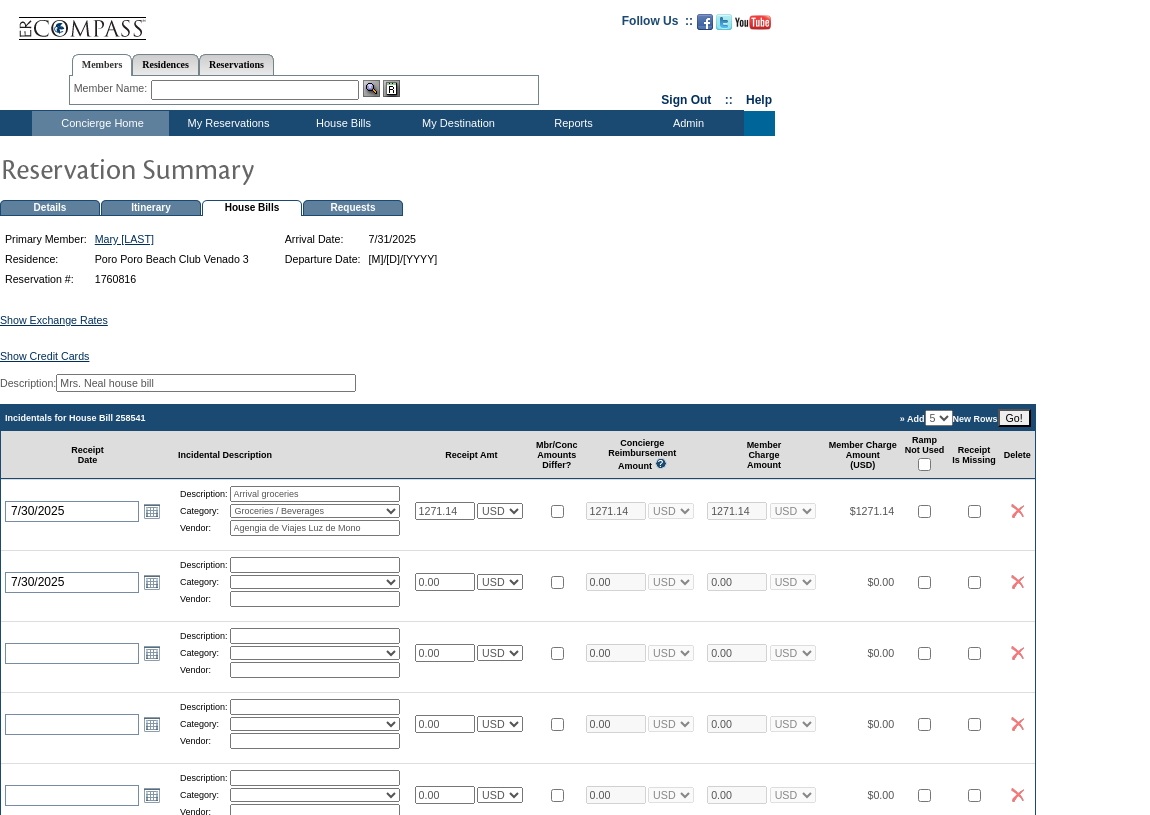 click at bounding box center [315, 565] 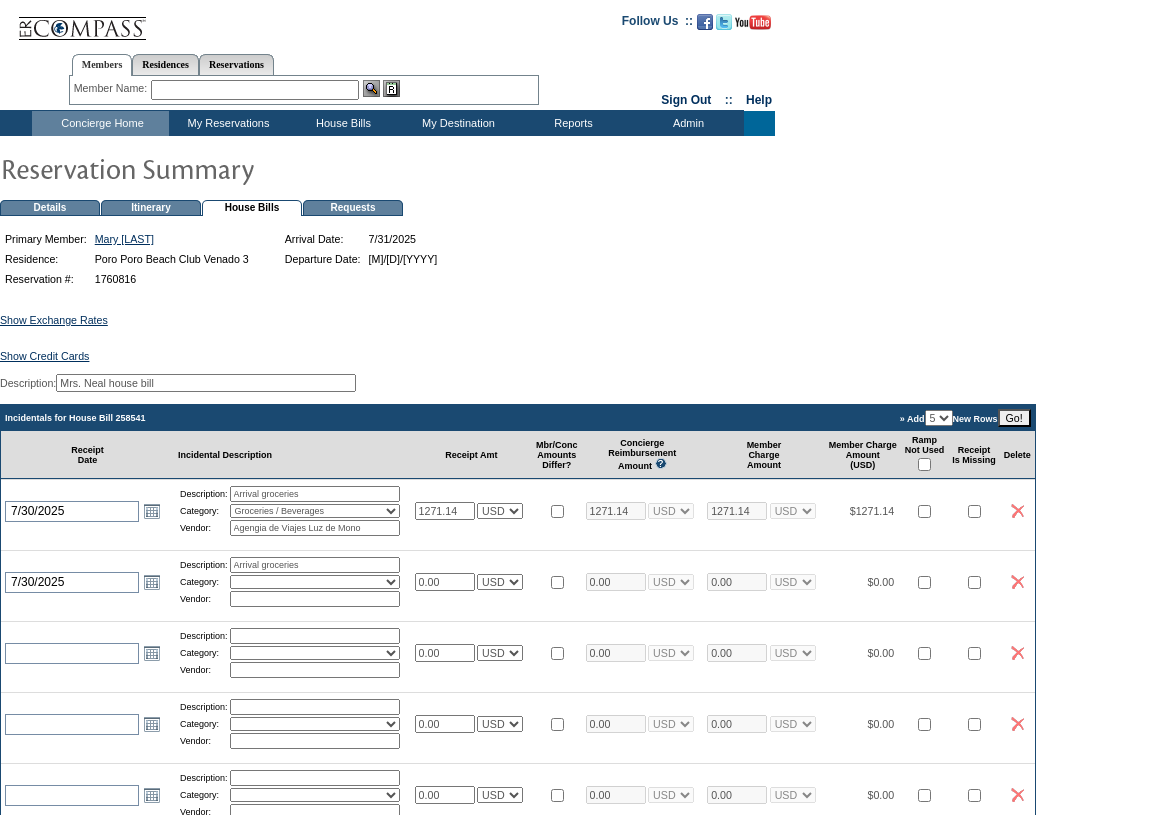 click on "Activities
Additional Housekeeping
Amenities Access Fee
Bath Amenities Reimbursement
Beach Club
Breakfast Groceries
Breakfast Service Charge
Child Care Rentals
Child Care Services / Nanny
Damage Reimbursement
Destination Cellars
ER Revenue
F&B Revenue
Gifts
Gratuity
Groceries / Beverages
House Bill Credit
Lift Tickets
Misc / Other Charges
Private Chef
Rental Fees
Runner Fees
Shipping
Spa Services
Transportation" at bounding box center [315, 582] 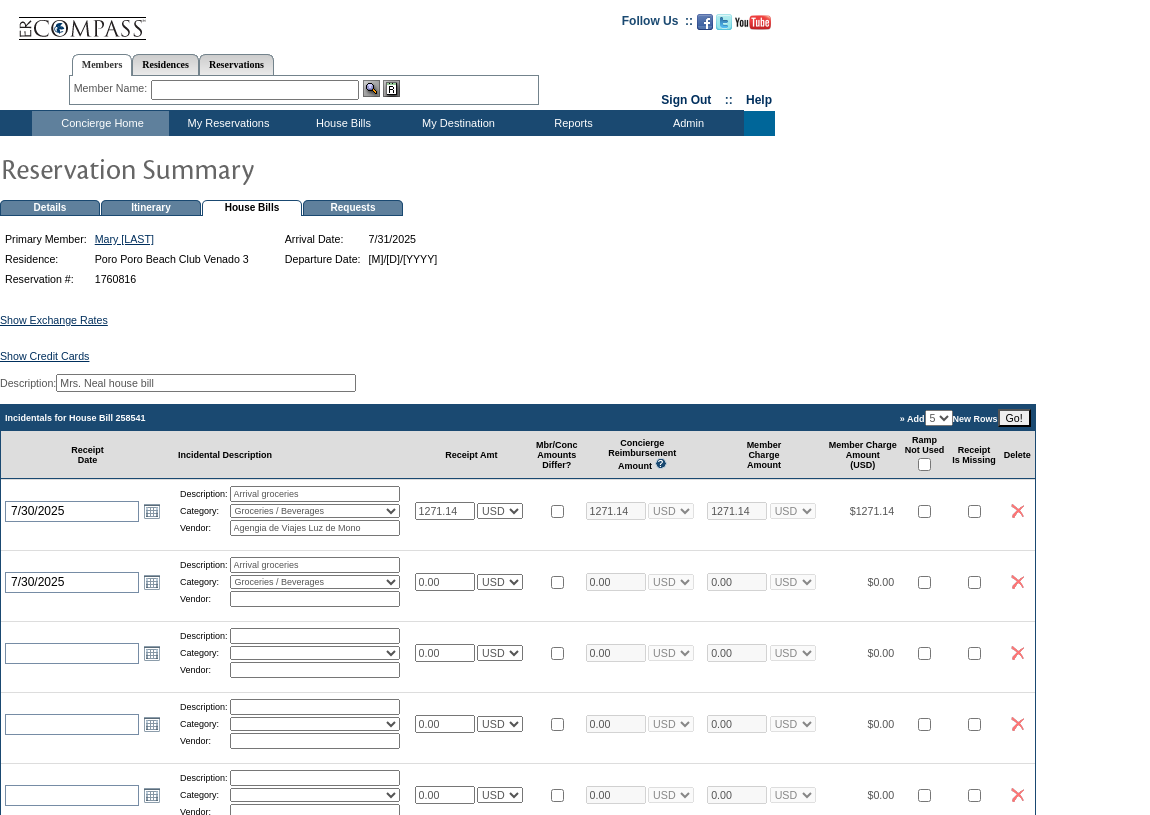 click on "Activities
Additional Housekeeping
Amenities Access Fee
Bath Amenities Reimbursement
Beach Club
Breakfast Groceries
Breakfast Service Charge
Child Care Rentals
Child Care Services / Nanny
Damage Reimbursement
Destination Cellars
ER Revenue
F&B Revenue
Gifts
Gratuity
Groceries / Beverages
House Bill Credit
Lift Tickets
Misc / Other Charges
Private Chef
Rental Fees
Runner Fees
Shipping
Spa Services
Transportation" at bounding box center [315, 582] 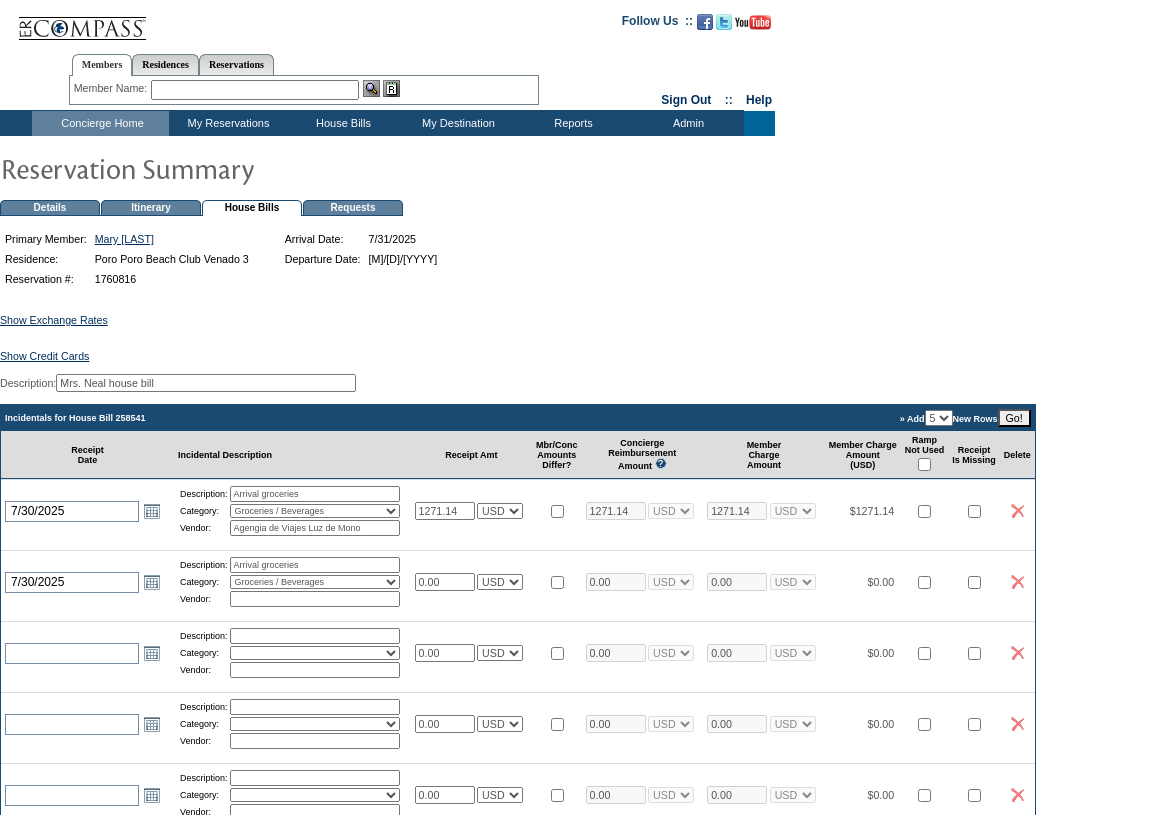 type on "Luperon S.A." 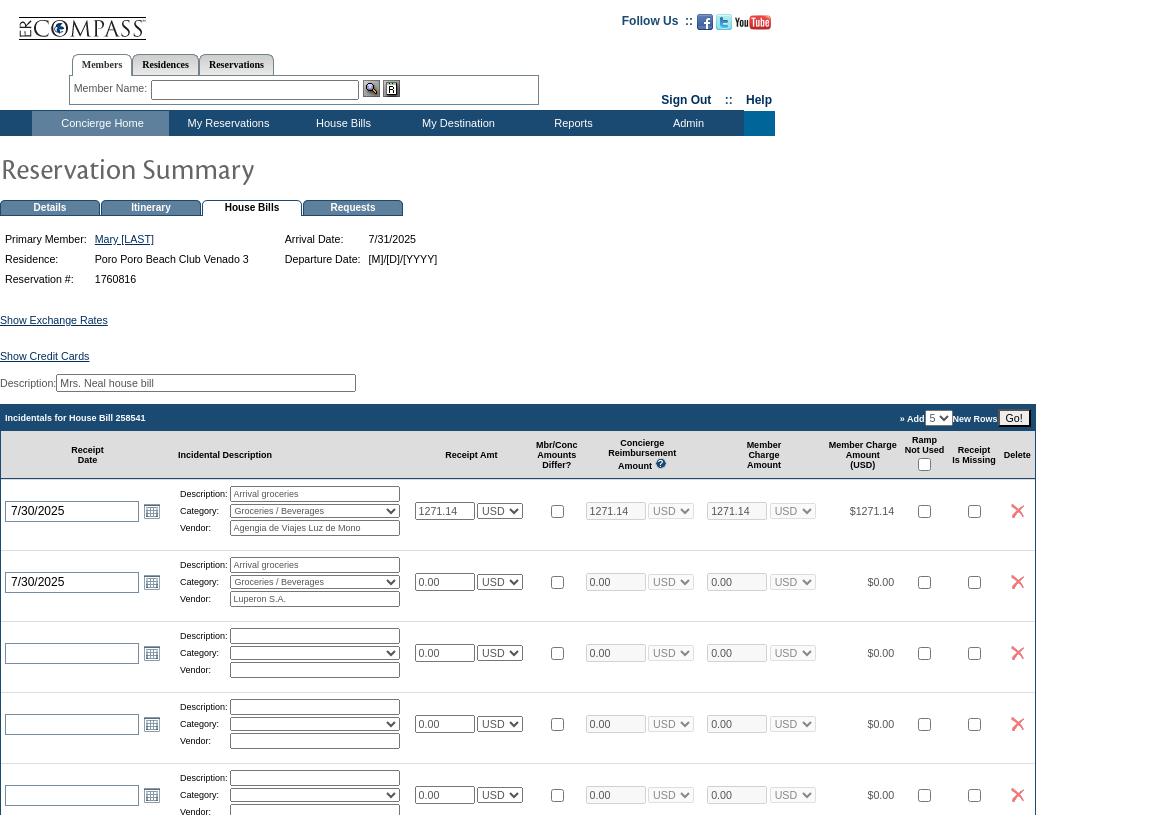drag, startPoint x: 458, startPoint y: 589, endPoint x: 409, endPoint y: 582, distance: 49.497475 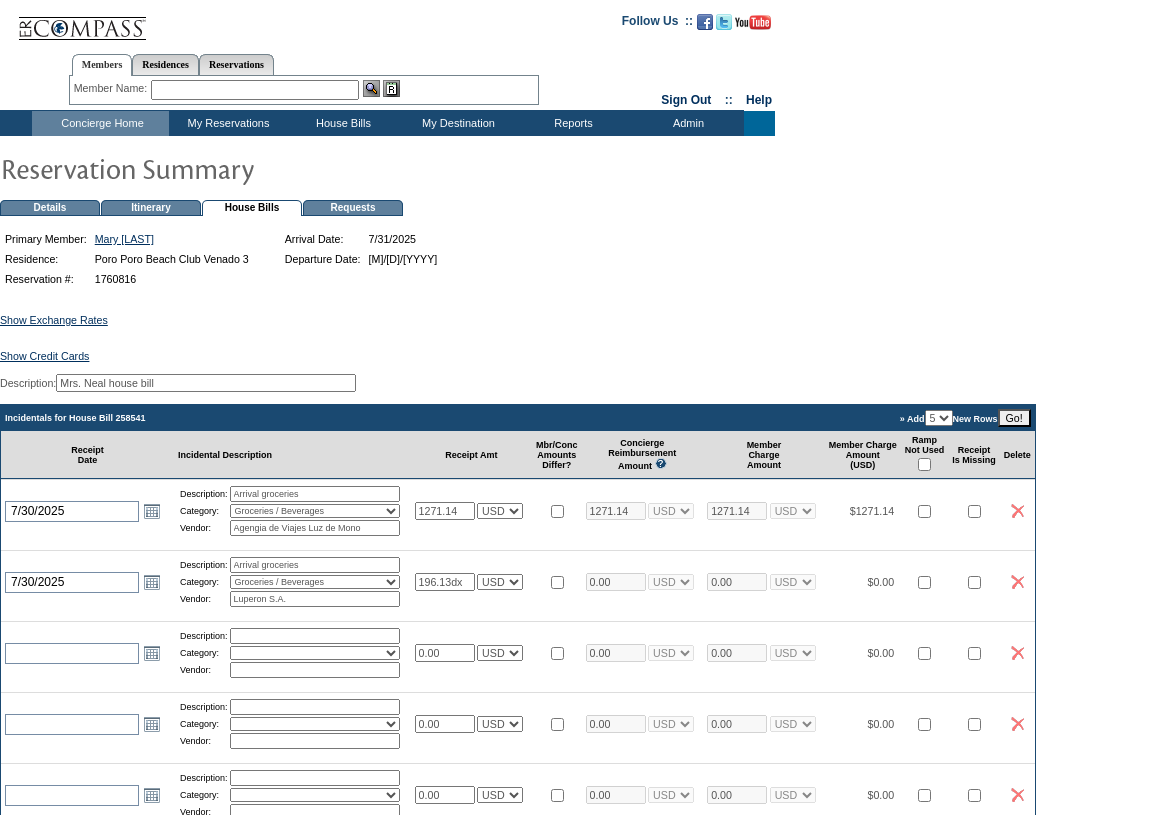 scroll, scrollTop: 0, scrollLeft: 1, axis: horizontal 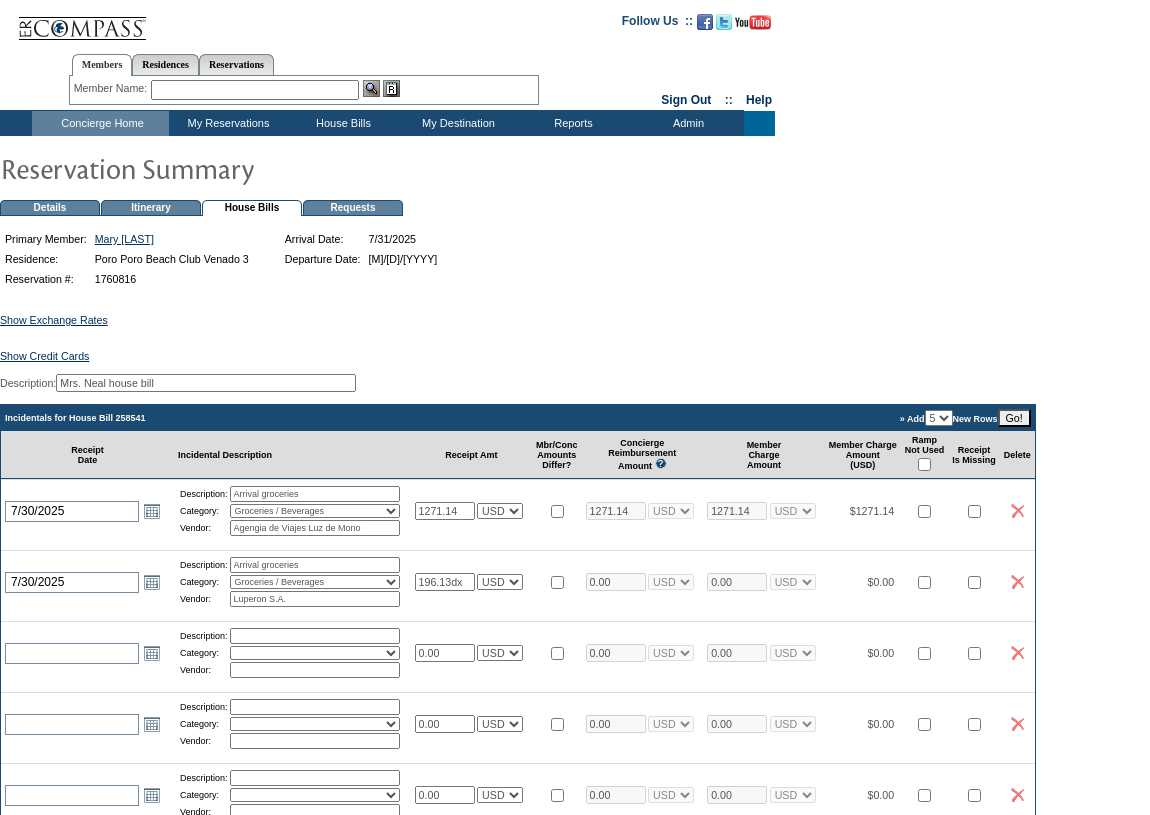 type on "0.00" 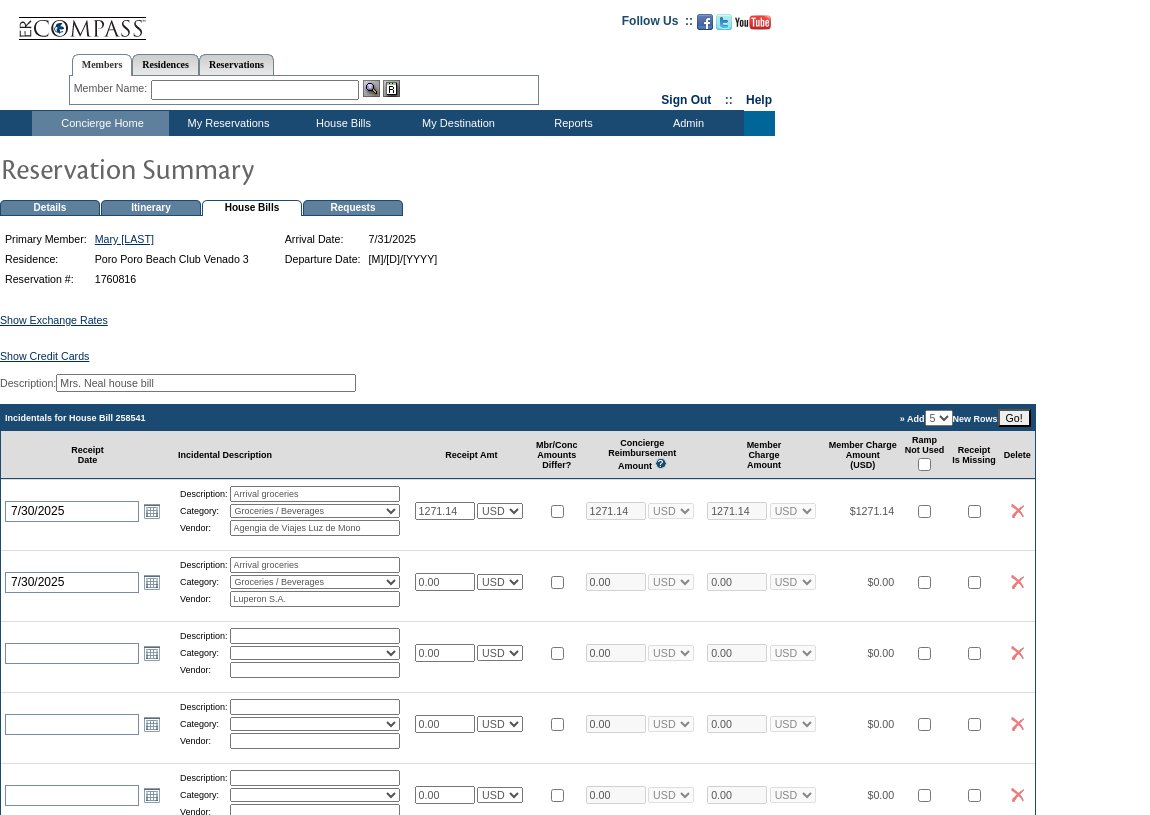 scroll, scrollTop: 0, scrollLeft: 0, axis: both 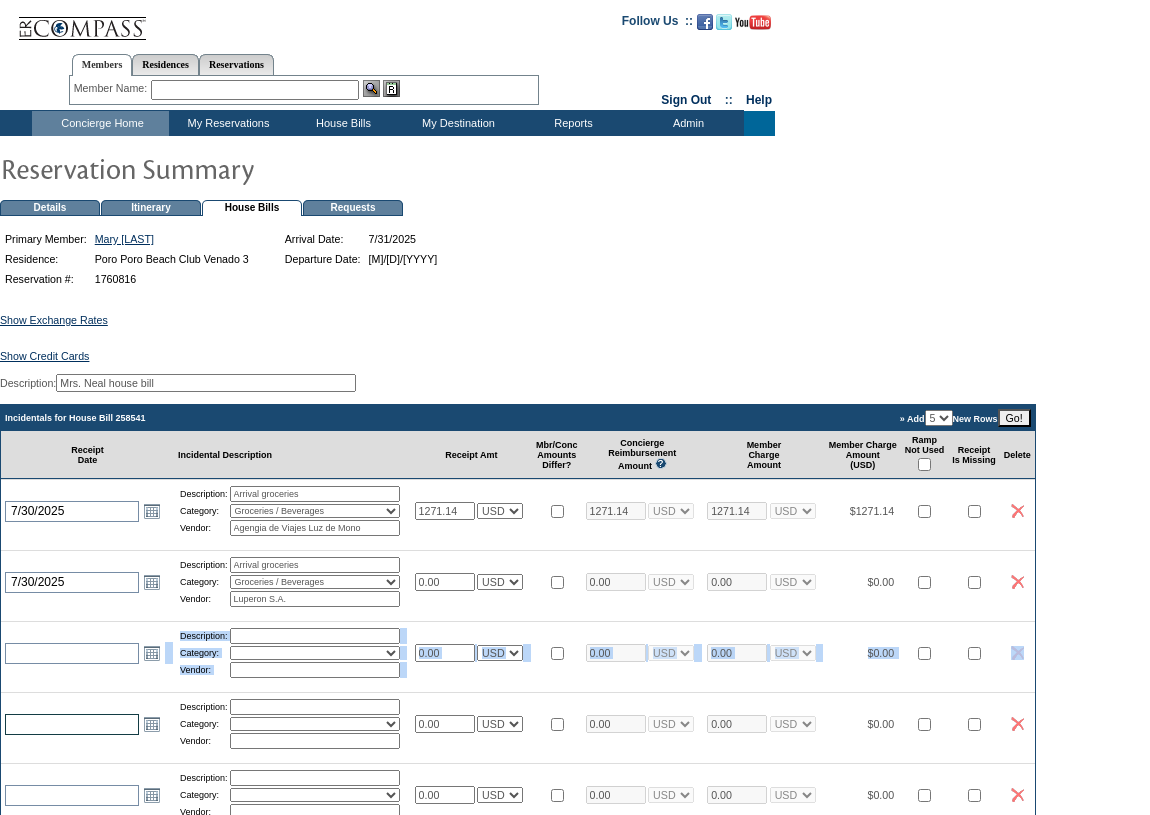 drag, startPoint x: 36, startPoint y: 730, endPoint x: 267, endPoint y: 697, distance: 233.34525 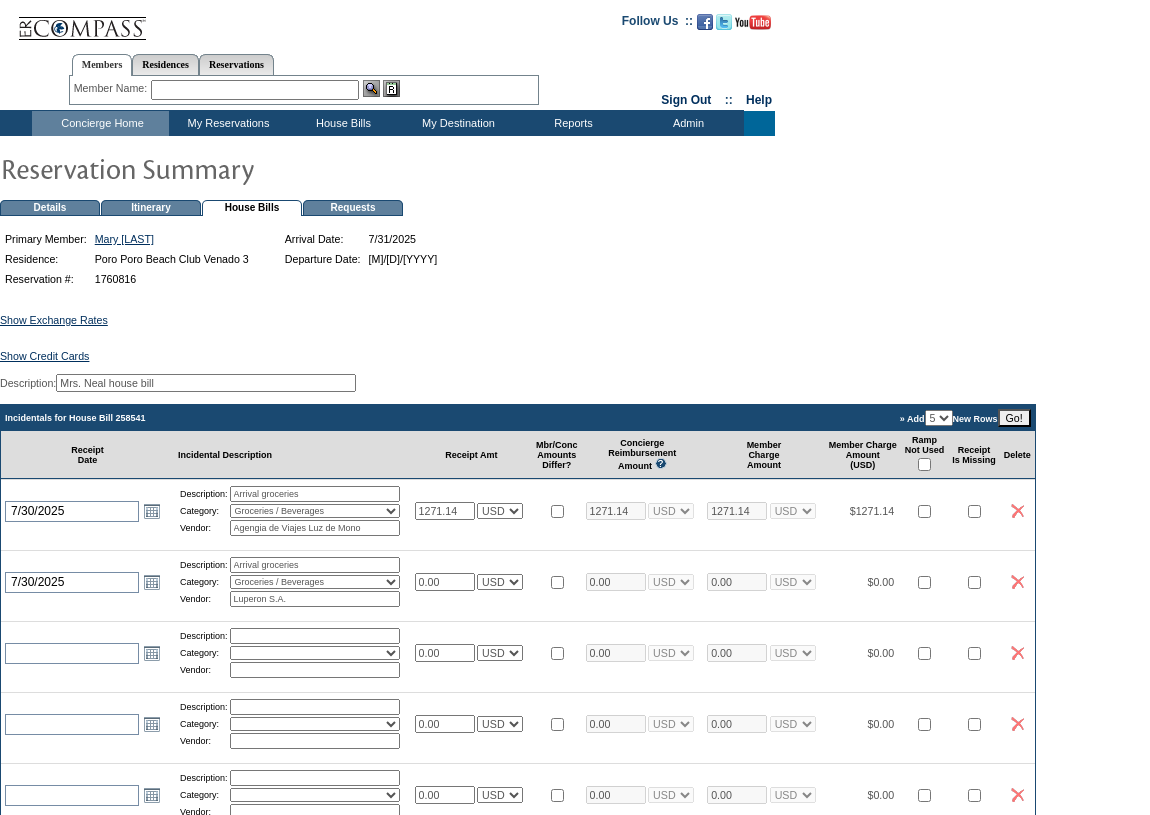 click on "Member:
Reservation Cards for Reservation #1760816
Ron [LAST] (Primary)
Mary [LAST]
Available Cards
xxxxxxxxxxx7005 08/2028 Mary Tonry Neal Select" at bounding box center [575, 901] 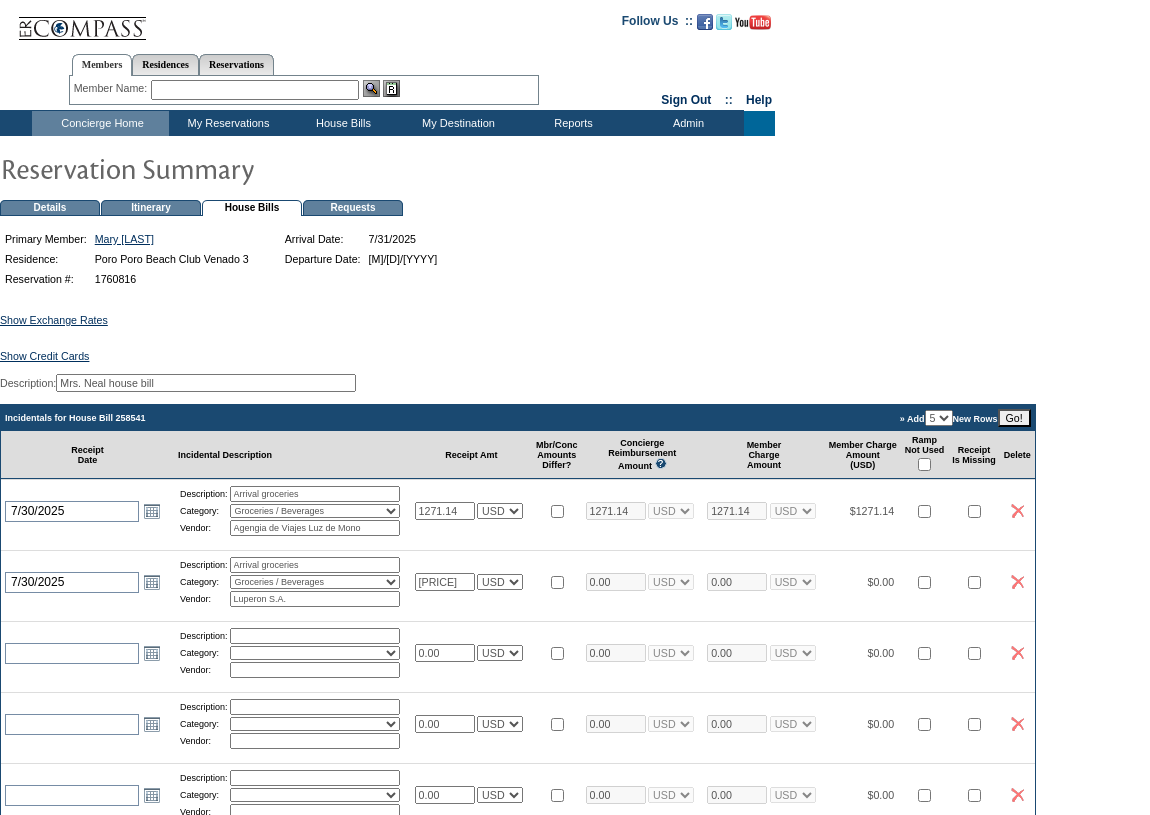 type on "[PRICE]" 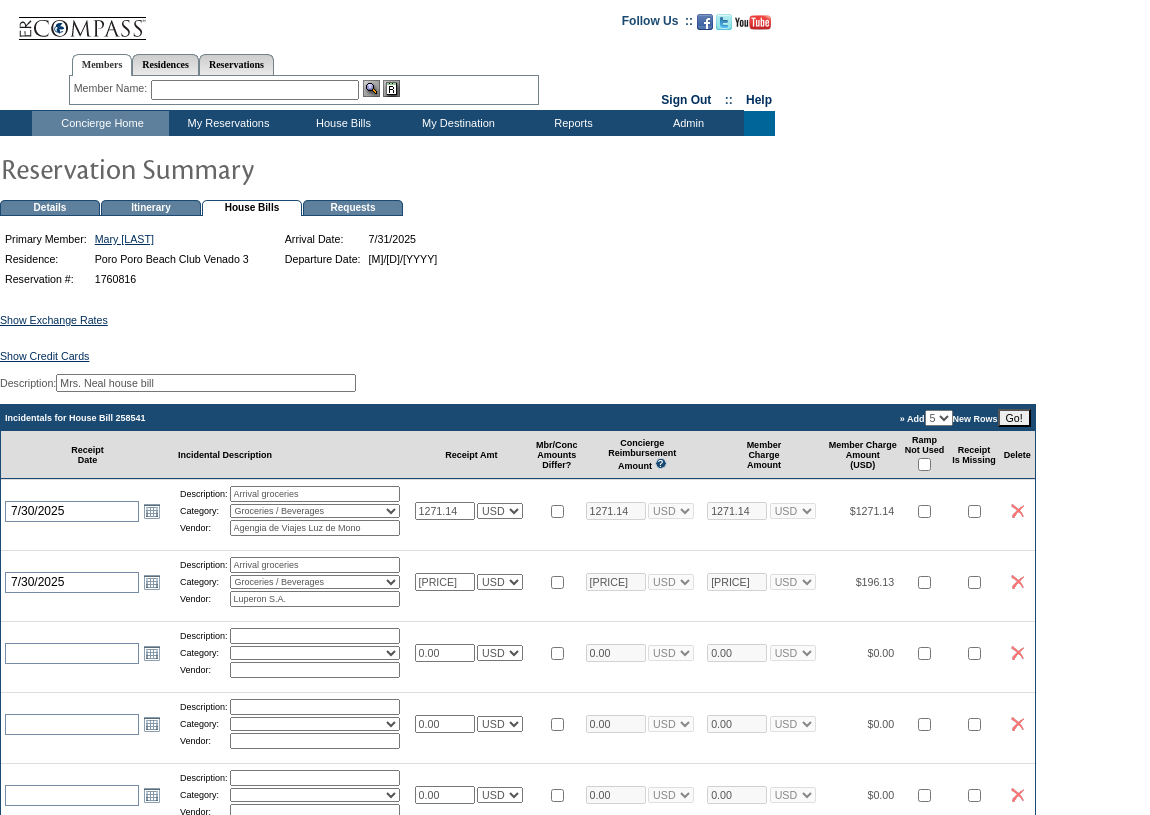 click on "[PRICE]
USD
EUR
CAD
GBP
CRC
MXN
KYD" at bounding box center (472, 581) 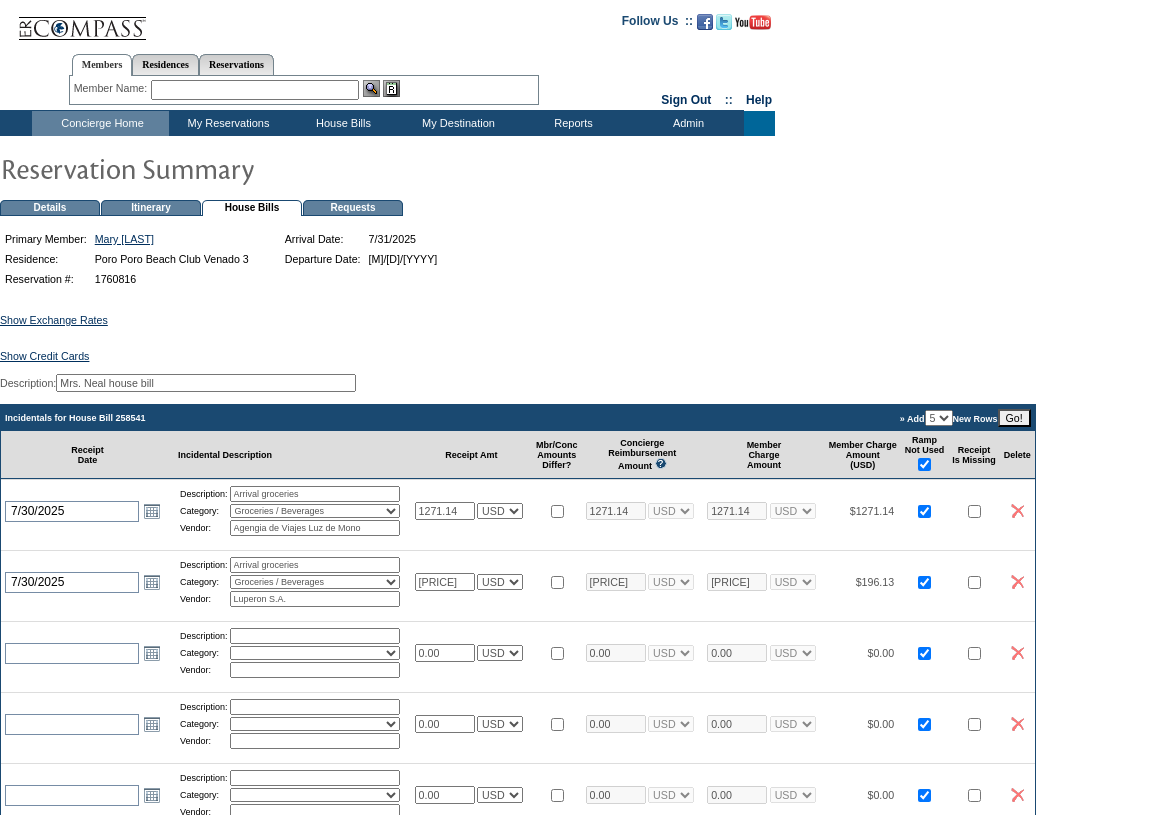 checkbox on "true" 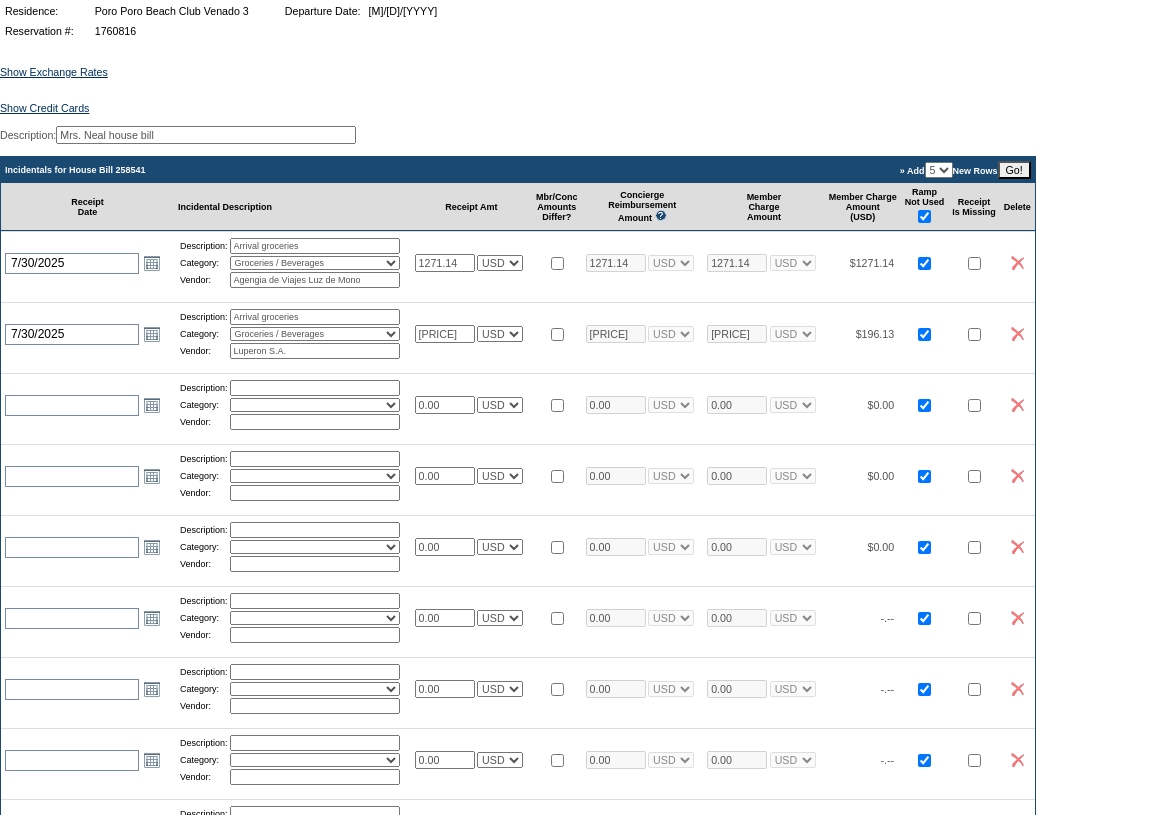 scroll, scrollTop: 272, scrollLeft: 0, axis: vertical 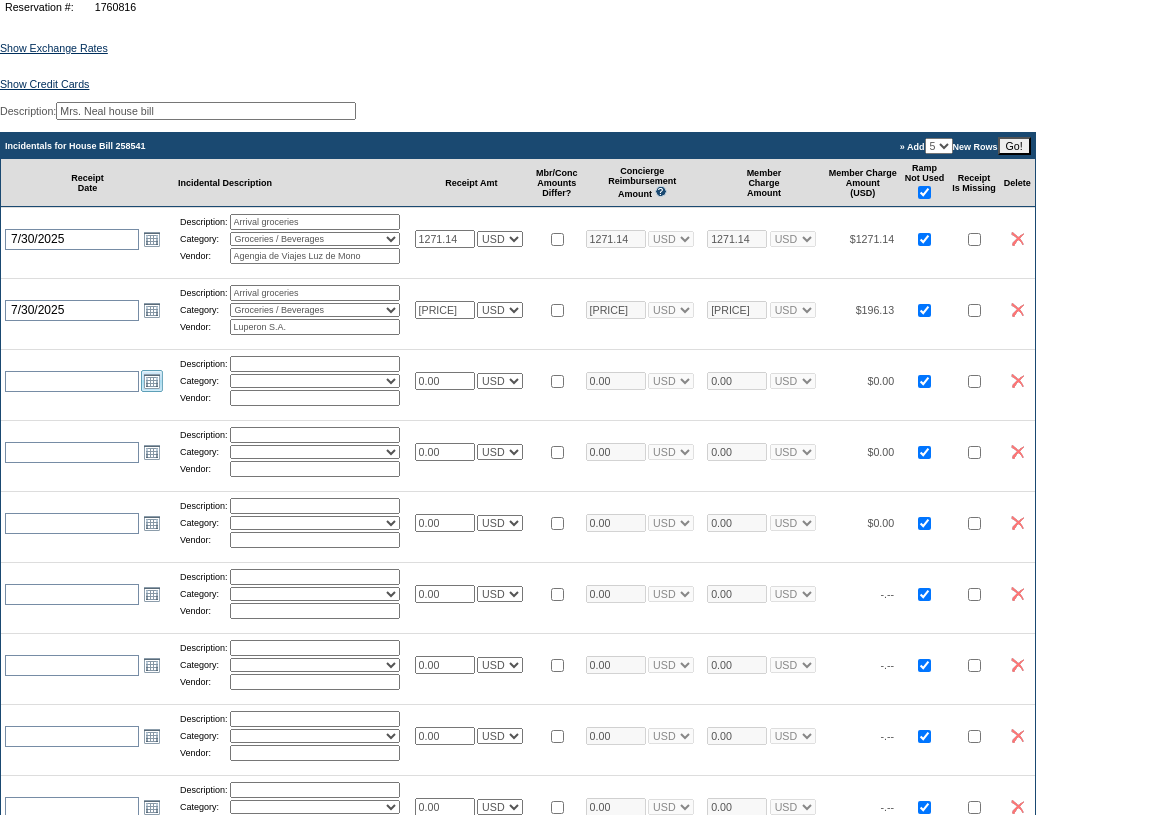 click on "Open the calendar popup." at bounding box center [152, 381] 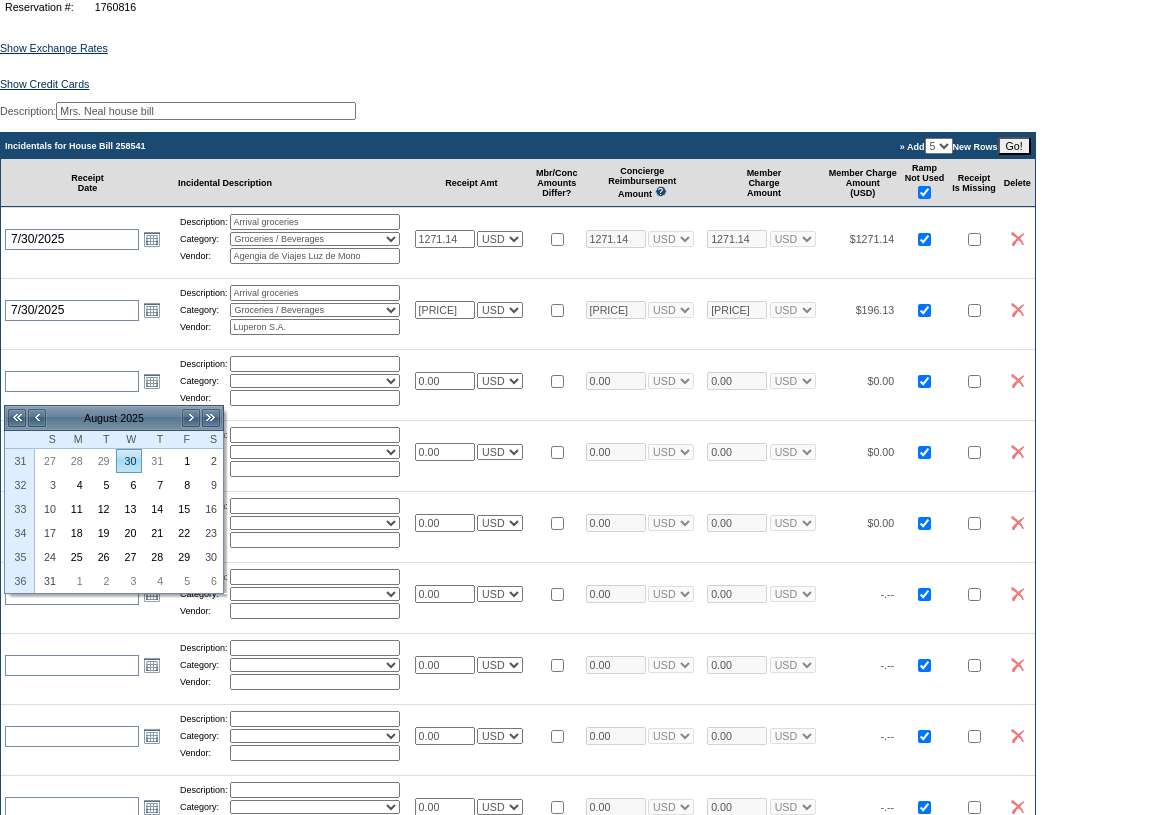 click on "30" at bounding box center (129, 461) 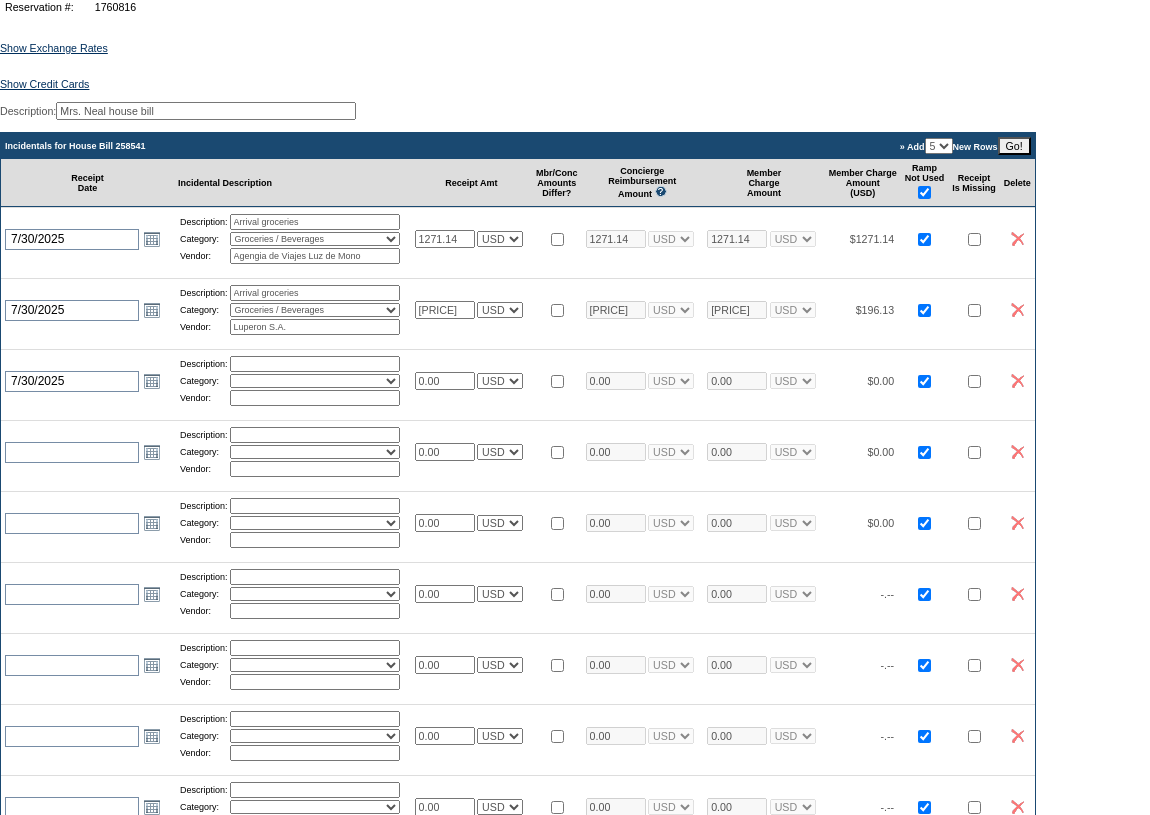 click at bounding box center (315, 364) 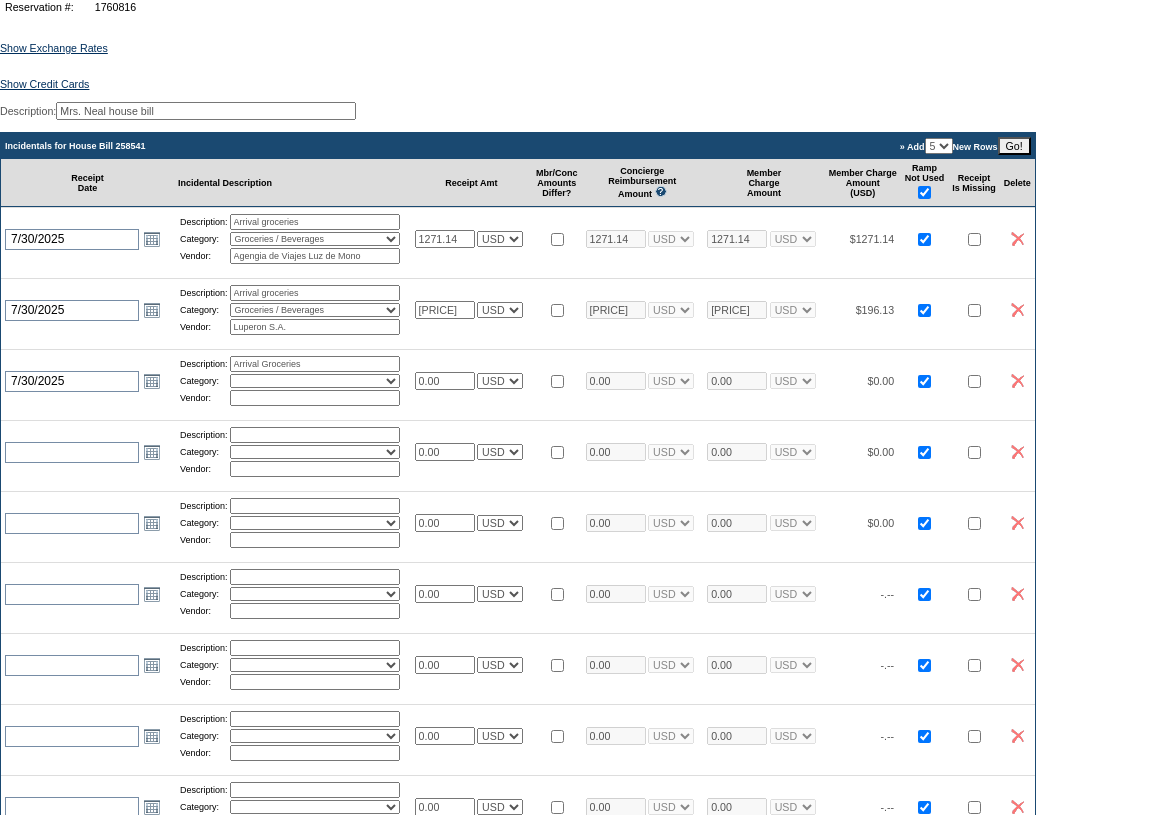 click on "Activities
Additional Housekeeping
Amenities Access Fee
Bath Amenities Reimbursement
Beach Club
Breakfast Groceries
Breakfast Service Charge
Child Care Rentals
Child Care Services / Nanny
Damage Reimbursement
Destination Cellars
ER Revenue
F&B Revenue
Gifts
Gratuity
Groceries / Beverages
House Bill Credit
Lift Tickets
Misc / Other Charges
Private Chef
Rental Fees
Runner Fees
Shipping
Spa Services
Transportation" at bounding box center (315, 381) 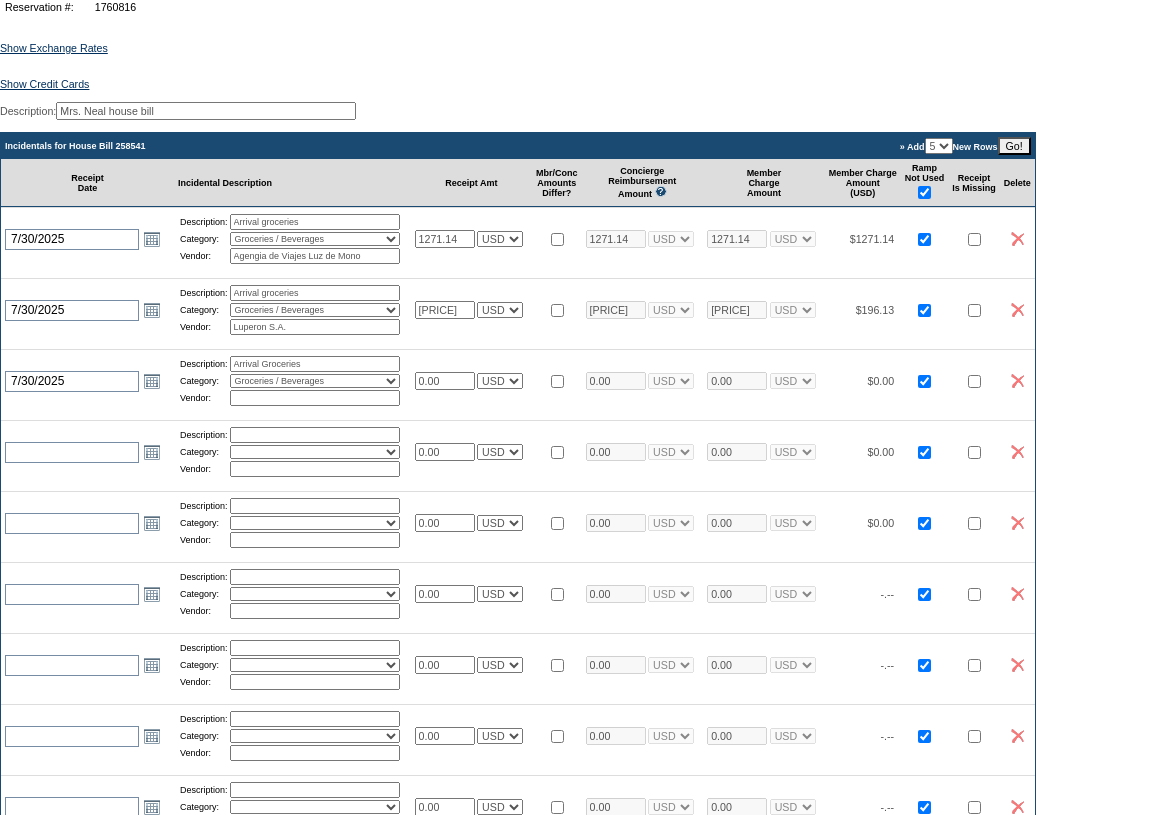 click on "Activities
Additional Housekeeping
Amenities Access Fee
Bath Amenities Reimbursement
Beach Club
Breakfast Groceries
Breakfast Service Charge
Child Care Rentals
Child Care Services / Nanny
Damage Reimbursement
Destination Cellars
ER Revenue
F&B Revenue
Gifts
Gratuity
Groceries / Beverages
House Bill Credit
Lift Tickets
Misc / Other Charges
Private Chef
Rental Fees
Runner Fees
Shipping
Spa Services
Transportation" at bounding box center (315, 381) 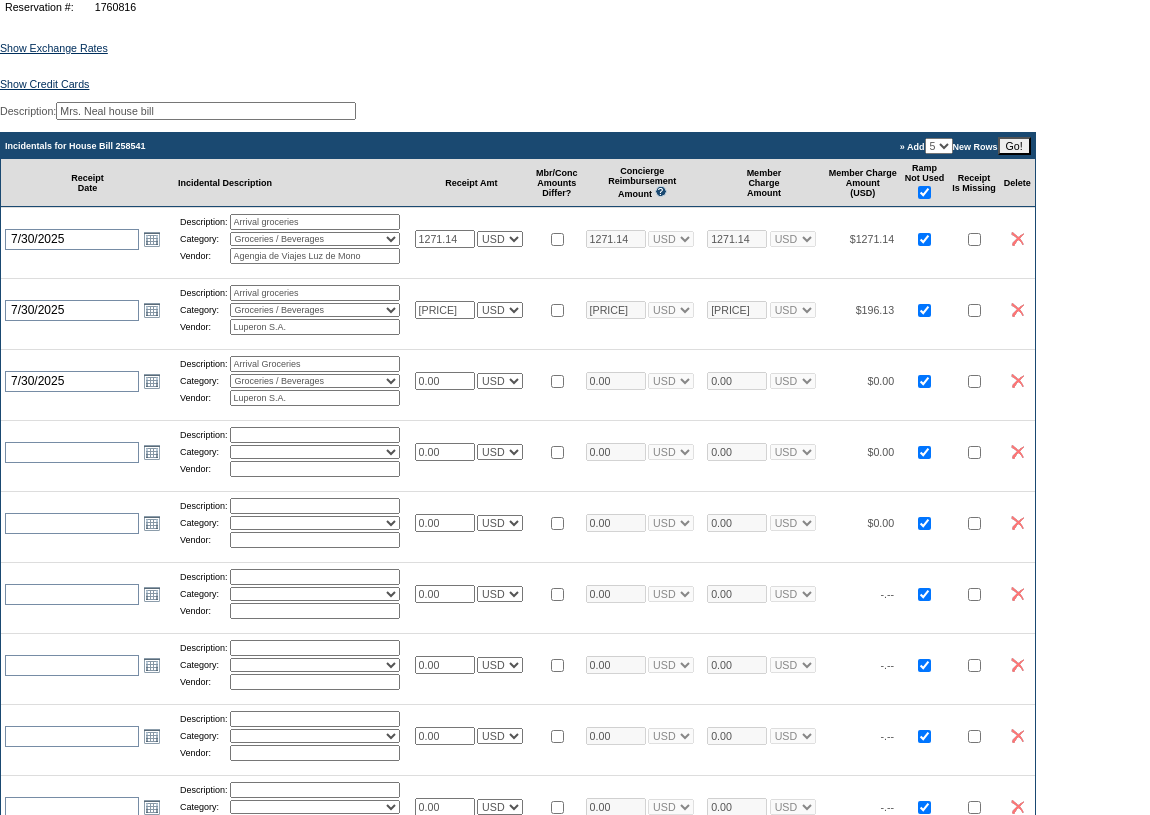 drag, startPoint x: 459, startPoint y: 391, endPoint x: 410, endPoint y: 384, distance: 49.497475 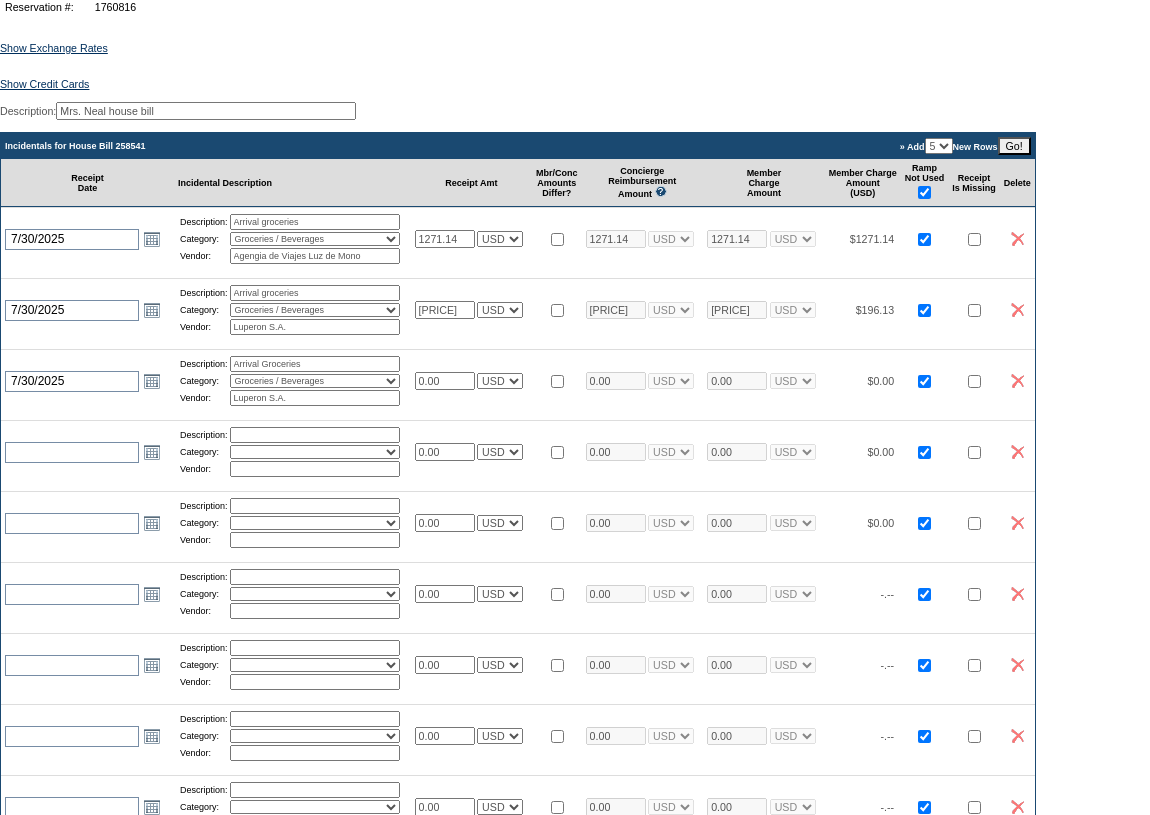 click on "2025-07-30
7/30/2025 Open the calendar popup.
<< < August 2025 > >>
S M T W T F S
31 27 28 29 30 31 1 2
32 3 4 5 6 7 8 9
33 10 11 12 13 14 15 16
34 17 18 19 20 21 22 23
35 24 25 26 27 28 29 30
36 31 1 2 3 4 5 6
Description:
Arrival Groceries
Category:
Activities
Additional Housekeeping
Amenities Access Fee
Bath Amenities Reimbursement
Beach Club
Breakfast Groceries
Breakfast Service Charge
Child Care Rentals
Child Care Services / Nanny
Damage Reimbursement
Destination Cellars
ER Revenue
F&B Revenue
Gifts
Gratuity
Groceries / Beverages" at bounding box center (518, 380) 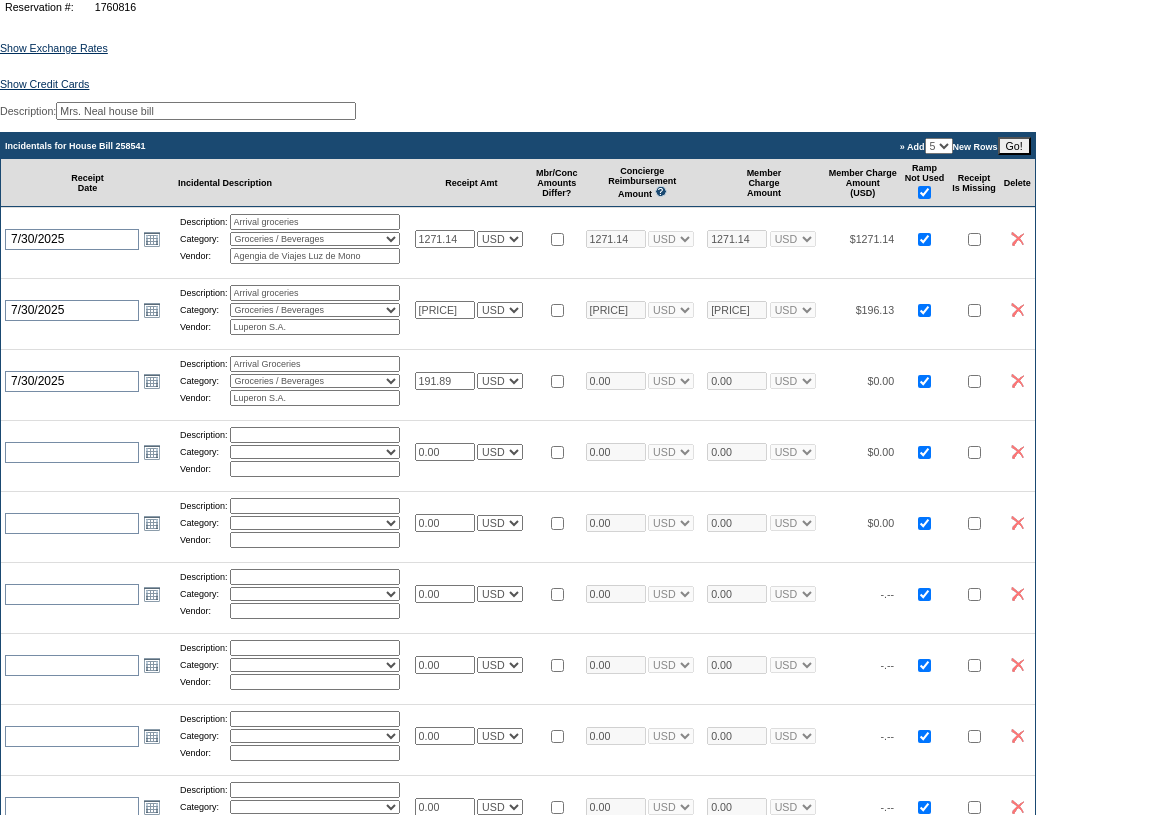 type on "191.89" 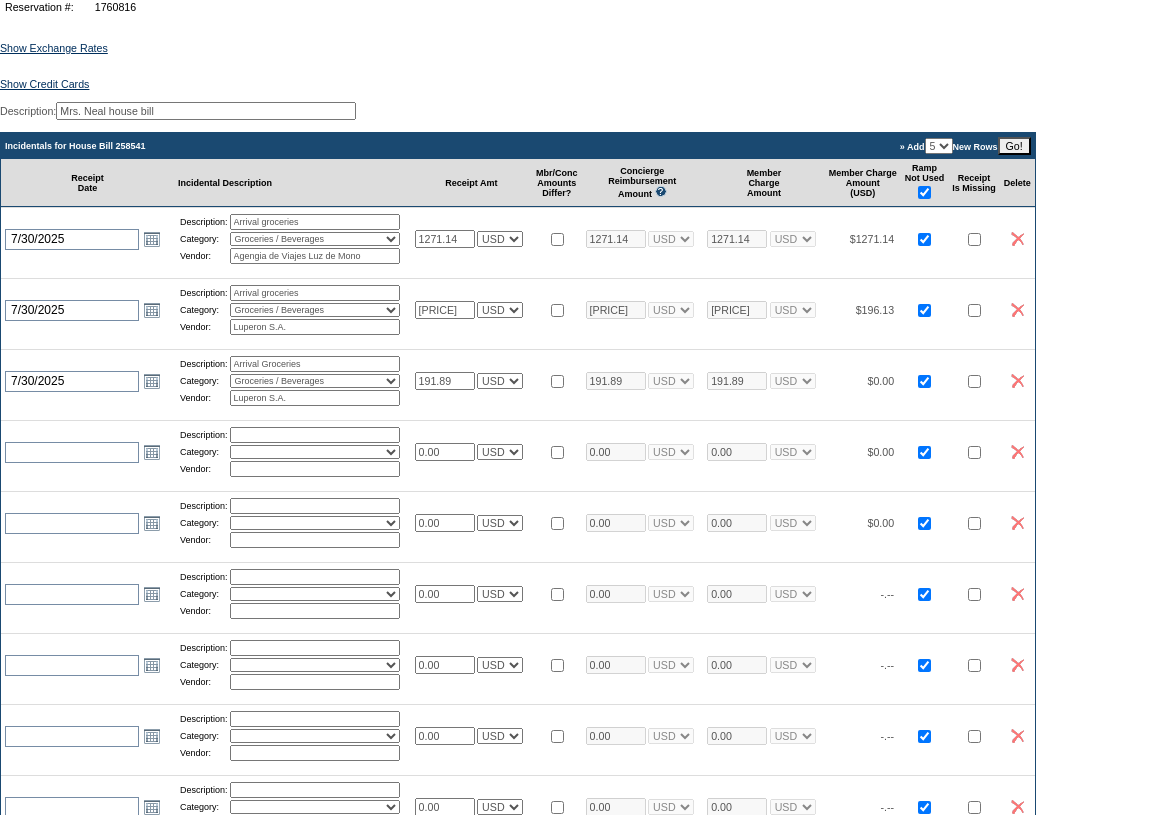 click at bounding box center (557, 380) 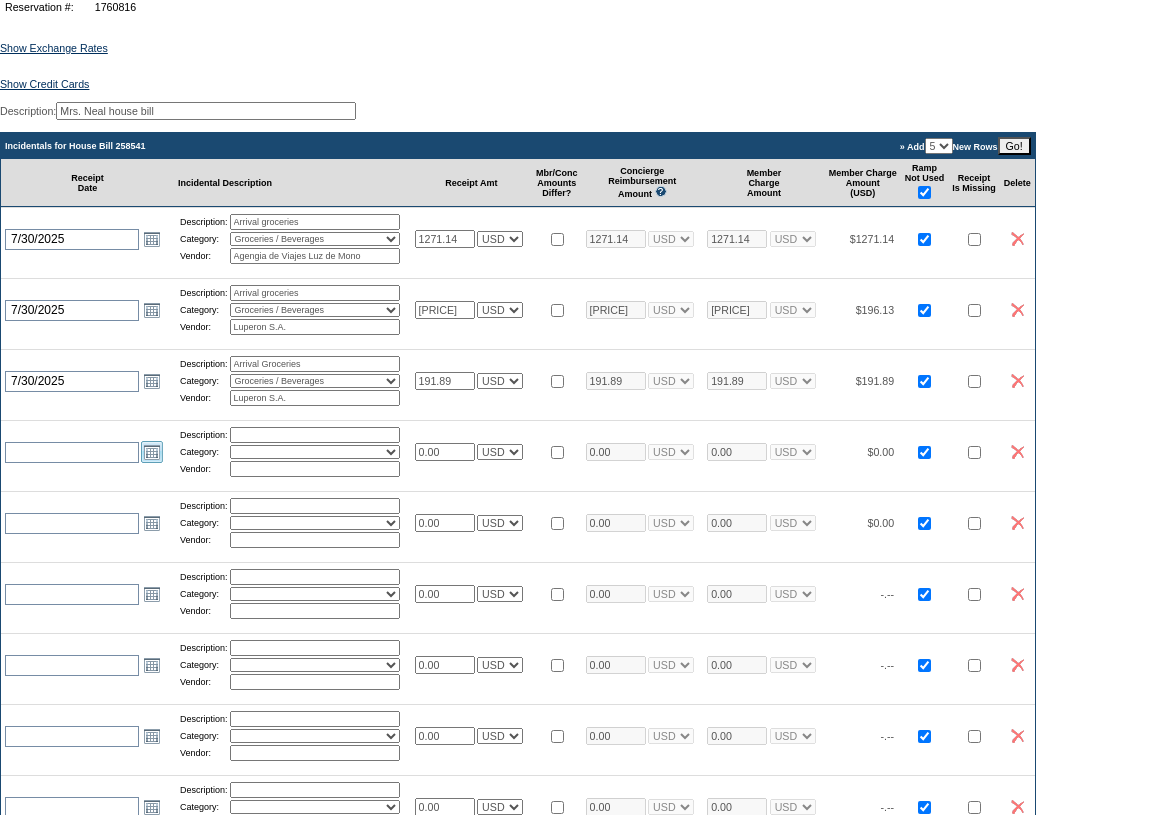 click on "Open the calendar popup." at bounding box center (152, 452) 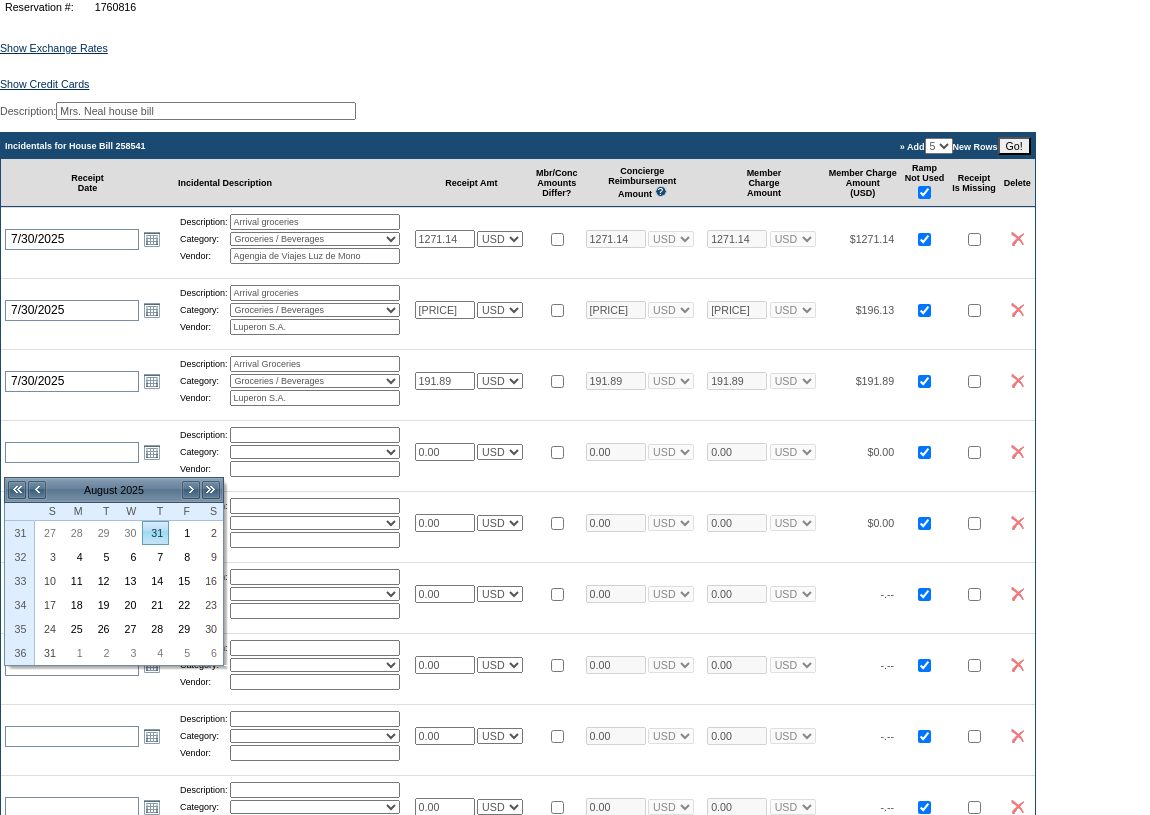 click on "31" at bounding box center (155, 533) 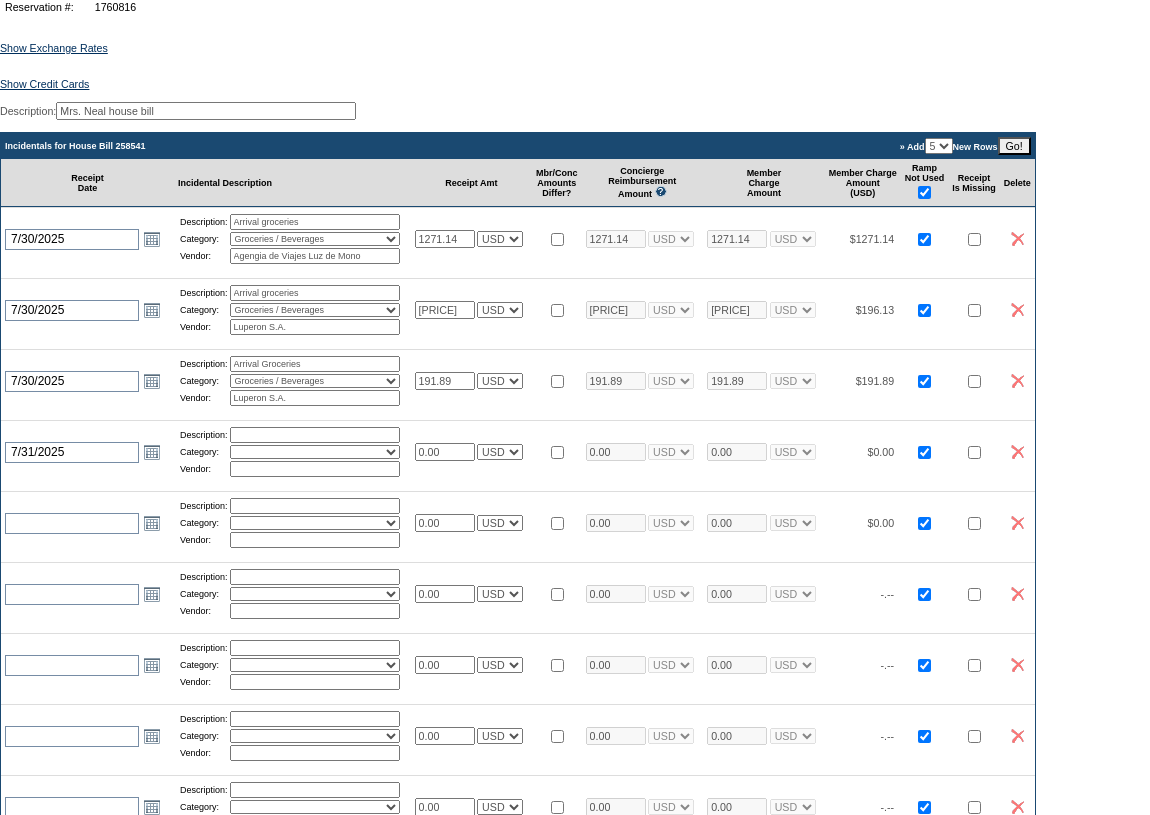 click at bounding box center (315, 435) 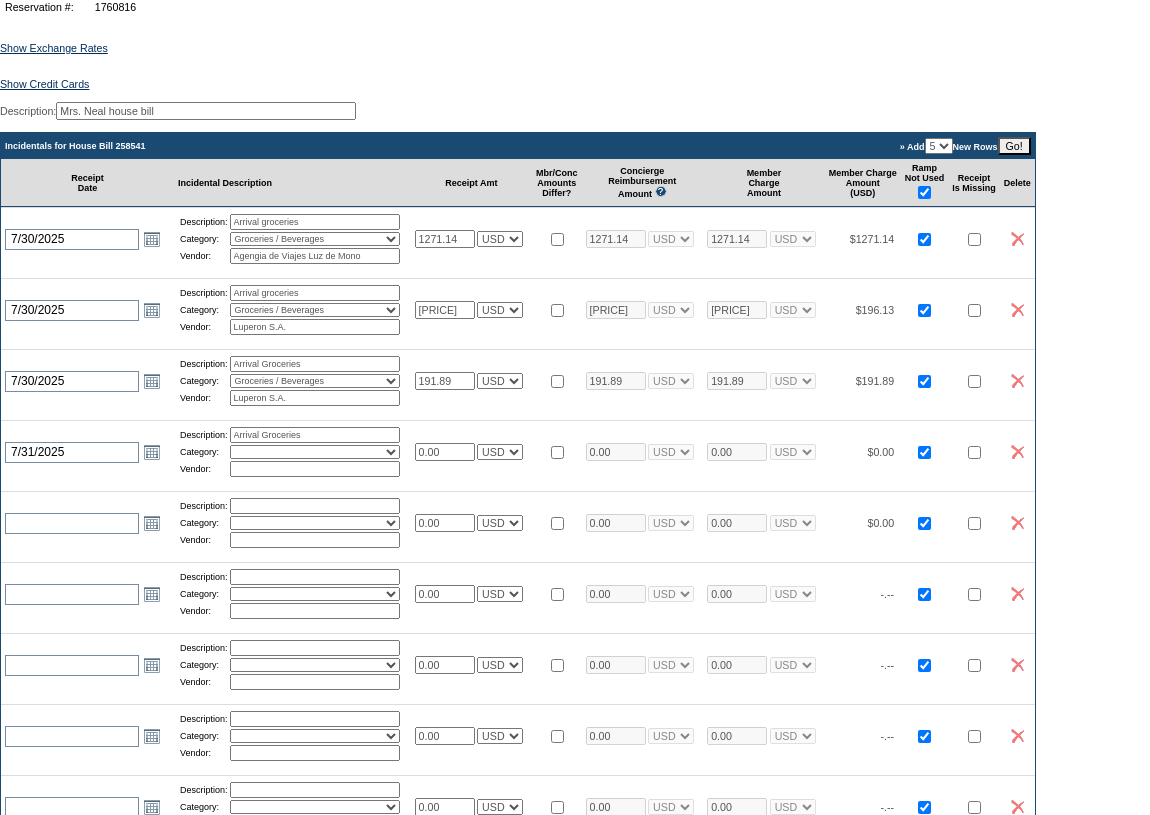 type on "Arrival Groceries" 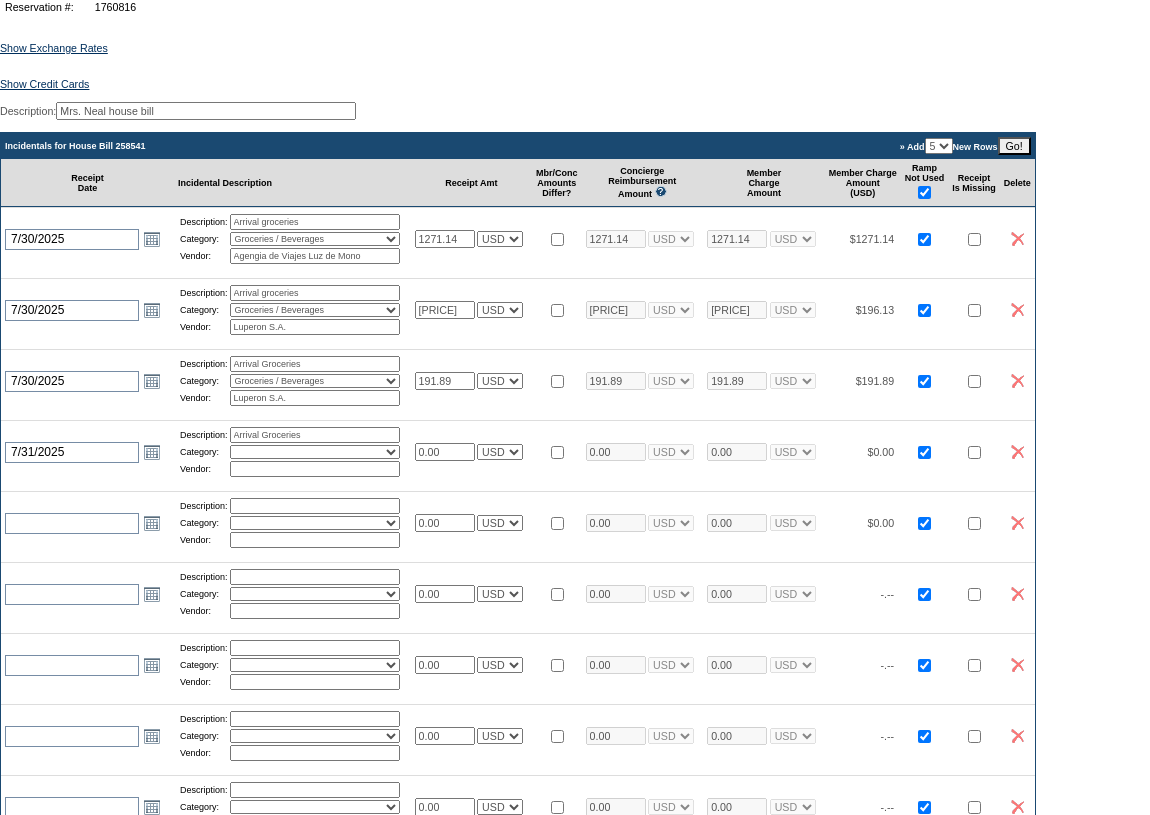 click on "Activities
Additional Housekeeping
Amenities Access Fee
Bath Amenities Reimbursement
Beach Club
Breakfast Groceries
Breakfast Service Charge
Child Care Rentals
Child Care Services / Nanny
Damage Reimbursement
Destination Cellars
ER Revenue
F&B Revenue
Gifts
Gratuity
Groceries / Beverages
House Bill Credit
Lift Tickets
Misc / Other Charges
Private Chef
Rental Fees
Runner Fees
Shipping
Spa Services
Transportation" at bounding box center [315, 452] 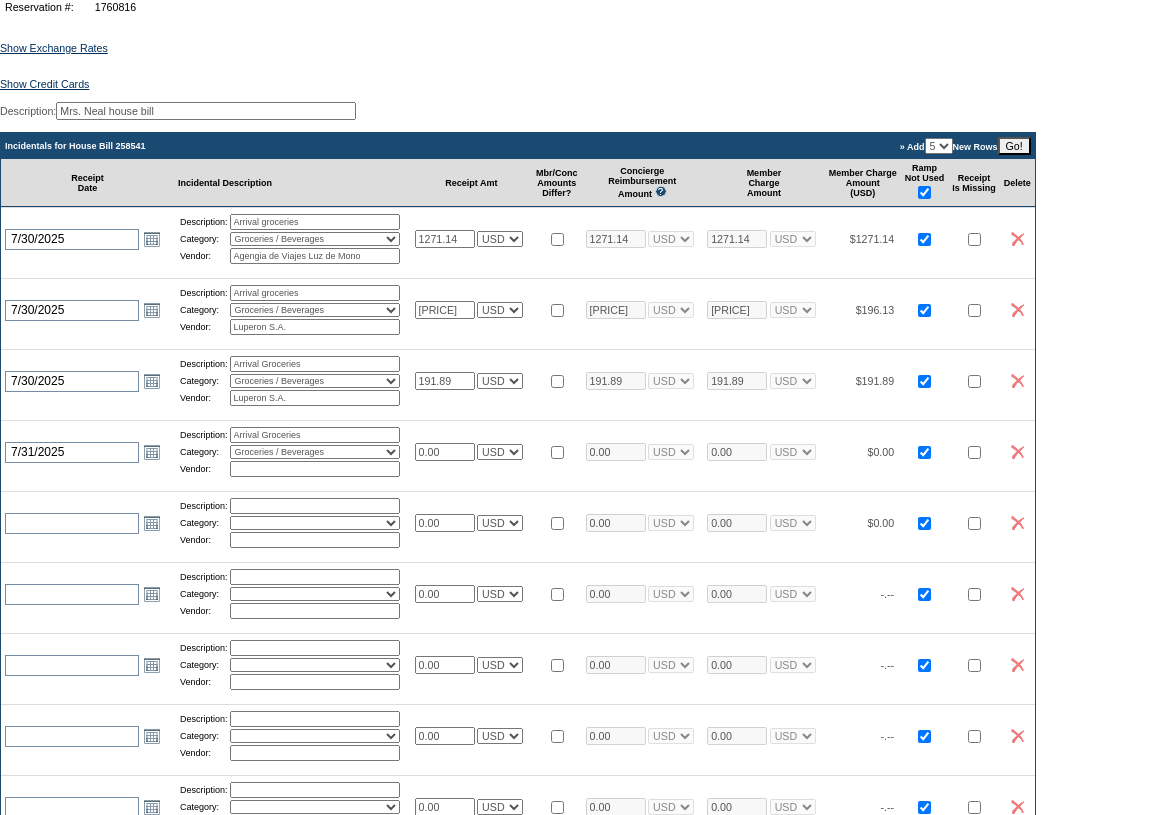 click on "Activities
Additional Housekeeping
Amenities Access Fee
Bath Amenities Reimbursement
Beach Club
Breakfast Groceries
Breakfast Service Charge
Child Care Rentals
Child Care Services / Nanny
Damage Reimbursement
Destination Cellars
ER Revenue
F&B Revenue
Gifts
Gratuity
Groceries / Beverages
House Bill Credit
Lift Tickets
Misc / Other Charges
Private Chef
Rental Fees
Runner Fees
Shipping
Spa Services
Transportation" at bounding box center (315, 452) 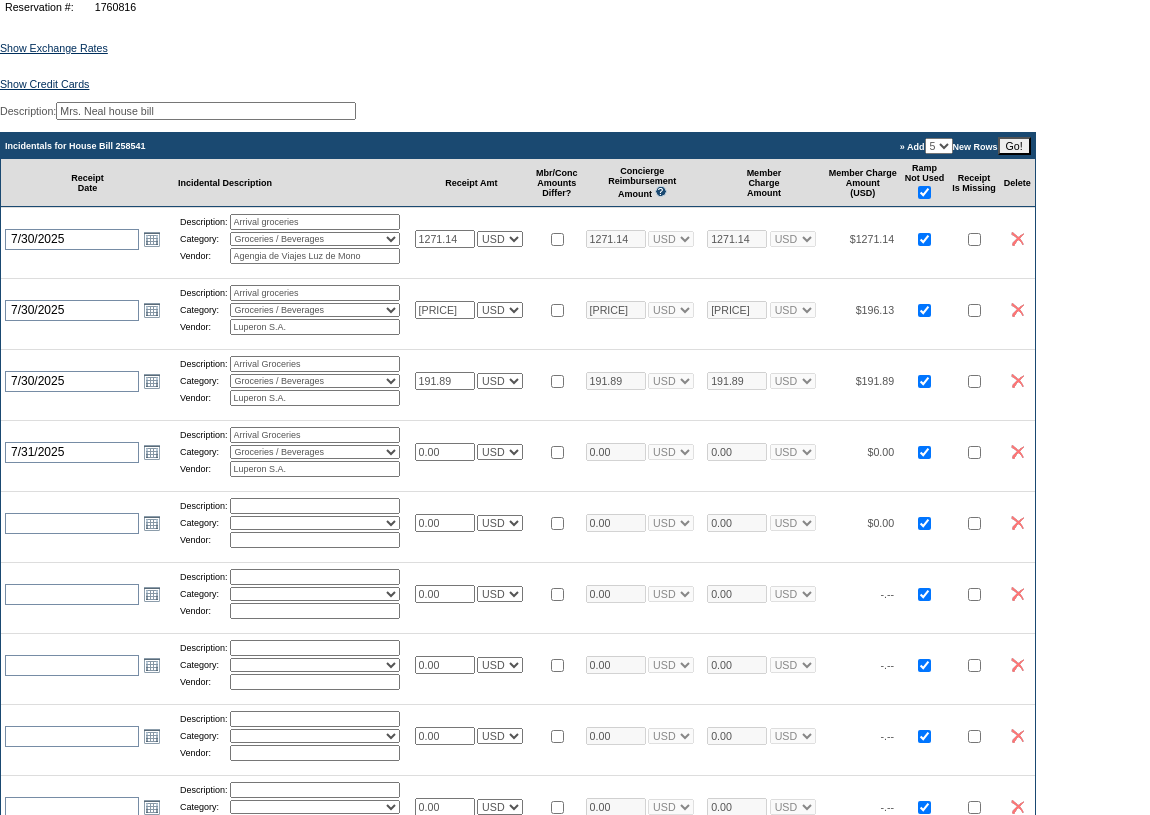 click on "Arrival groceries" at bounding box center [315, 222] 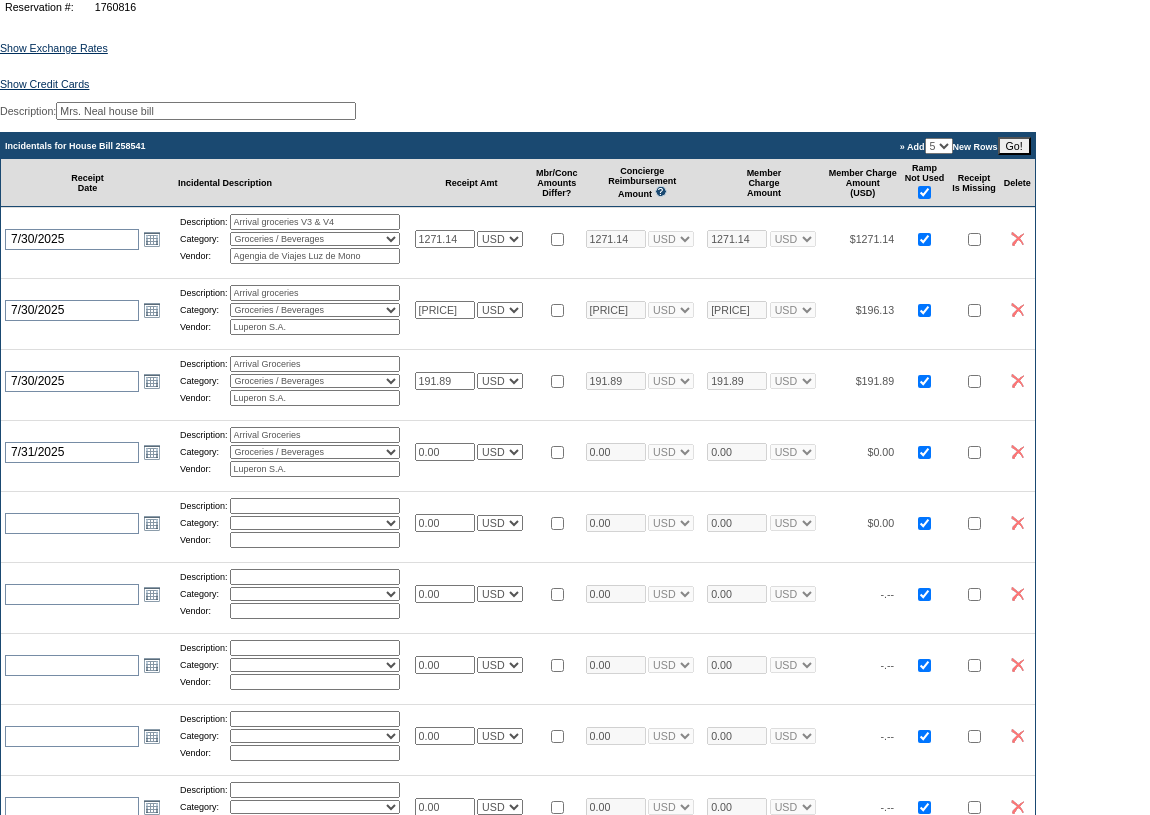 drag, startPoint x: 360, startPoint y: 233, endPoint x: 320, endPoint y: 228, distance: 40.311287 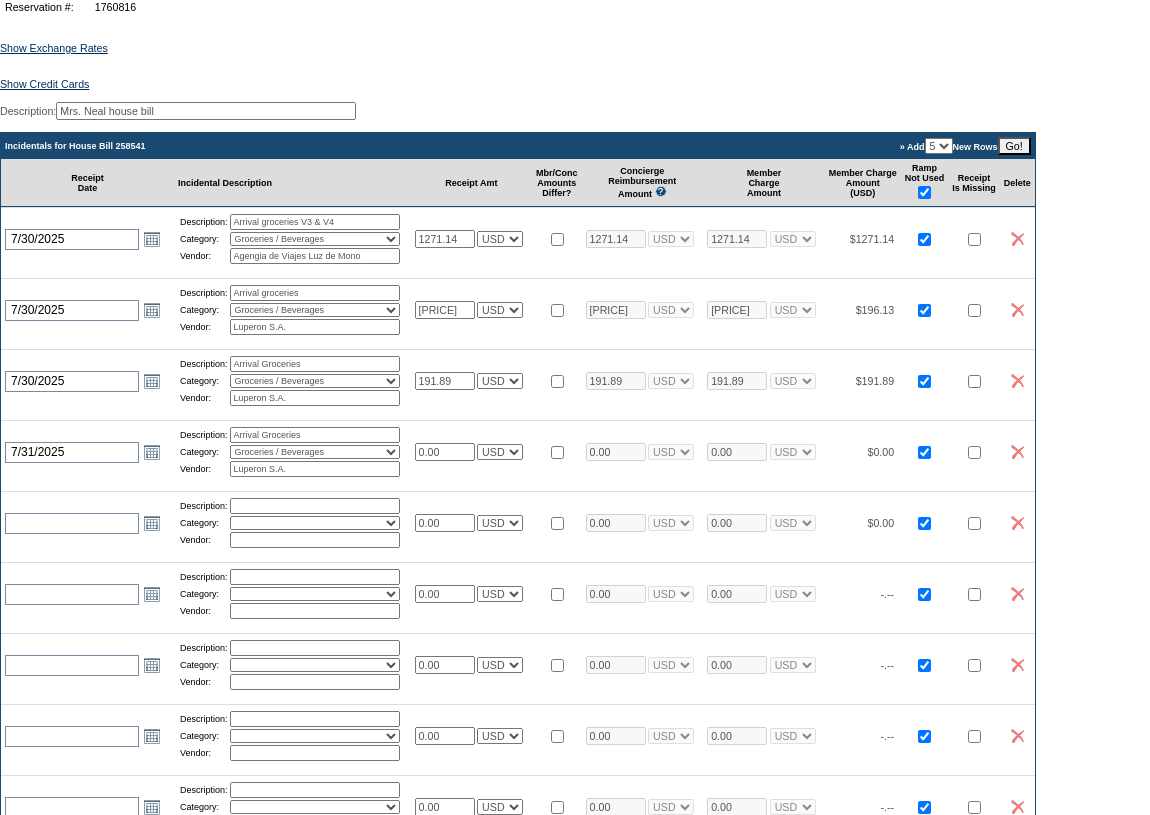 click on "Arrival groceries V3 & V4" at bounding box center [315, 222] 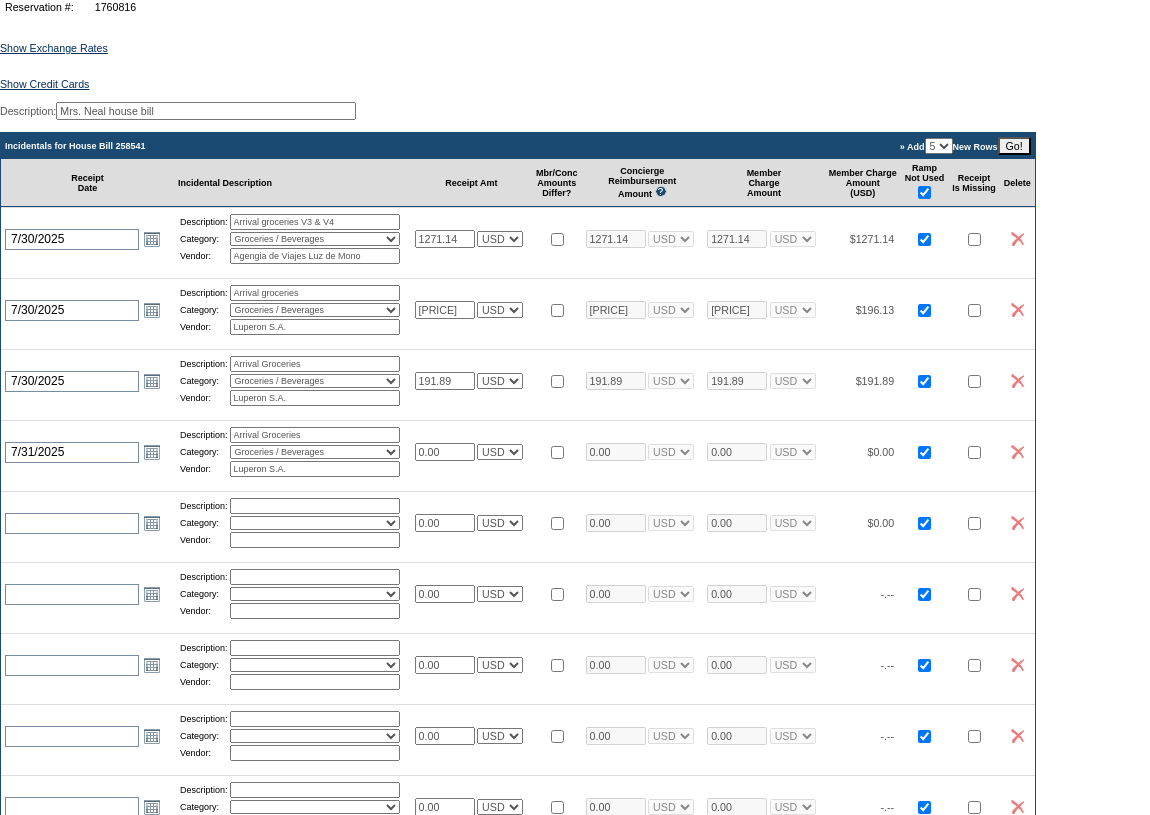 type on "Arrival groceries V3 & V4" 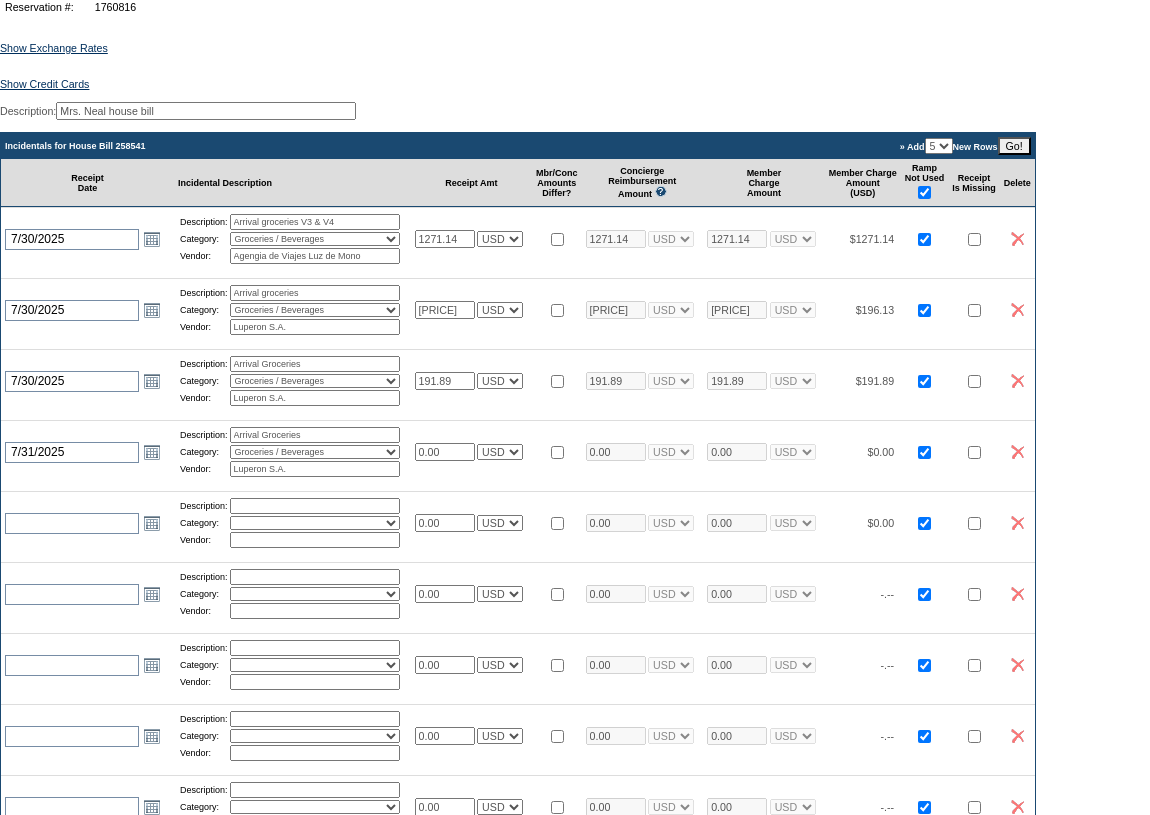 click on "Arrival groceries" at bounding box center [315, 293] 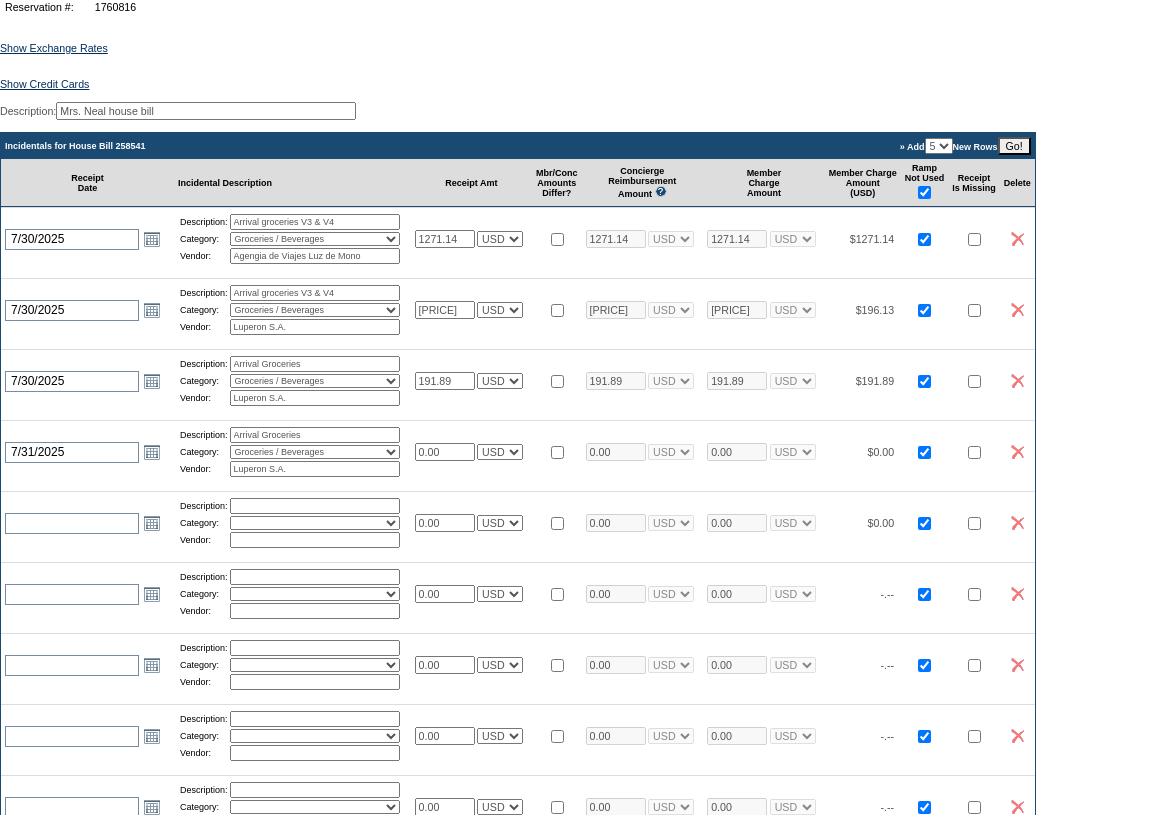 type on "Arrival groceries V3 & V4" 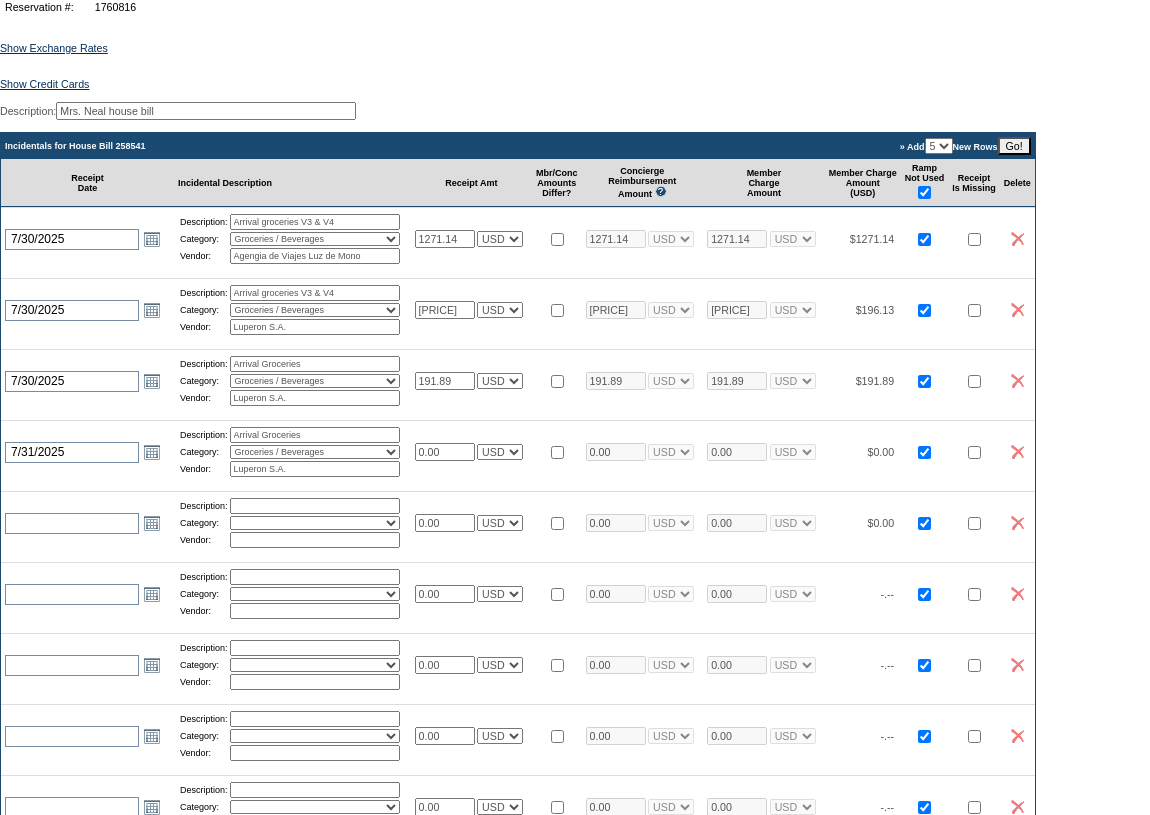 click on "Arrival Groceries" at bounding box center (315, 364) 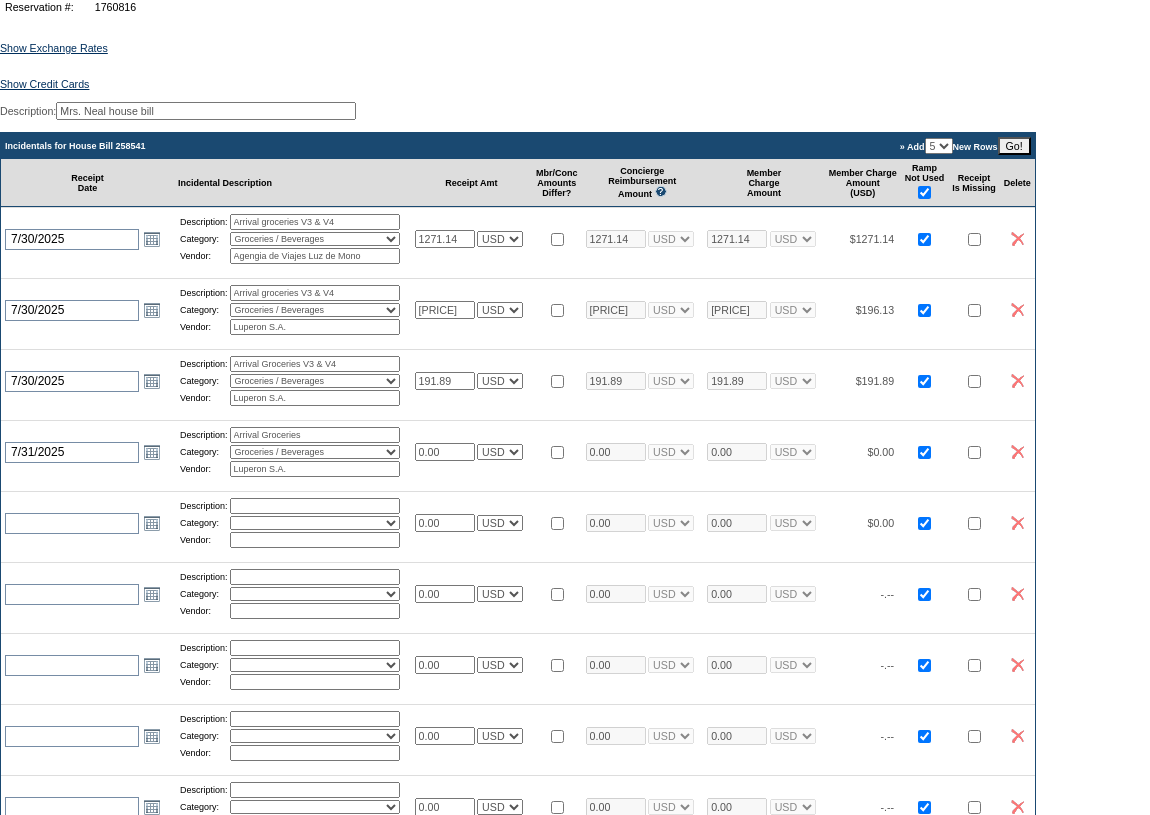 type on "Arrival Groceries V3 & V4" 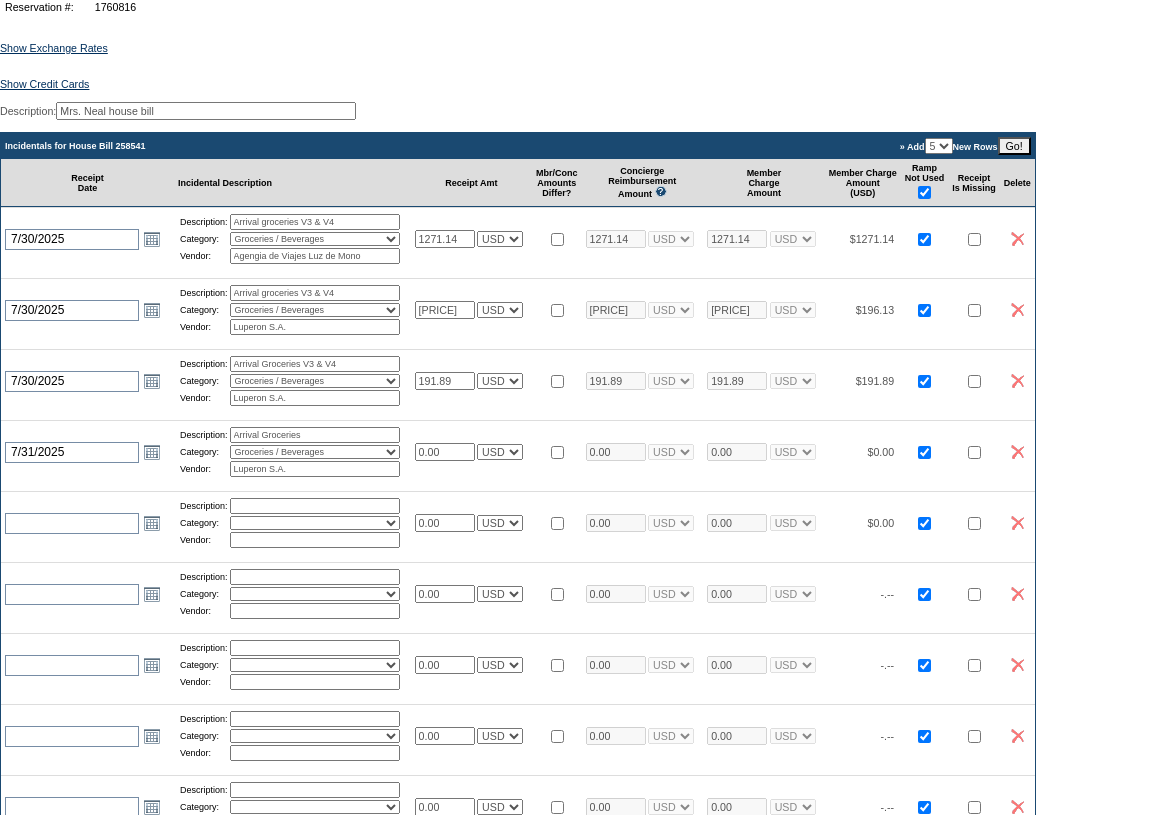 click on "Arrival Groceries" at bounding box center [315, 435] 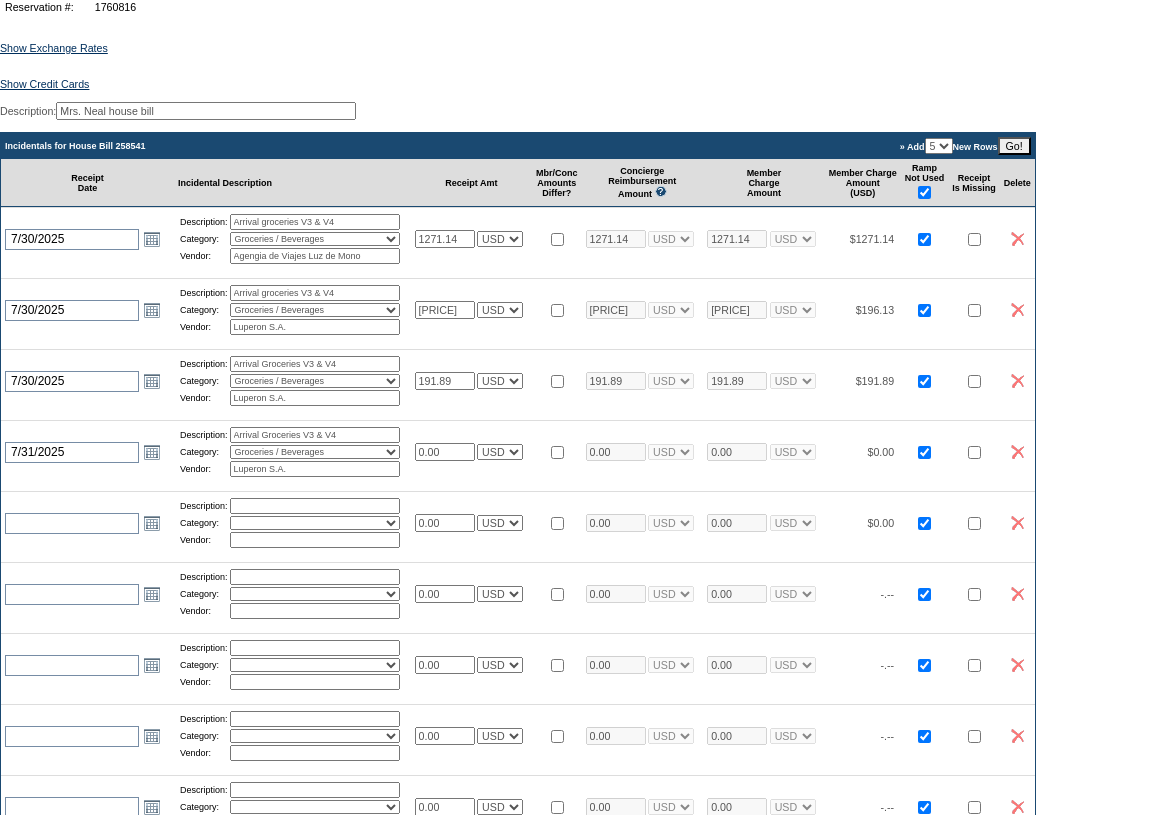 type on "Arrival Groceries V3 & V4" 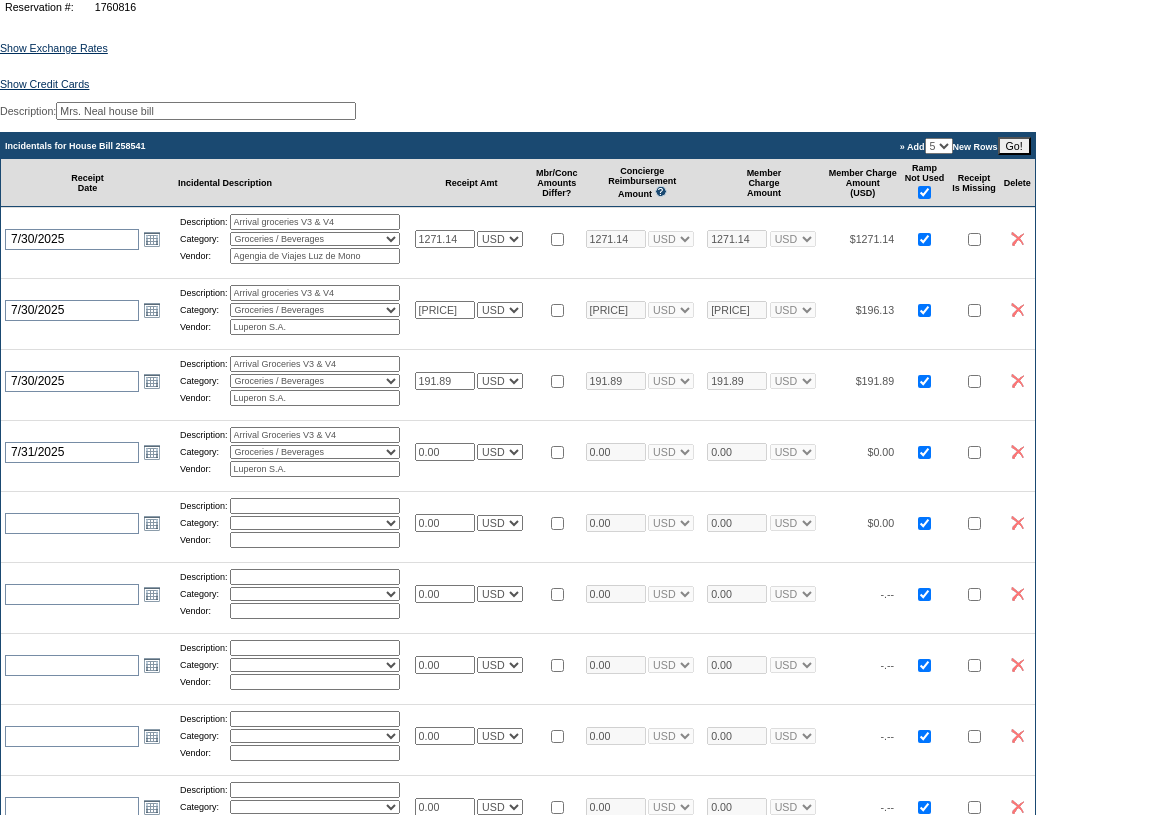 drag, startPoint x: 470, startPoint y: 463, endPoint x: 423, endPoint y: 466, distance: 47.095646 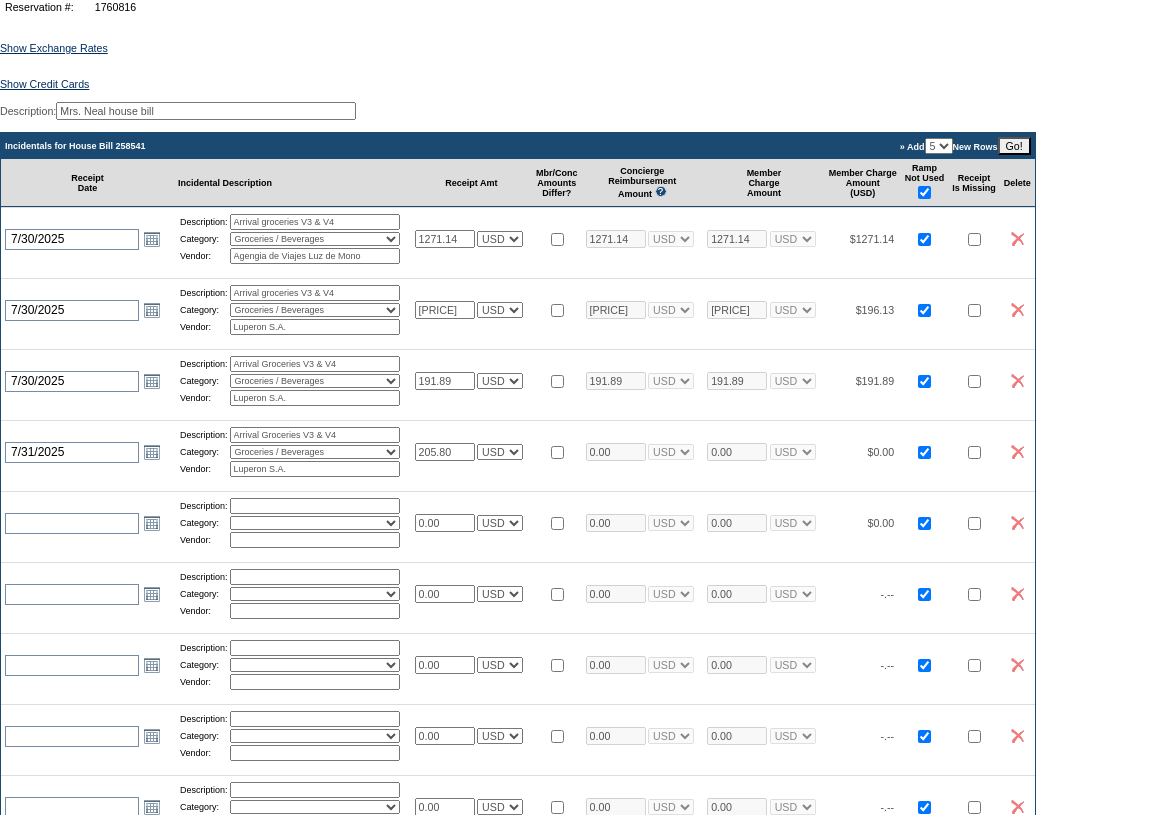 type on "205.80" 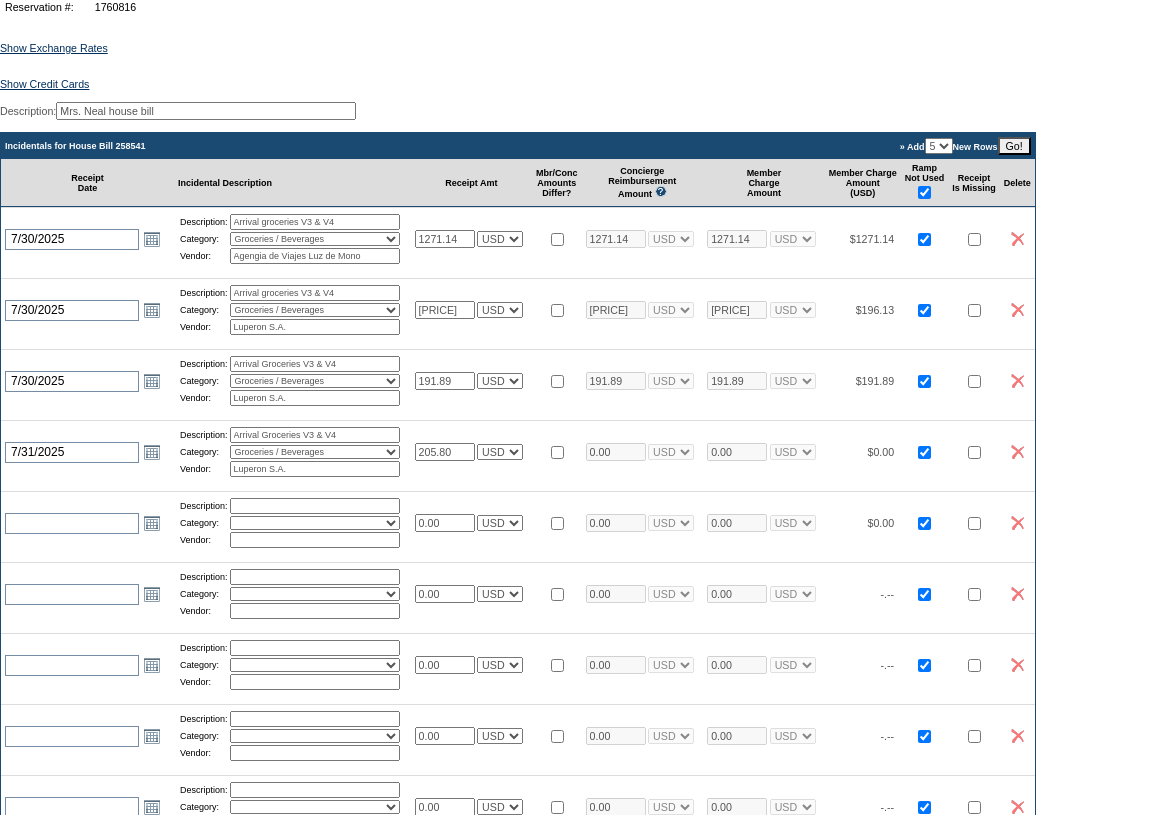 type on "205.80" 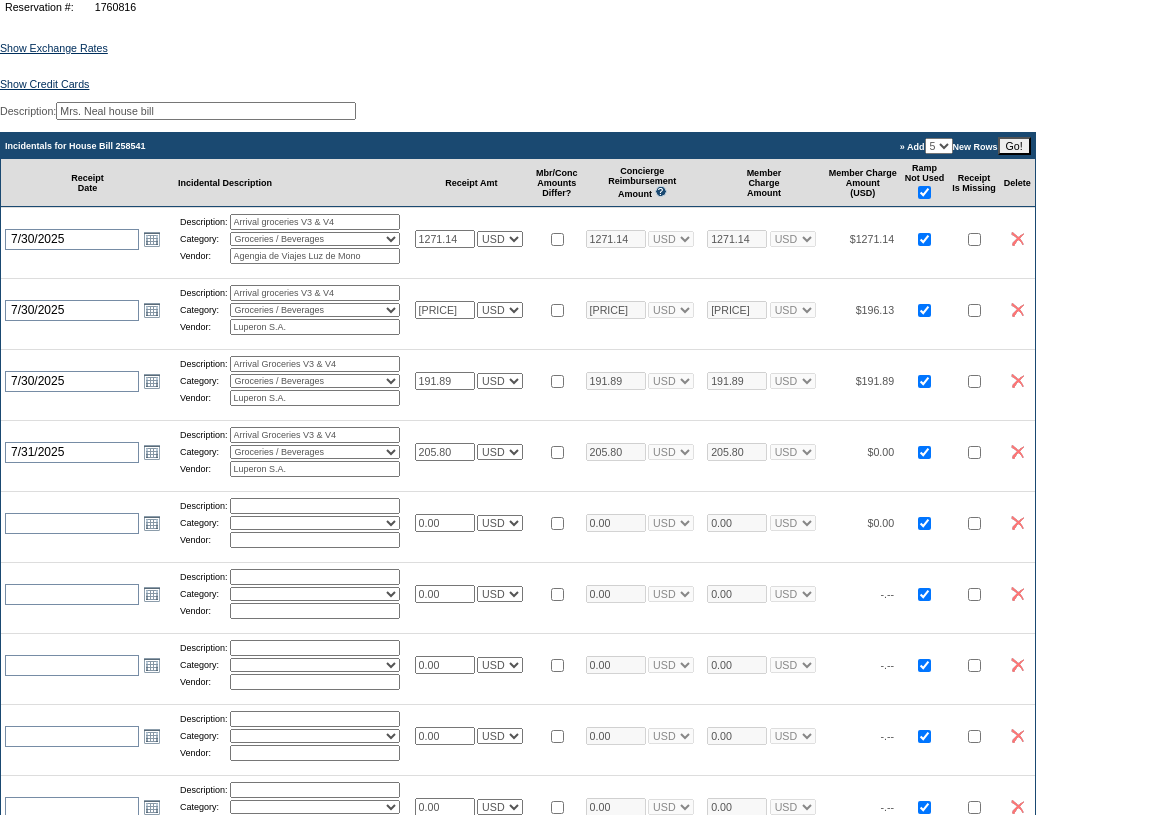 click on "205.80
USD
EUR
CAD
GBP
CRC
MXN
KYD" at bounding box center (472, 451) 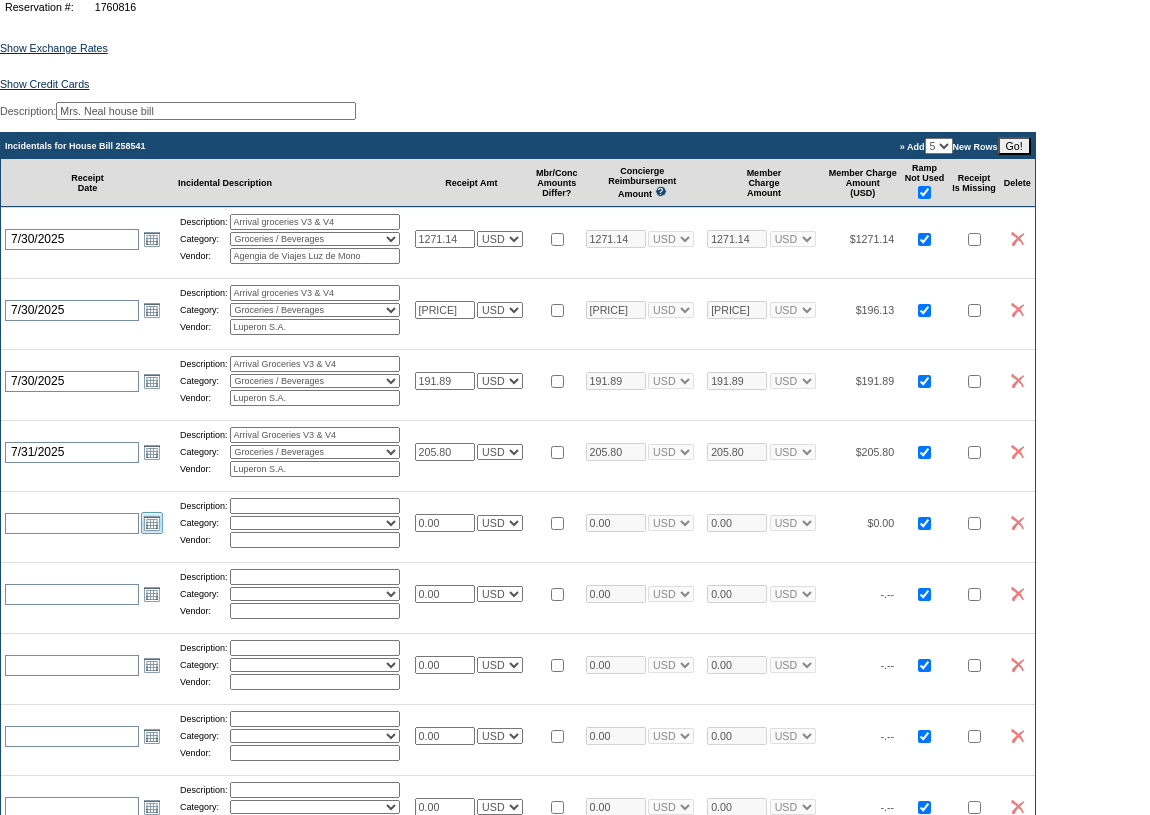 click on "Open the calendar popup." at bounding box center (152, 523) 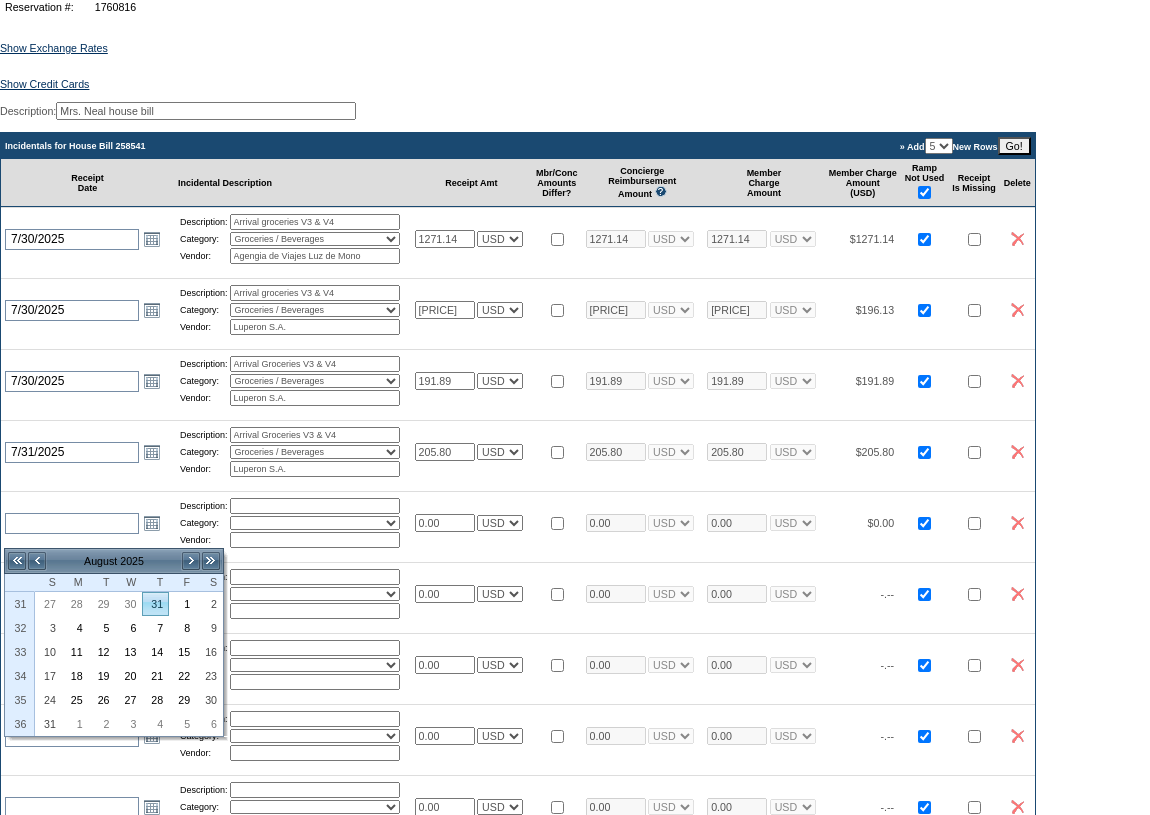 click on "31" at bounding box center (155, 604) 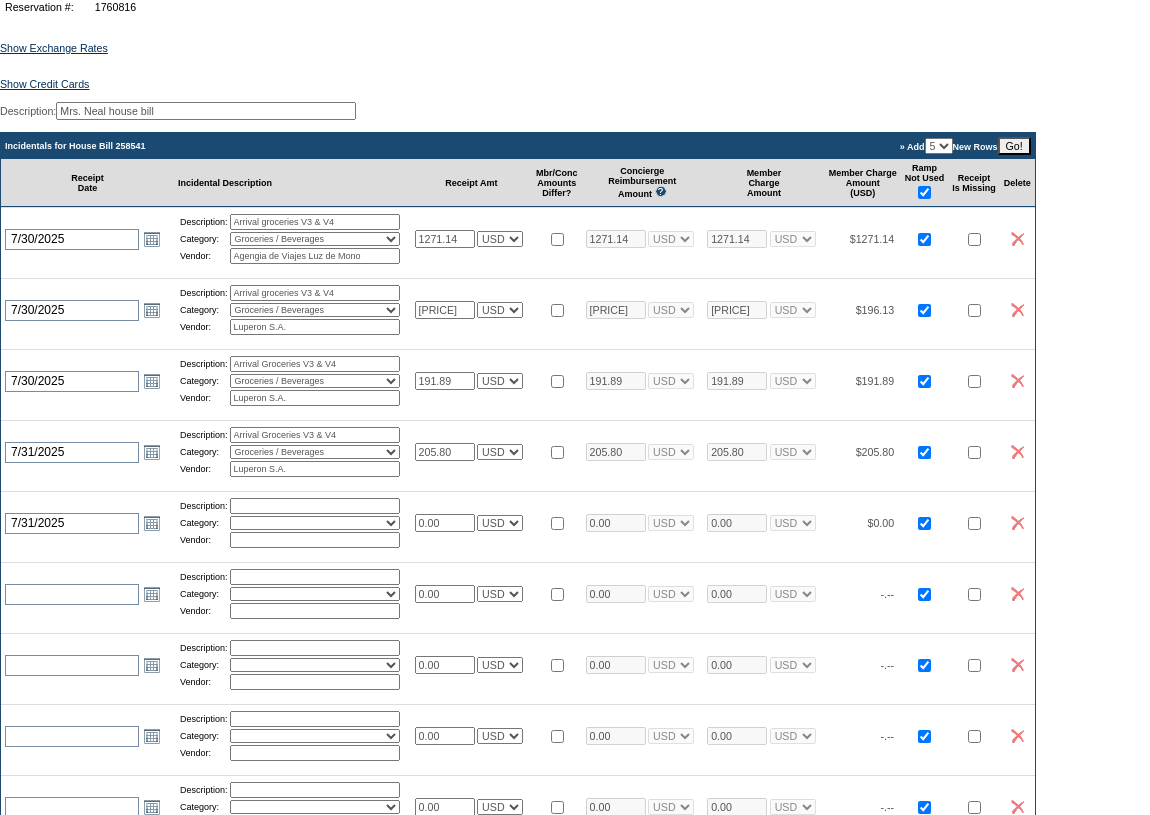 drag, startPoint x: 360, startPoint y: 447, endPoint x: 228, endPoint y: 452, distance: 132.09467 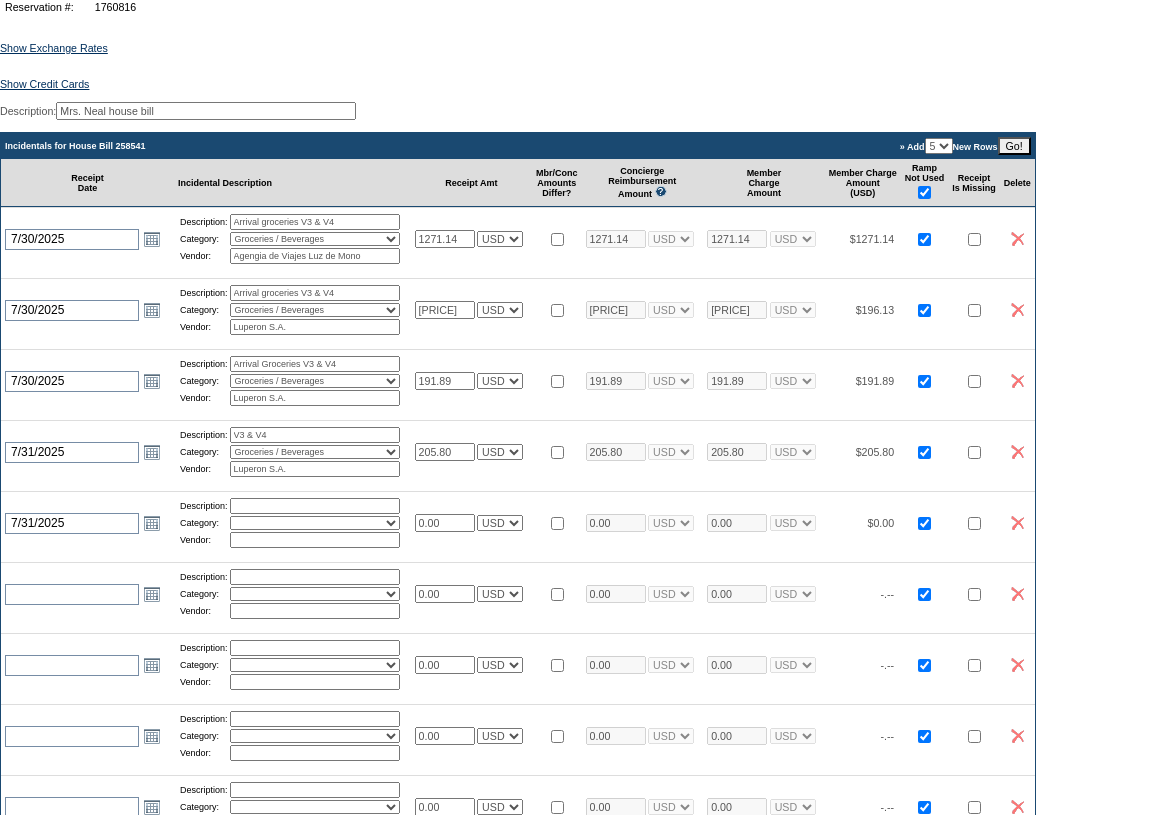 type on "Arrival Groceries V3 & V4" 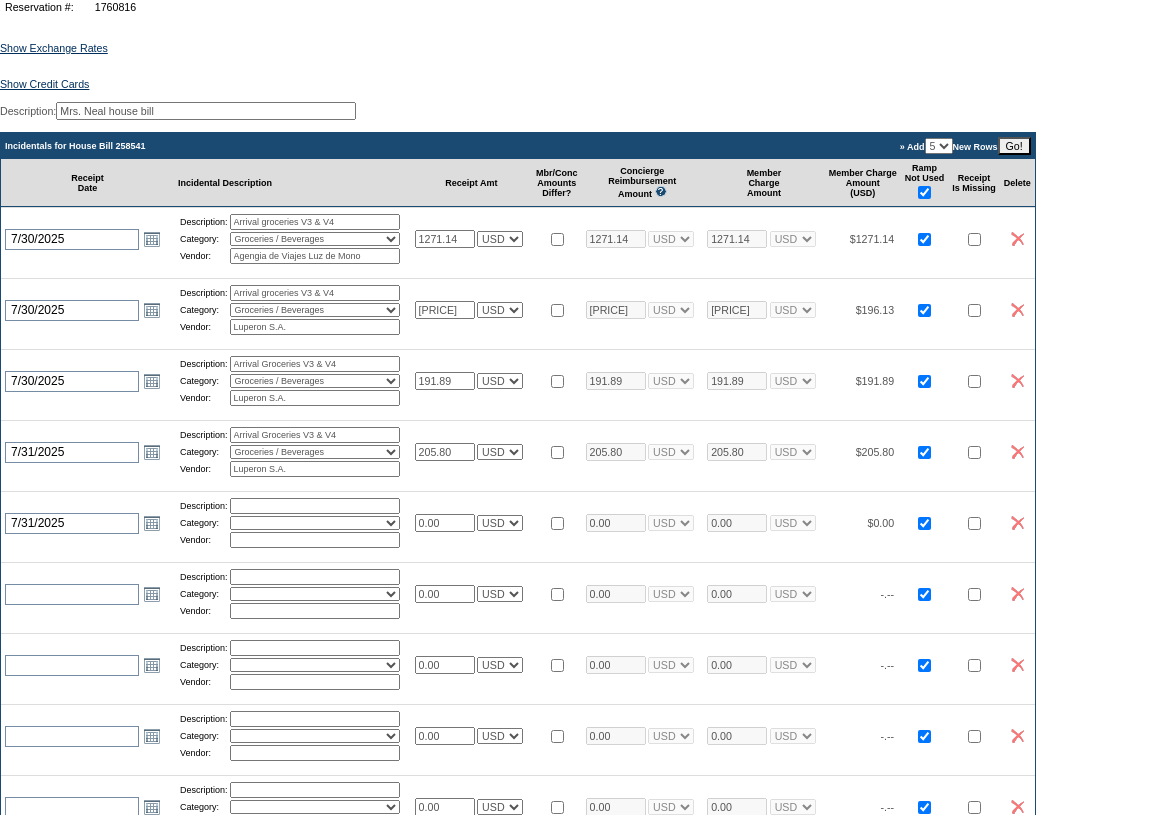 click at bounding box center (315, 506) 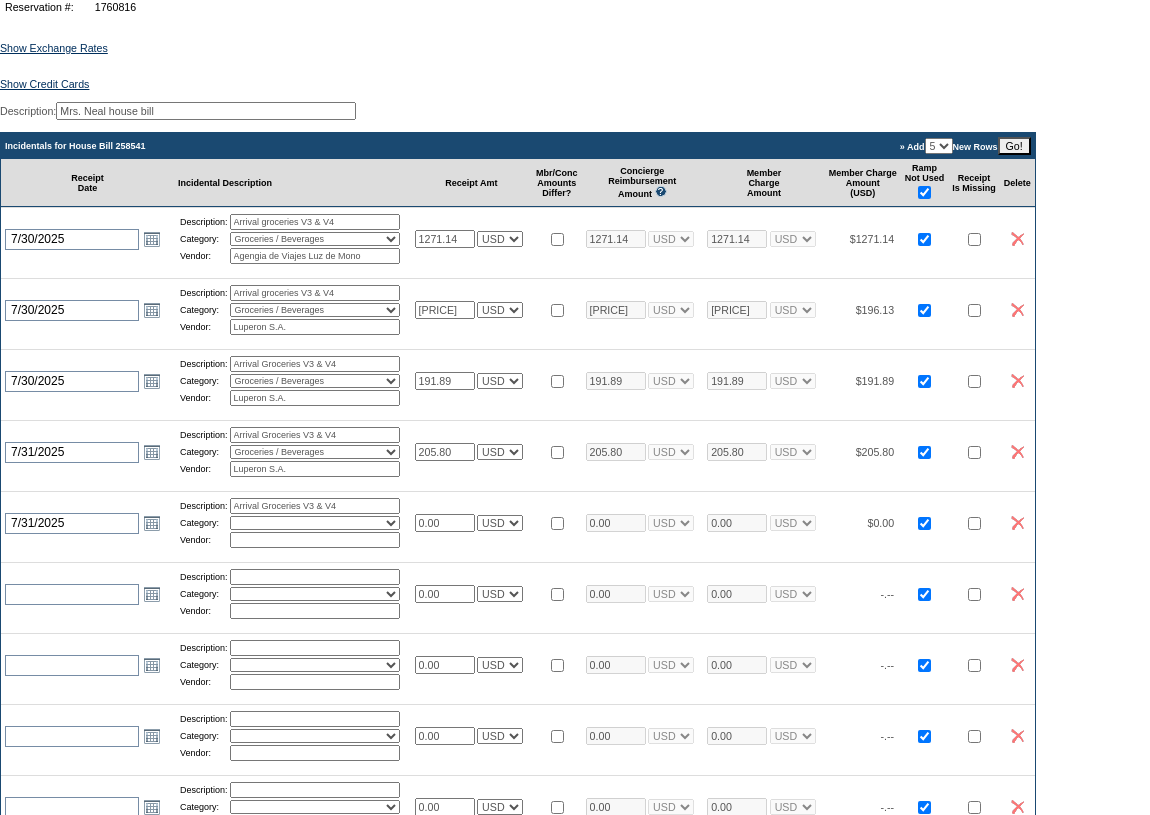 type on "Arrival Groceries V3 & V4" 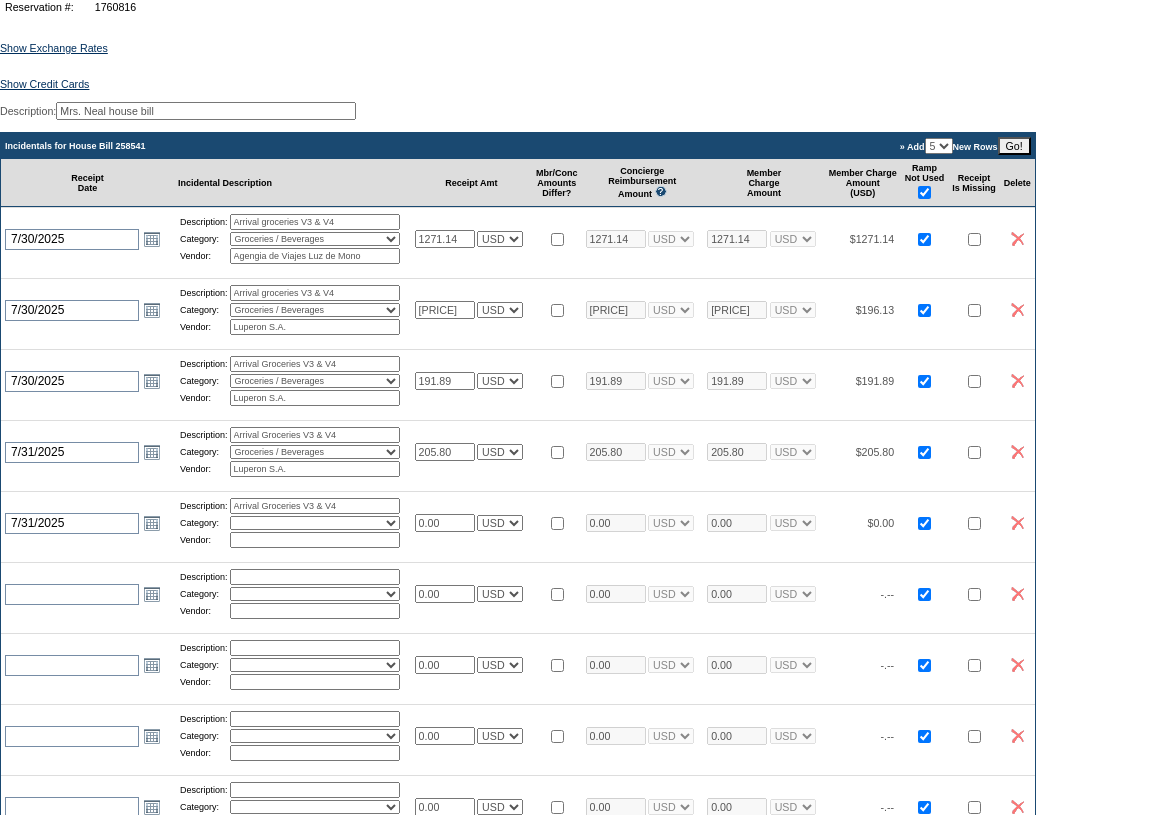 click on "Activities
Additional Housekeeping
Amenities Access Fee
Bath Amenities Reimbursement
Beach Club
Breakfast Groceries
Breakfast Service Charge
Child Care Rentals
Child Care Services / Nanny
Damage Reimbursement
Destination Cellars
ER Revenue
F&B Revenue
Gifts
Gratuity
Groceries / Beverages
House Bill Credit
Lift Tickets
Misc / Other Charges
Private Chef
Rental Fees
Runner Fees
Shipping
Spa Services
Transportation" at bounding box center [315, 523] 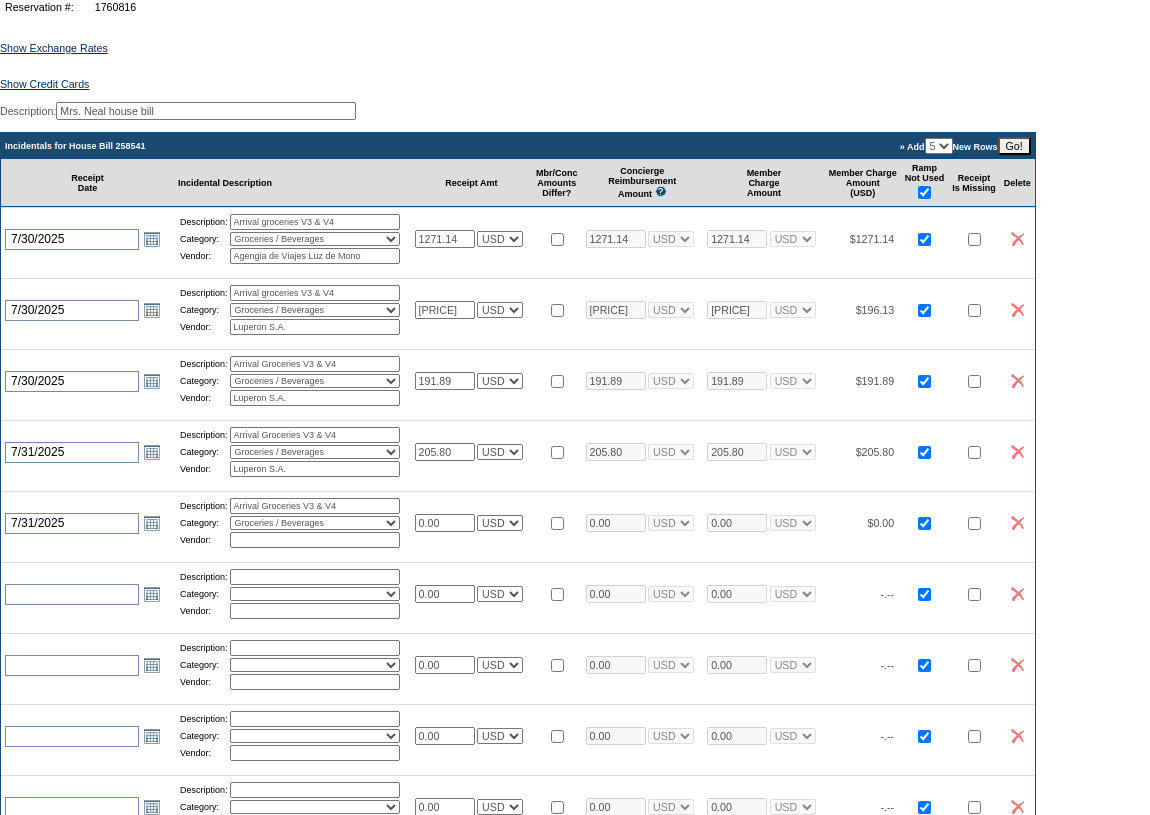 click on "Activities
Additional Housekeeping
Amenities Access Fee
Bath Amenities Reimbursement
Beach Club
Breakfast Groceries
Breakfast Service Charge
Child Care Rentals
Child Care Services / Nanny
Damage Reimbursement
Destination Cellars
ER Revenue
F&B Revenue
Gifts
Gratuity
Groceries / Beverages
House Bill Credit
Lift Tickets
Misc / Other Charges
Private Chef
Rental Fees
Runner Fees
Shipping
Spa Services
Transportation" at bounding box center [315, 523] 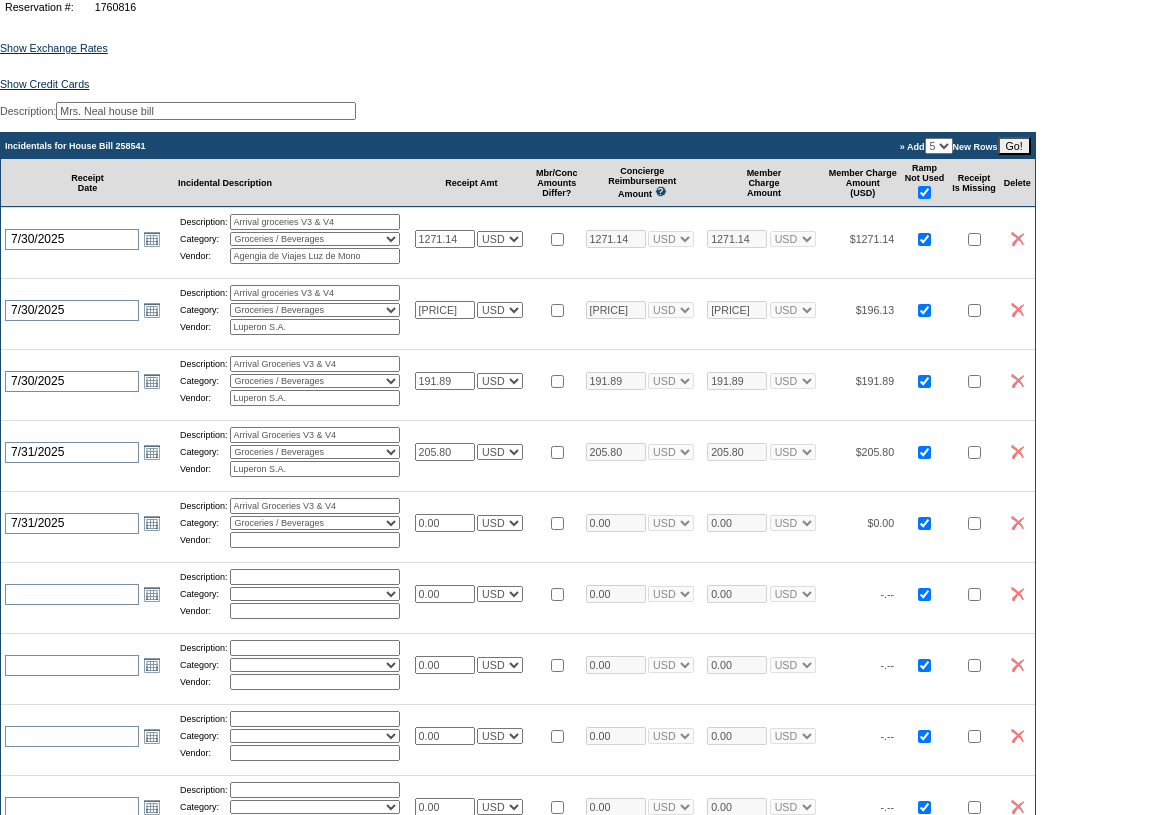 type on "Luperon S.A." 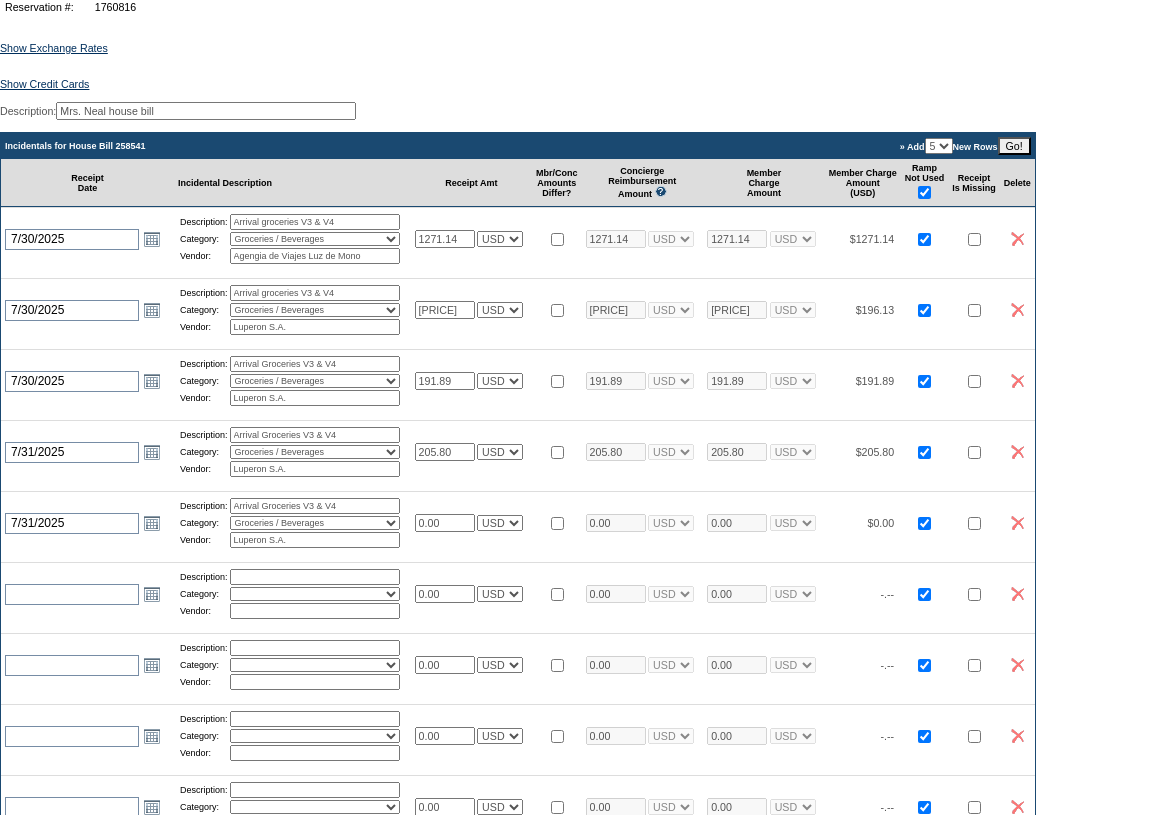 drag, startPoint x: 459, startPoint y: 536, endPoint x: 402, endPoint y: 525, distance: 58.0517 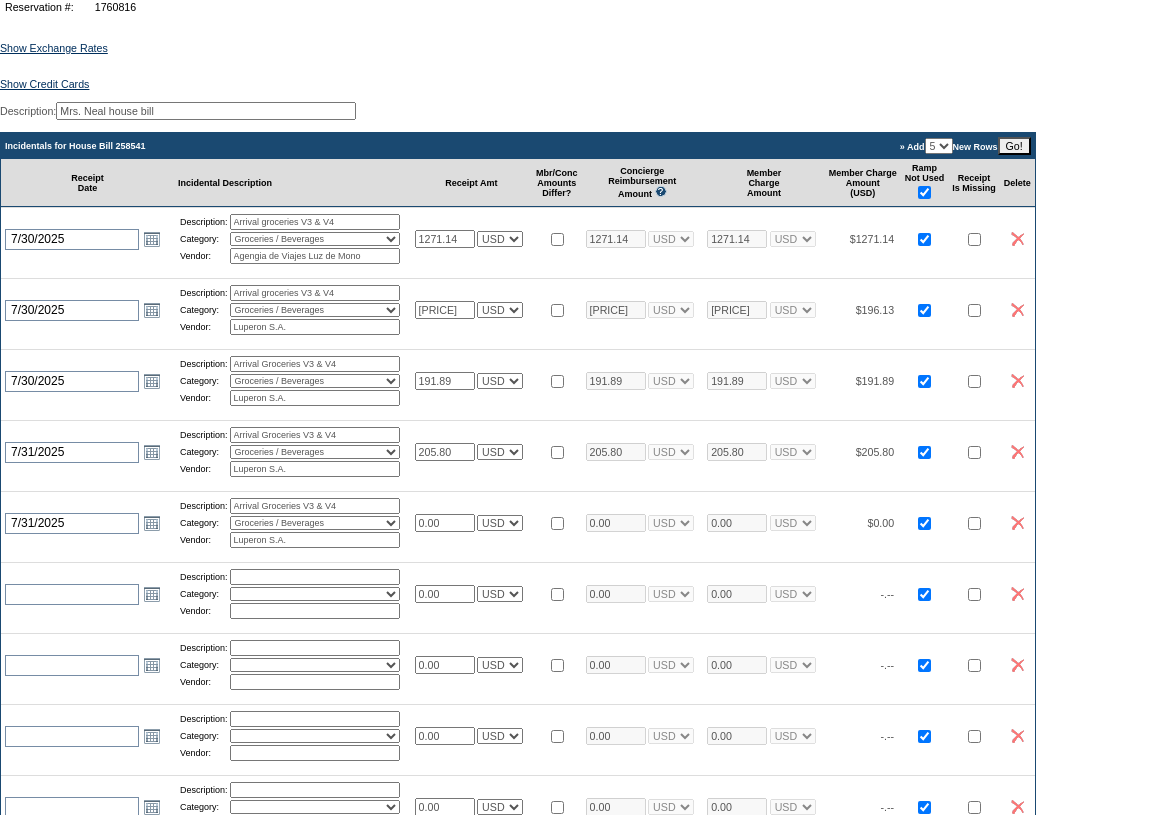 click on "2025-07-31
7/31/2025 Open the calendar popup.
<< < August 2025 > >>
S M T W T F S
31 27 28 29 30 31 1 2
32 3 4 5 6 7 8 9
33 10 11 12 13 14 15 16
34 17 18 19 20 21 22 23
35 24 25 26 27 28 29 30
36 31 1 2 3 4 5 6
Description:
Arrival Groceries V3 & V4
Category:
Activities
Additional Housekeeping
Amenities Access Fee
Bath Amenities Reimbursement
Beach Club
Breakfast Groceries
Breakfast Service Charge
Child Care Rentals
Child Care Services / Nanny
Damage Reimbursement
Destination Cellars
ER Revenue
F&B Revenue
Gifts
Gratuity
Groceries / Beverages" at bounding box center [518, 522] 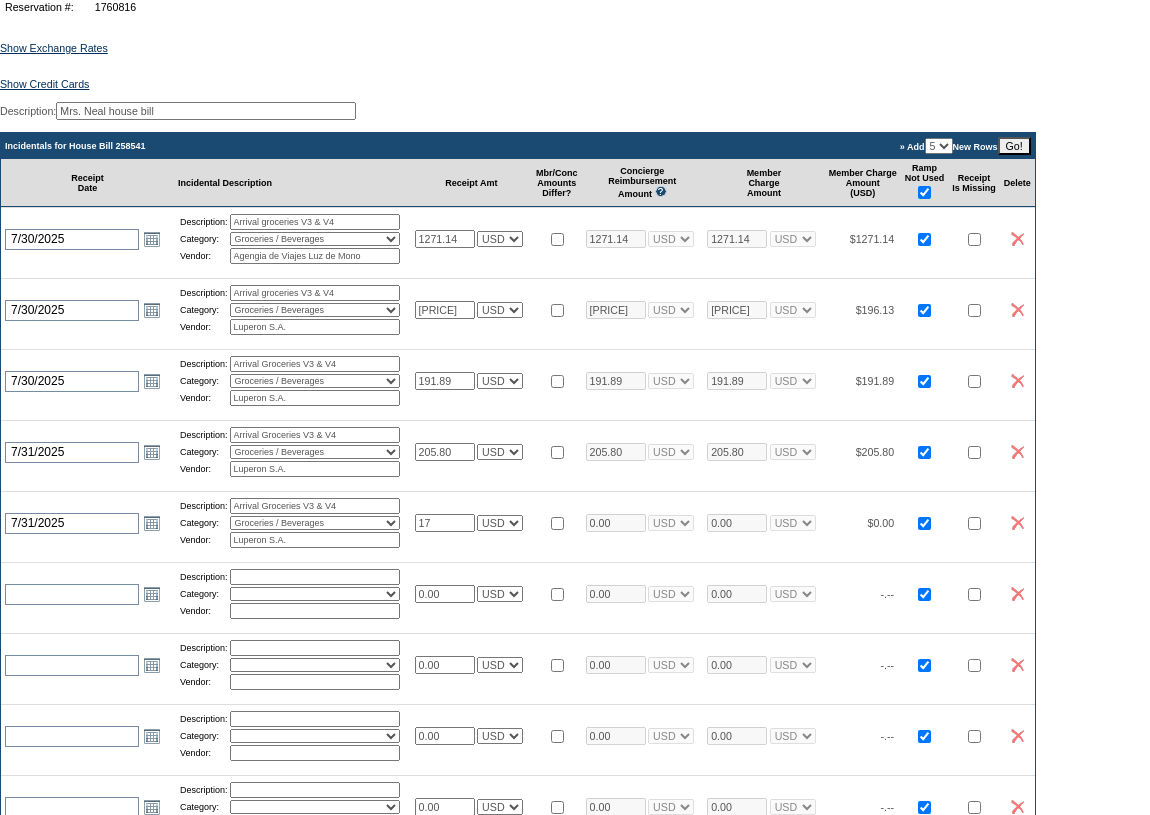 type on "17.00" 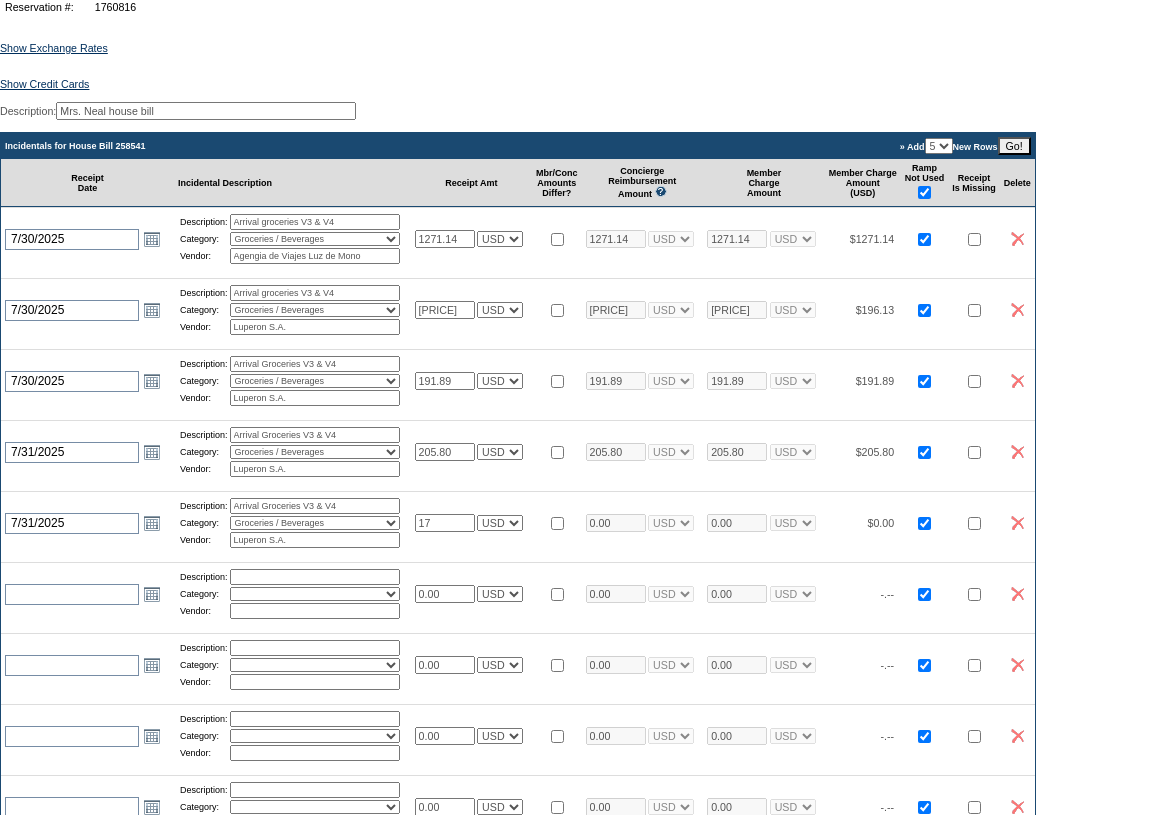 type on "17.00" 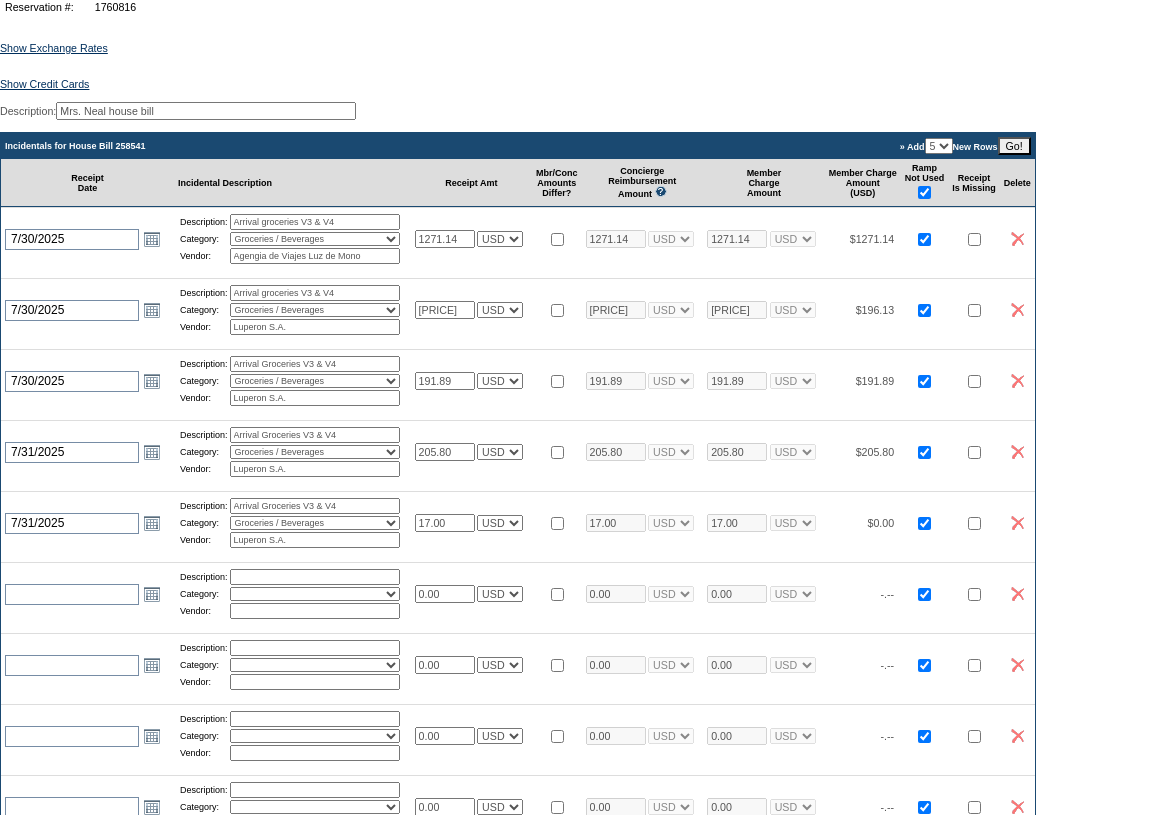 click on "2025-07-30
7/30/2025 Open the calendar popup.
<< < August 2025 > >>
S M T W T F S
31 27 28 29 30 31 1 2
32 3 4 5 6 7 8 9
33 10 11 12 13 14 15 16
34 17 18 19 20 21 22 23
35 24 25 26 27 28 29 30
36 31 1 2 3 4 5 6
Description:
Arrival groceries
Category:
Activities
Additional Housekeeping
Amenities Access Fee
Bath Amenities Reimbursement
Beach Club
Breakfast Groceries
Breakfast Service Charge
Child Care Rentals
Child Care Services / Nanny
Damage Reimbursement
Destination Cellars
ER Revenue
F&B Revenue
Gifts
Gratuity
Groceries / Beverages" at bounding box center (518, 577) 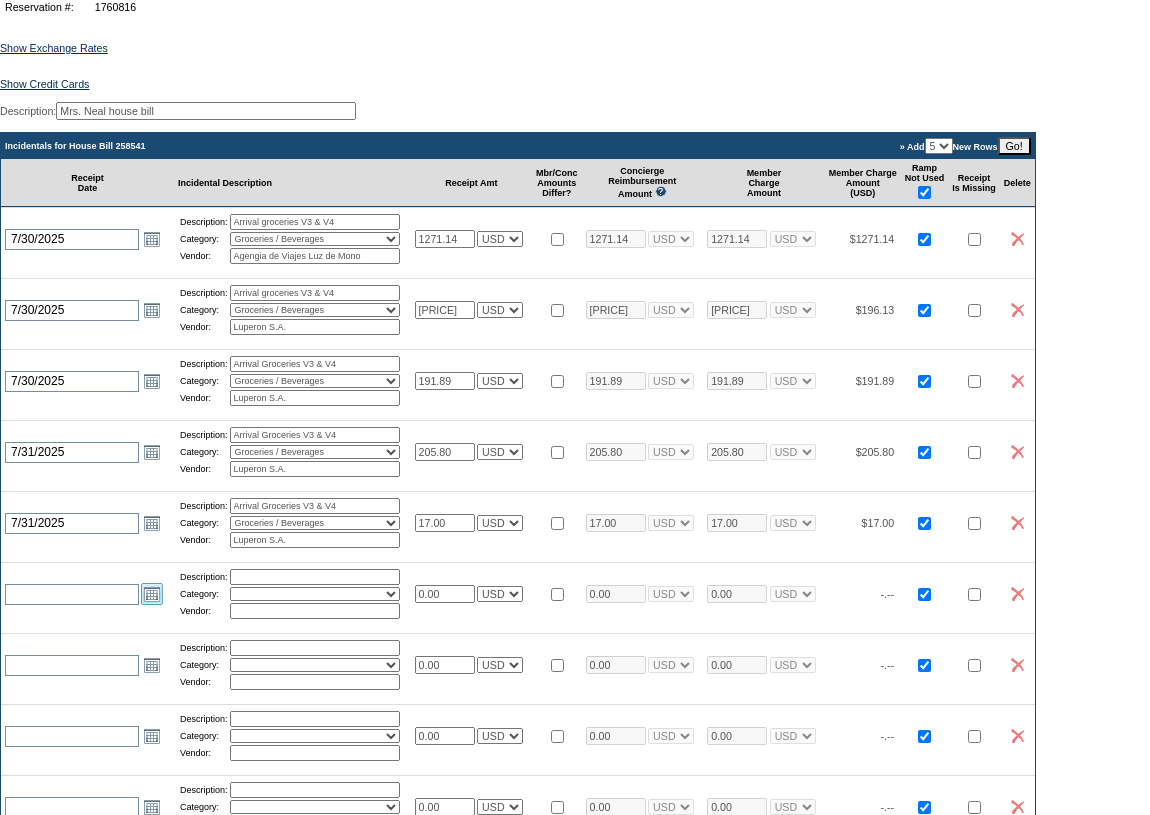 click on "Open the calendar popup." at bounding box center [152, 594] 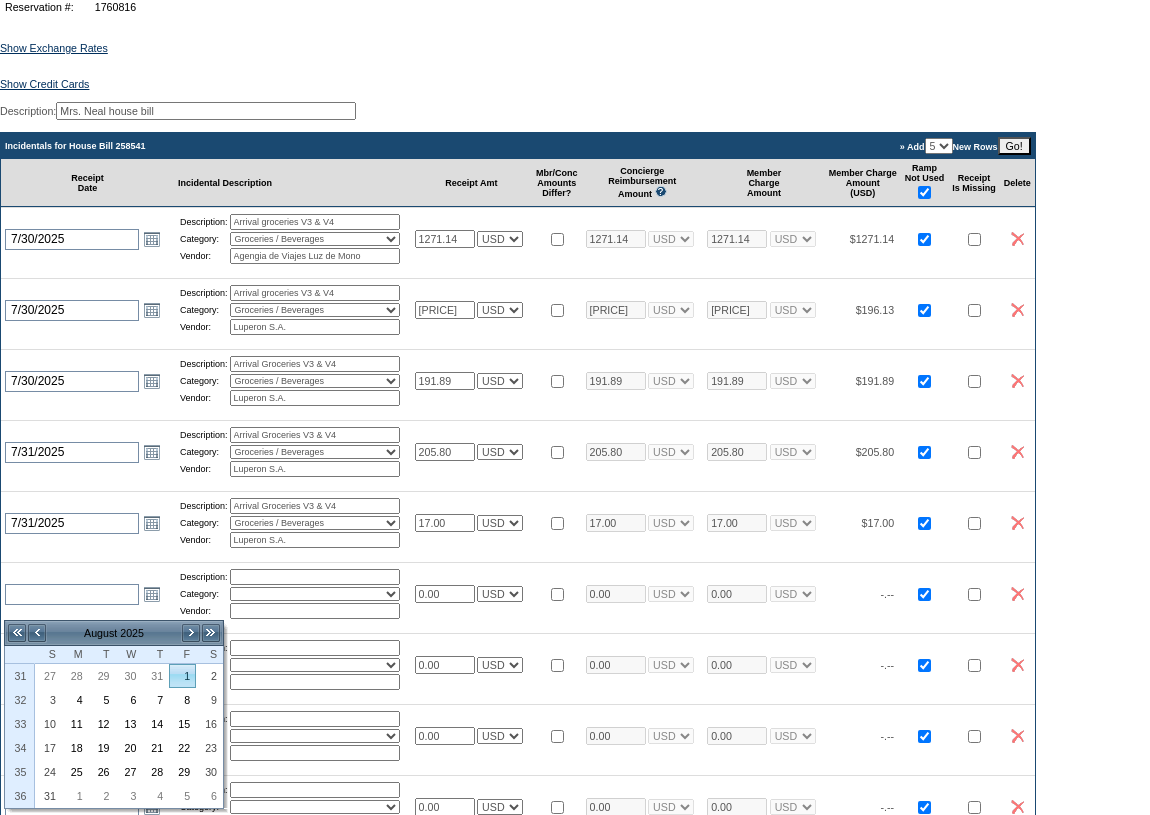 click on "1" at bounding box center (182, 676) 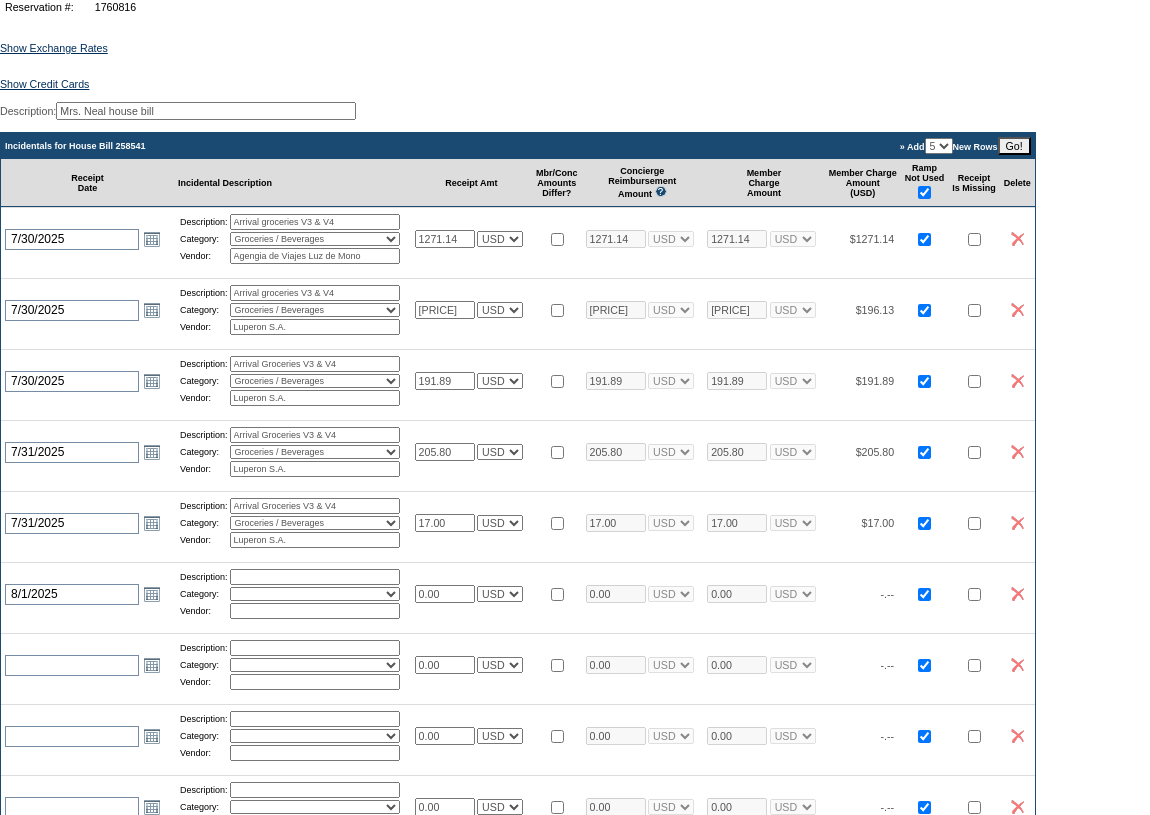 click at bounding box center (315, 577) 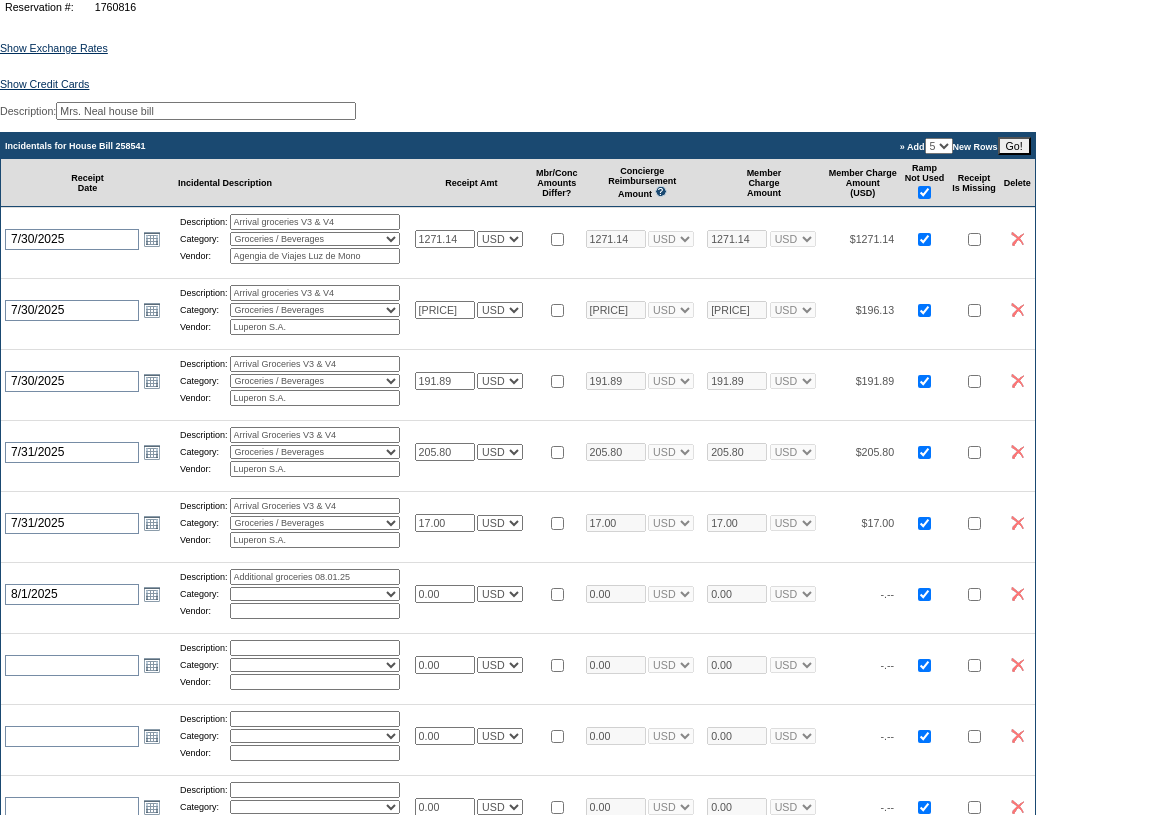 type on "Additional groceries 08.01.25" 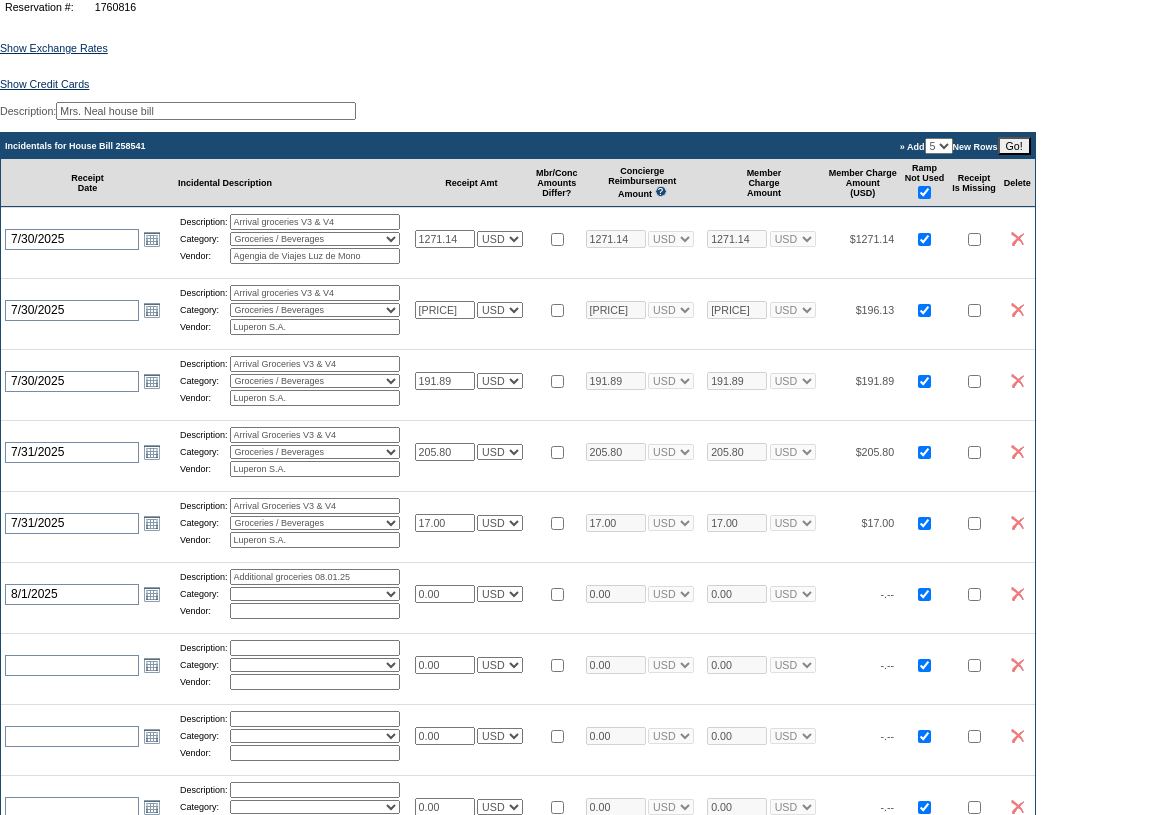 click on "Activities
Additional Housekeeping
Amenities Access Fee
Bath Amenities Reimbursement
Beach Club
Breakfast Groceries
Breakfast Service Charge
Child Care Rentals
Child Care Services / Nanny
Damage Reimbursement
Destination Cellars
ER Revenue
F&B Revenue
Gifts
Gratuity
Groceries / Beverages
House Bill Credit
Lift Tickets
Misc / Other Charges
Private Chef
Rental Fees
Runner Fees
Shipping
Spa Services
Transportation" at bounding box center [315, 594] 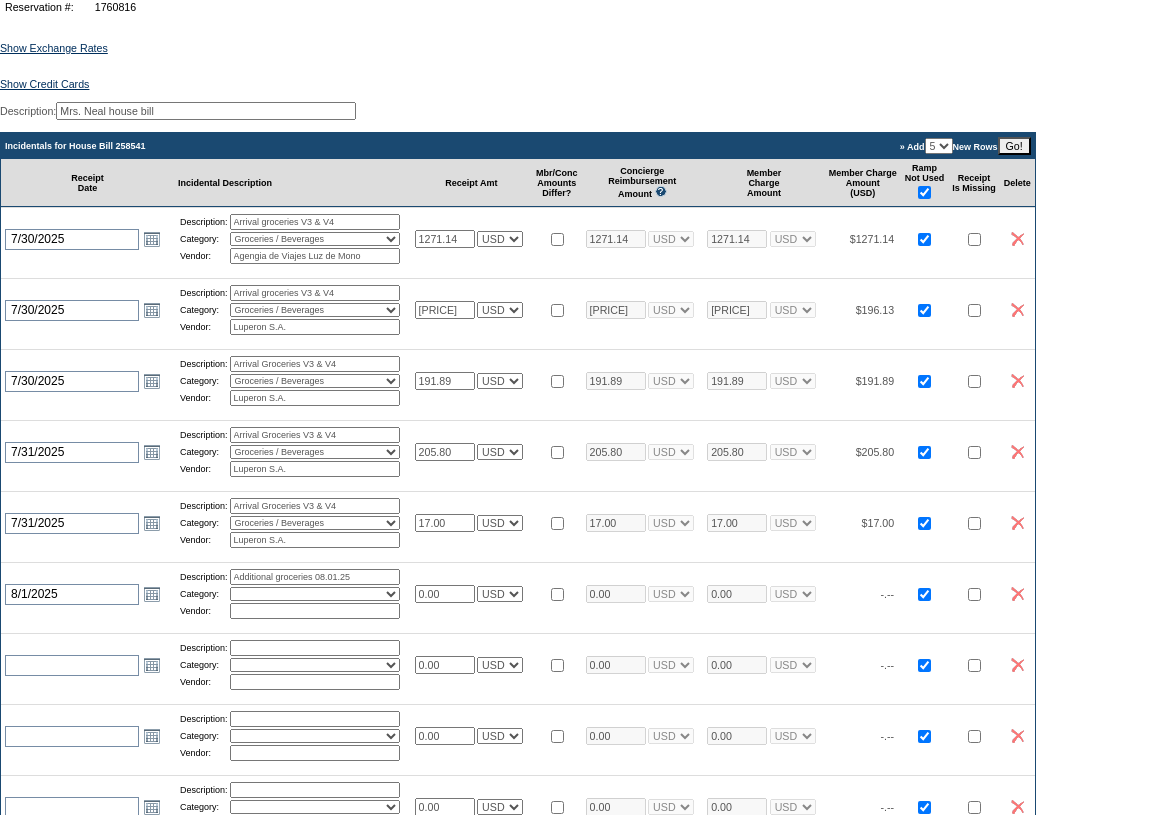 select on "11" 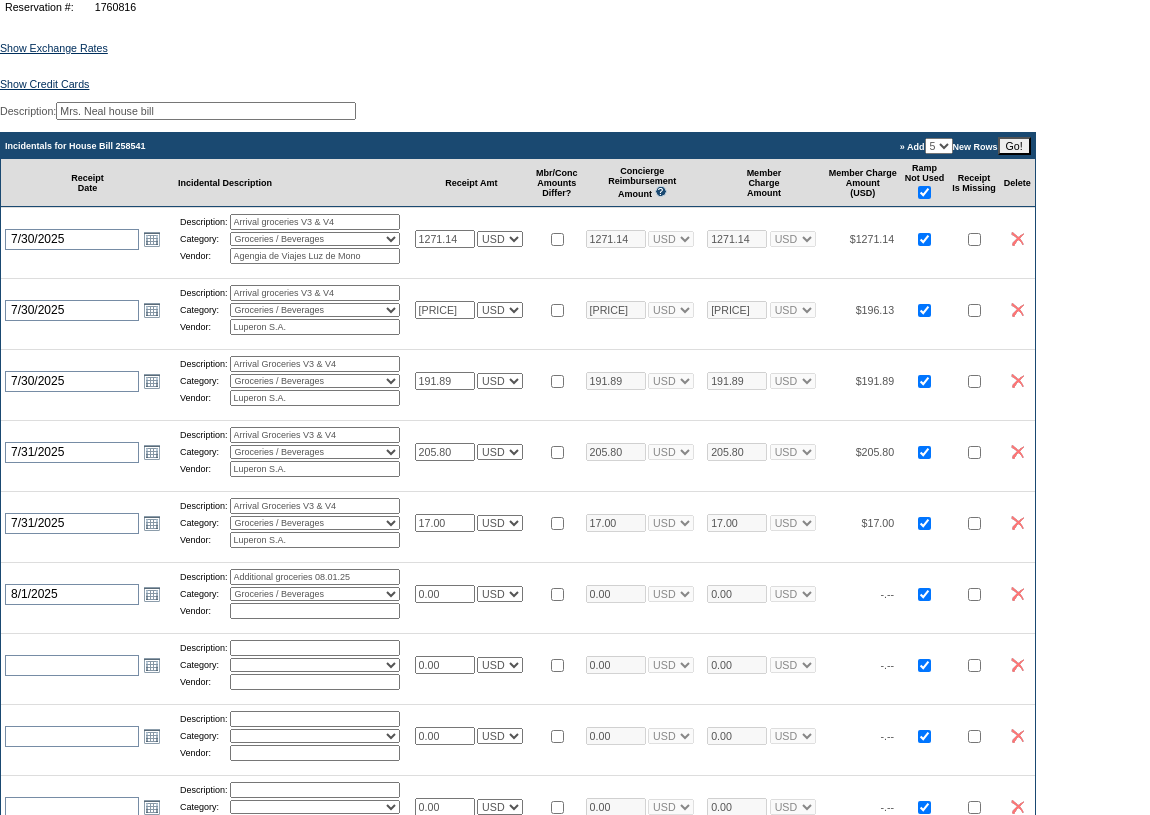 click on "Activities
Additional Housekeeping
Amenities Access Fee
Bath Amenities Reimbursement
Beach Club
Breakfast Groceries
Breakfast Service Charge
Child Care Rentals
Child Care Services / Nanny
Damage Reimbursement
Destination Cellars
ER Revenue
F&B Revenue
Gifts
Gratuity
Groceries / Beverages
House Bill Credit
Lift Tickets
Misc / Other Charges
Private Chef
Rental Fees
Runner Fees
Shipping
Spa Services
Transportation" at bounding box center (315, 594) 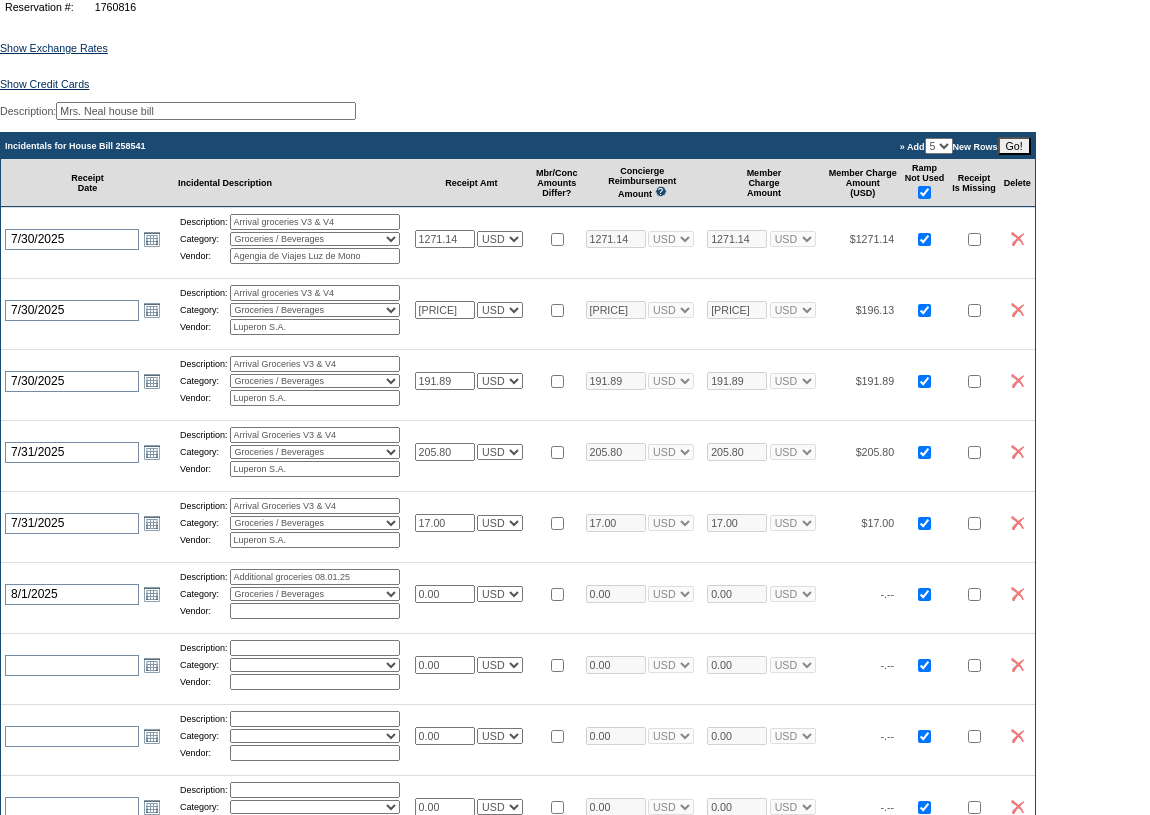type on "Agengia de Viajes Luz de Mono" 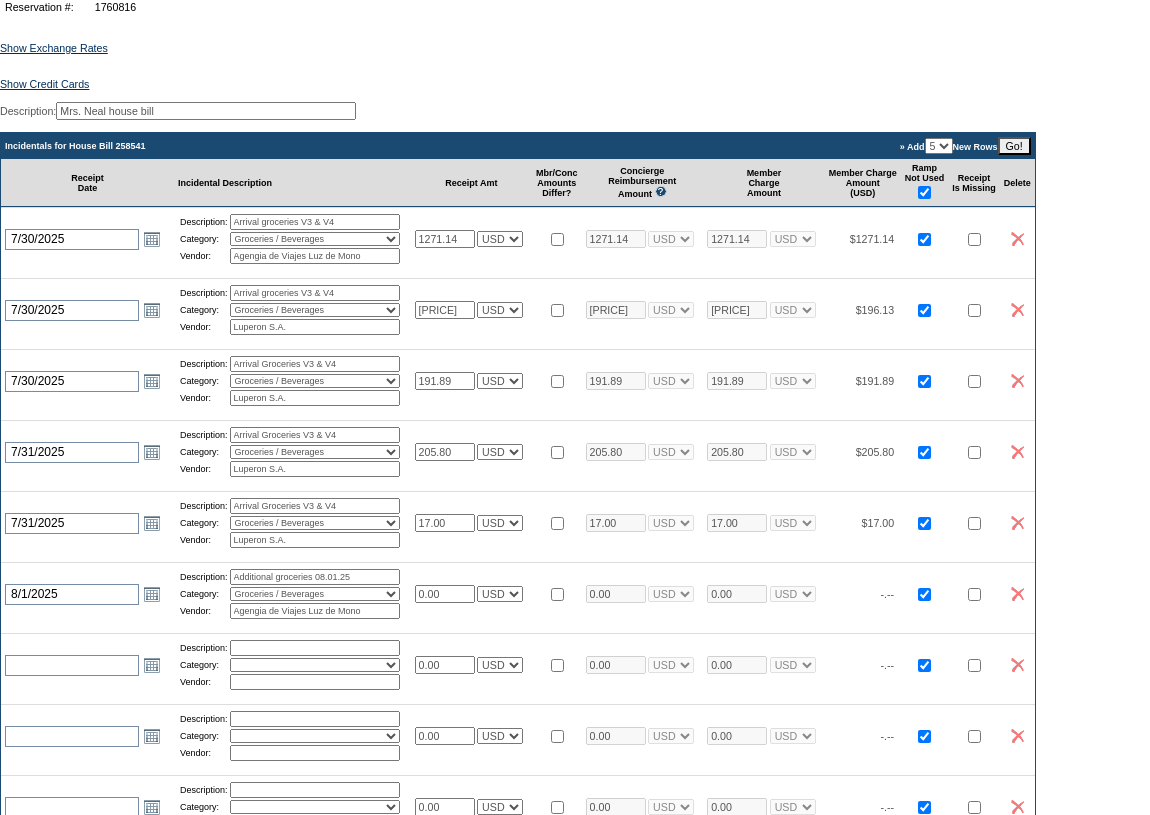 drag, startPoint x: 458, startPoint y: 609, endPoint x: 421, endPoint y: 607, distance: 37.054016 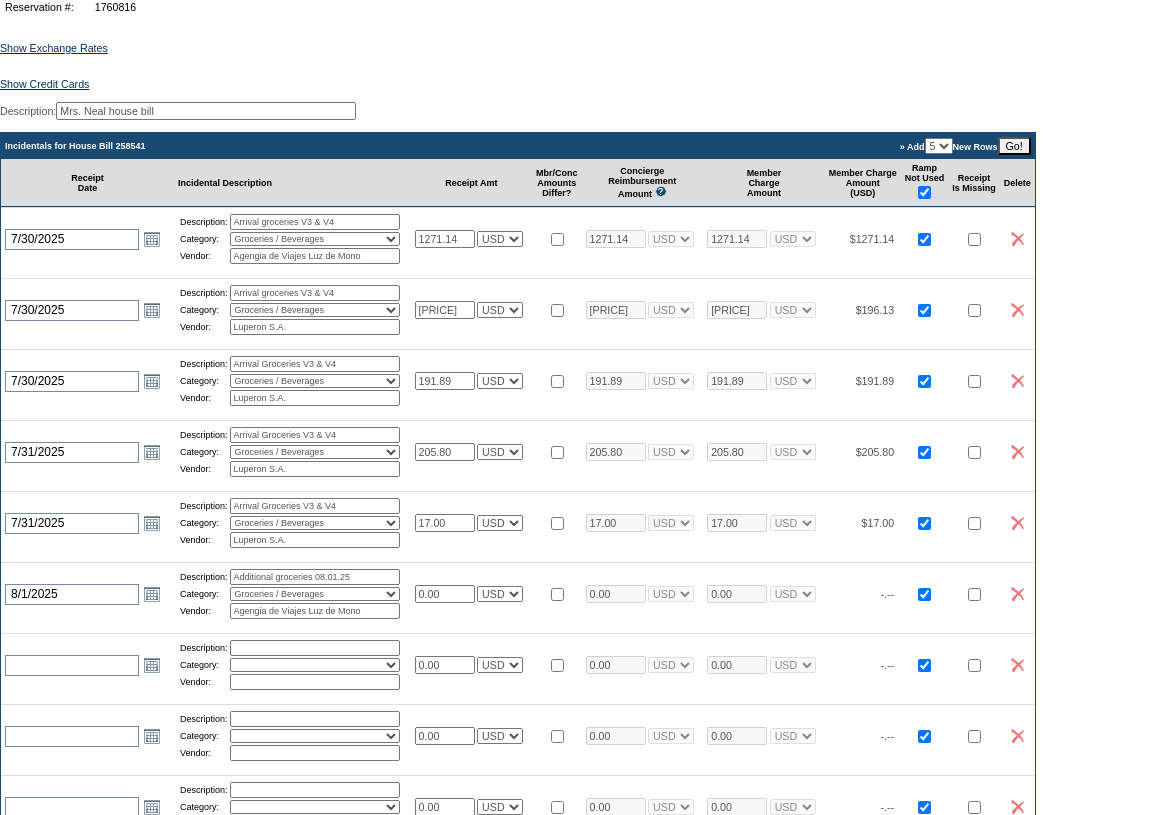 click on "0.00
USD
EUR
CAD
GBP
CRC
MXN
KYD" at bounding box center (472, 593) 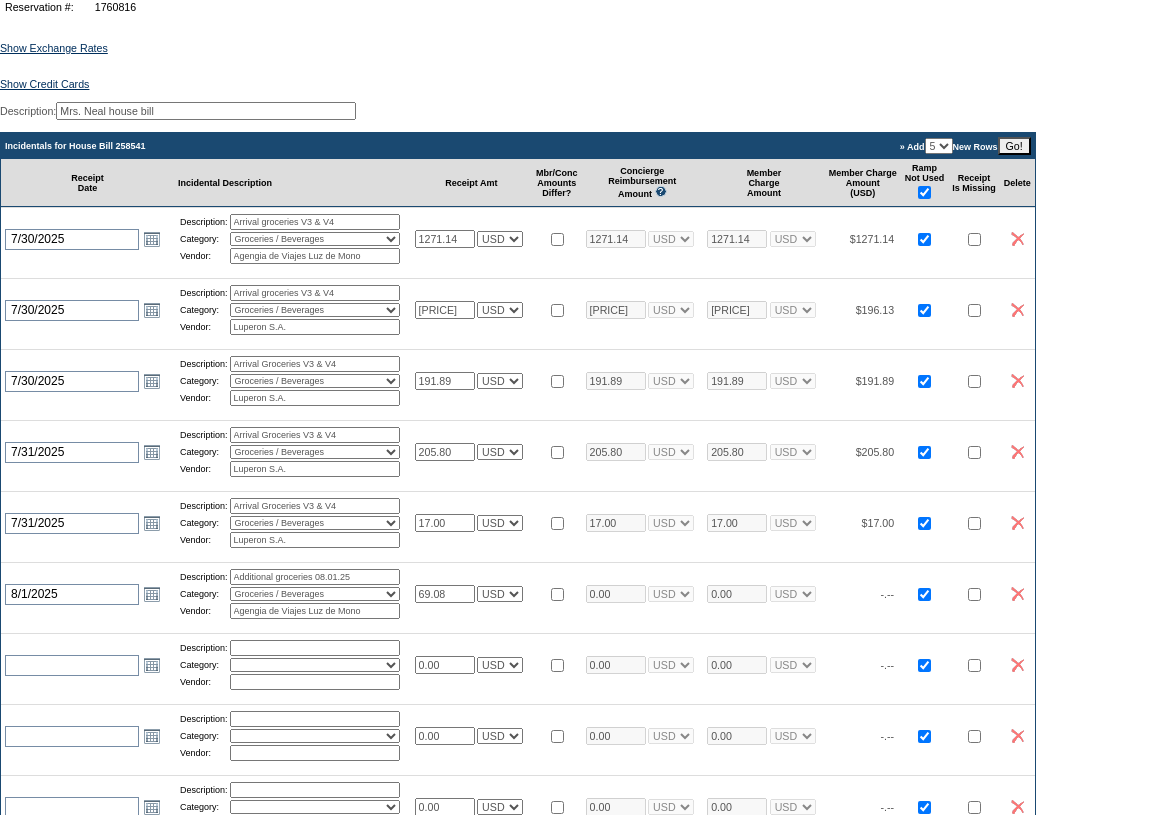 type on "69.08" 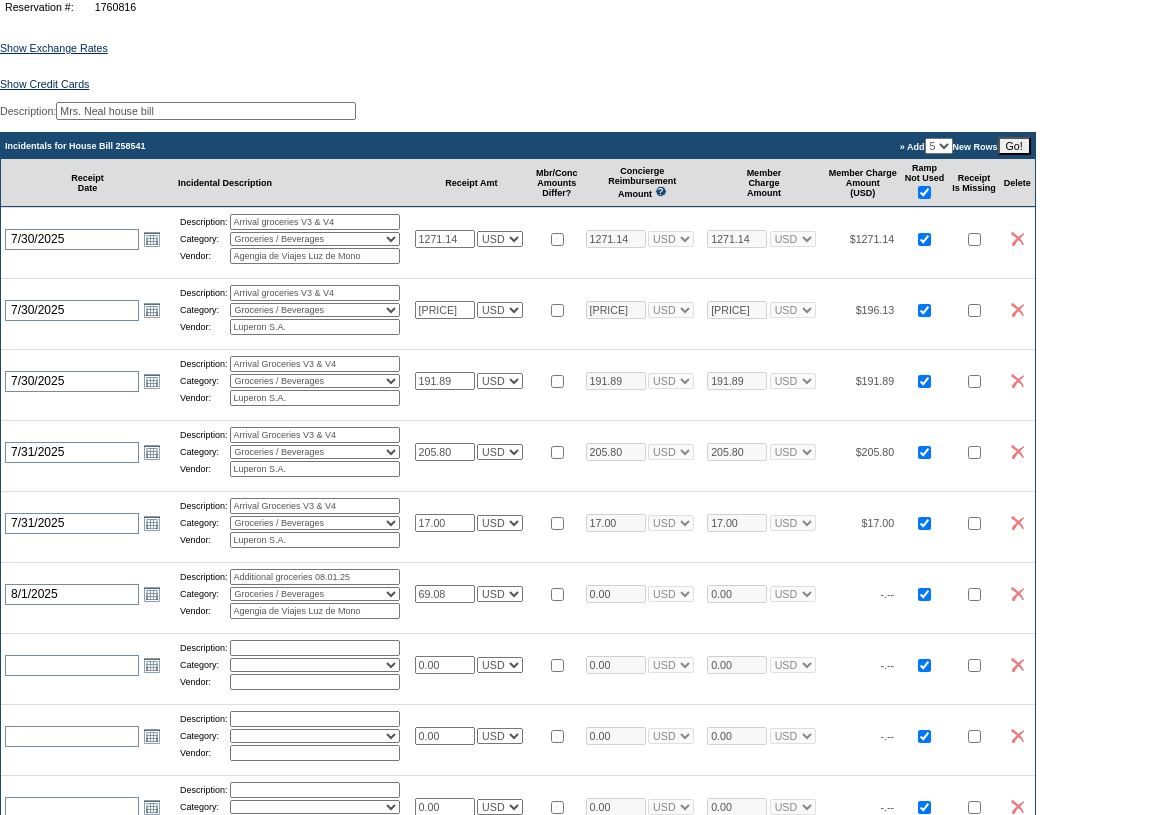type on "69.08" 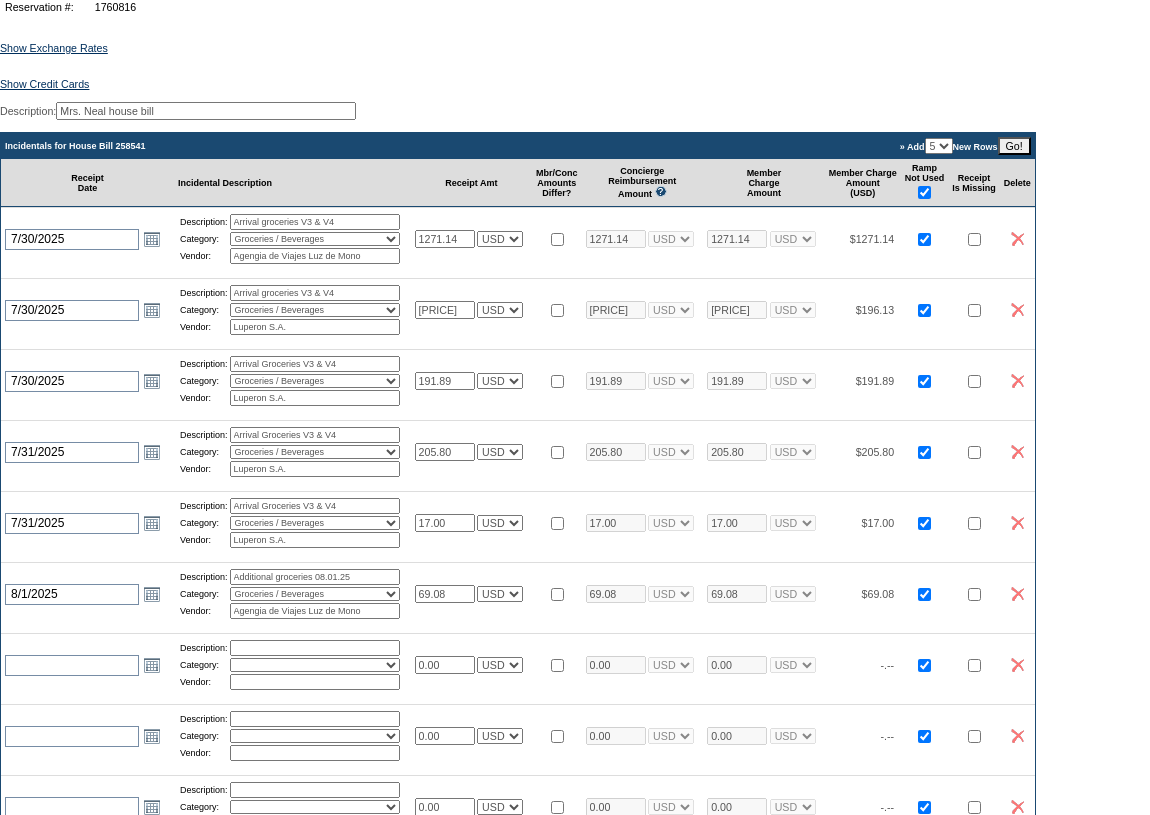 drag, startPoint x: 470, startPoint y: 642, endPoint x: 467, endPoint y: 617, distance: 25.179358 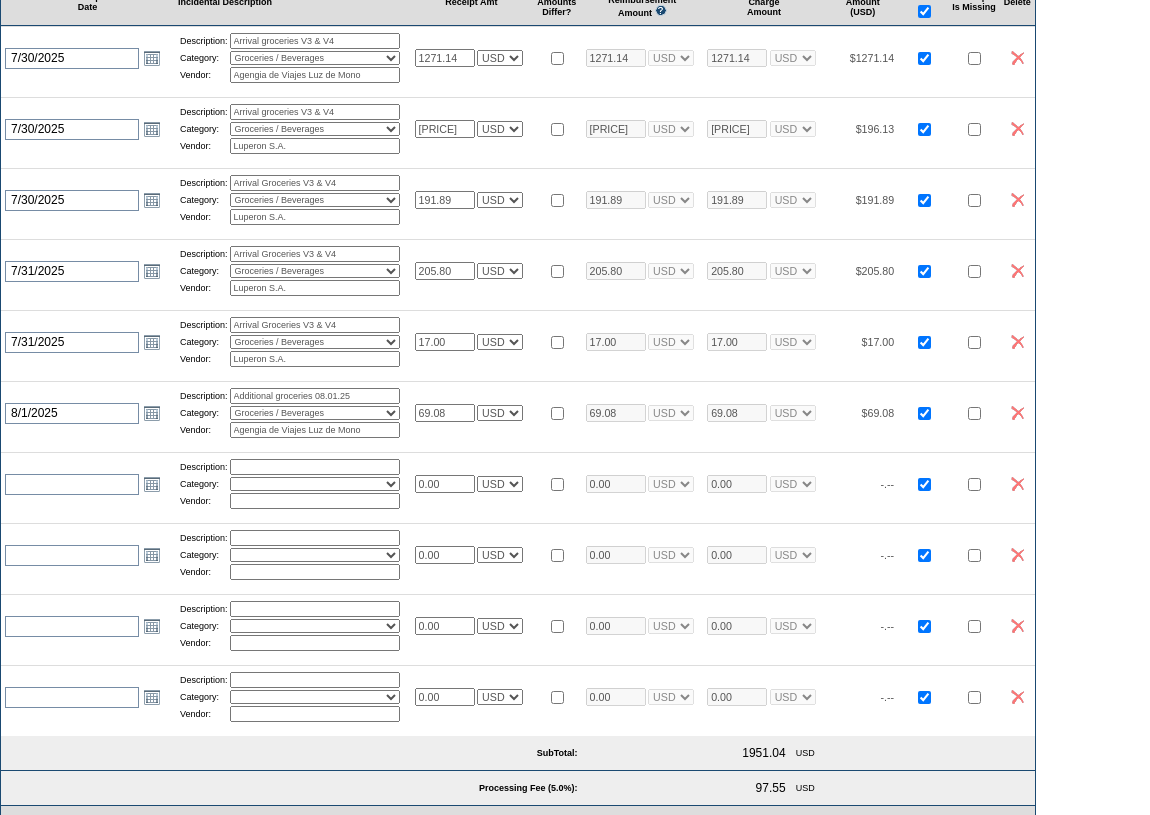 scroll, scrollTop: 454, scrollLeft: 0, axis: vertical 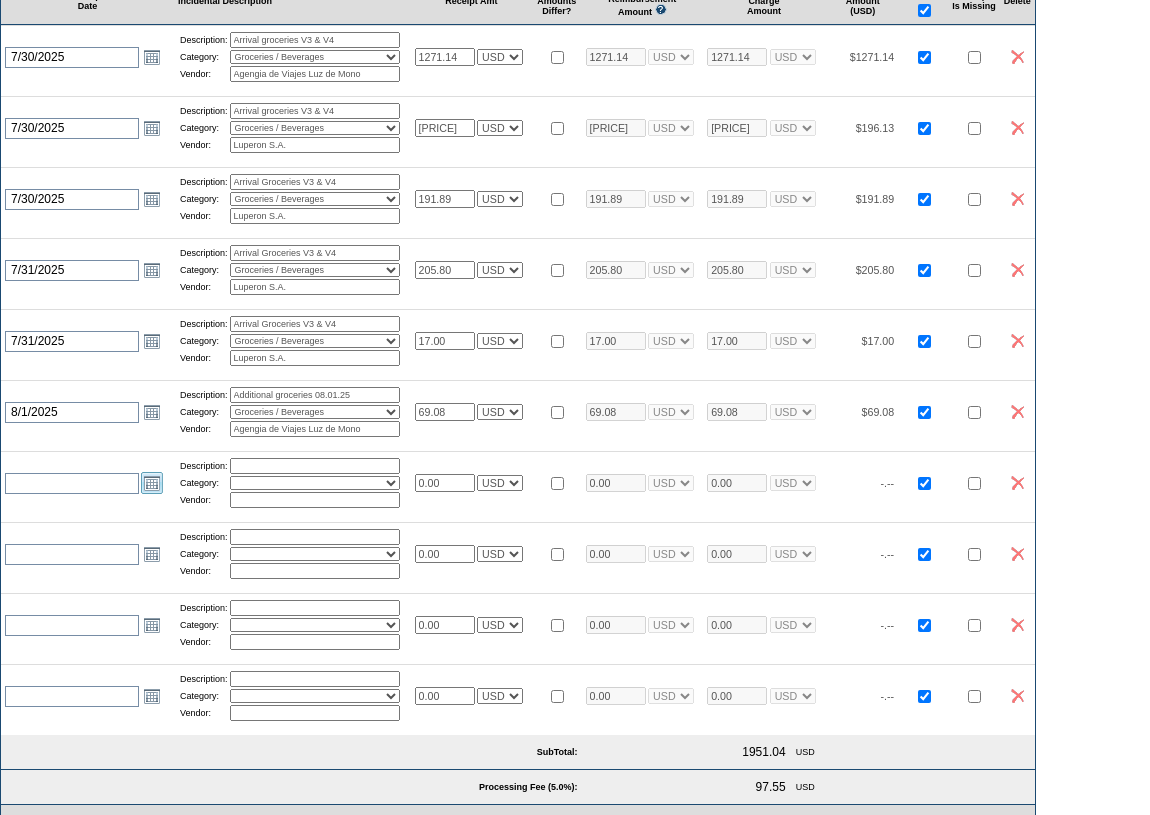click on "Open the calendar popup." at bounding box center (152, 483) 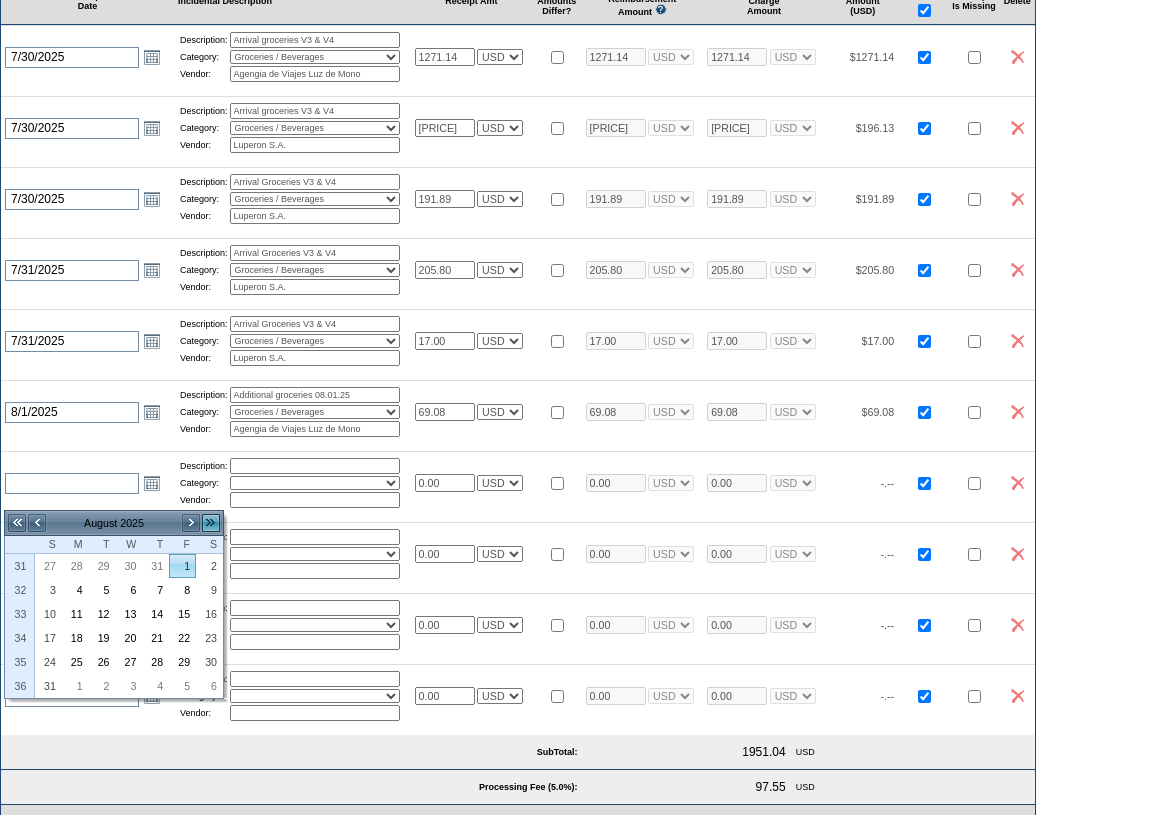 drag, startPoint x: 181, startPoint y: 562, endPoint x: 215, endPoint y: 526, distance: 49.517673 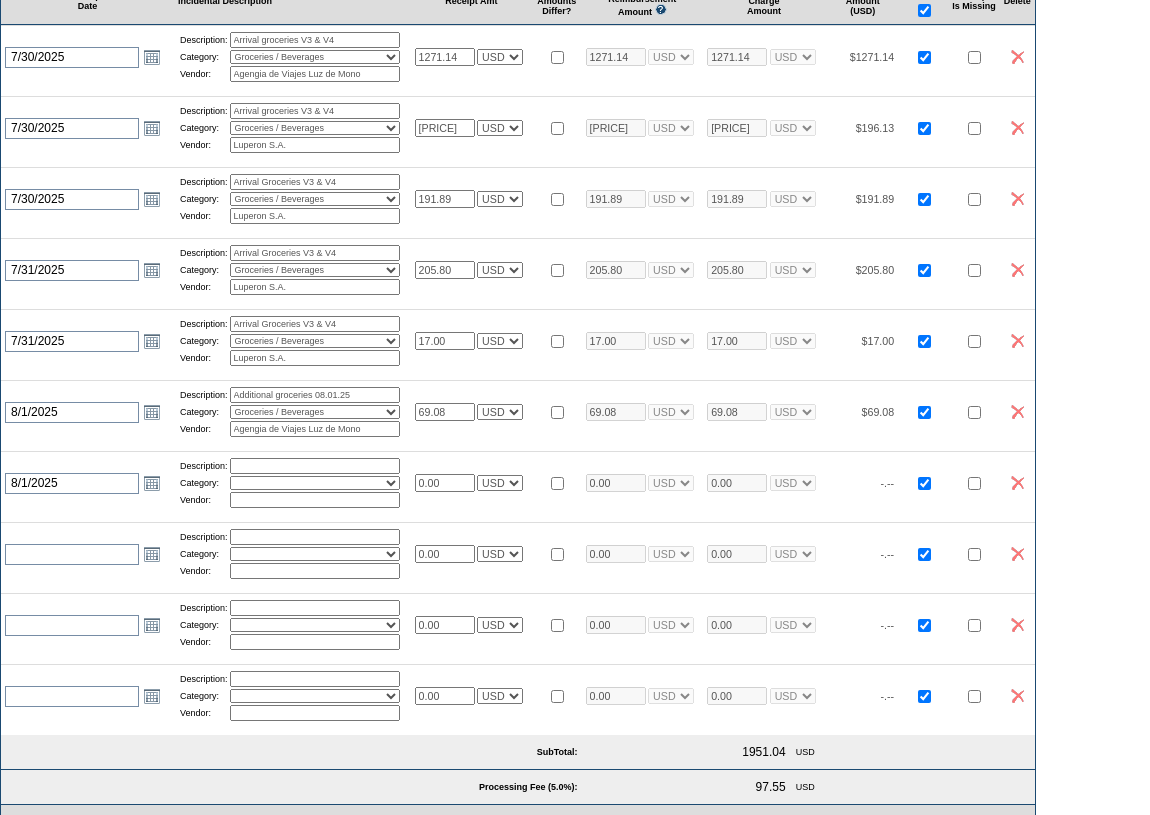 click at bounding box center [315, 466] 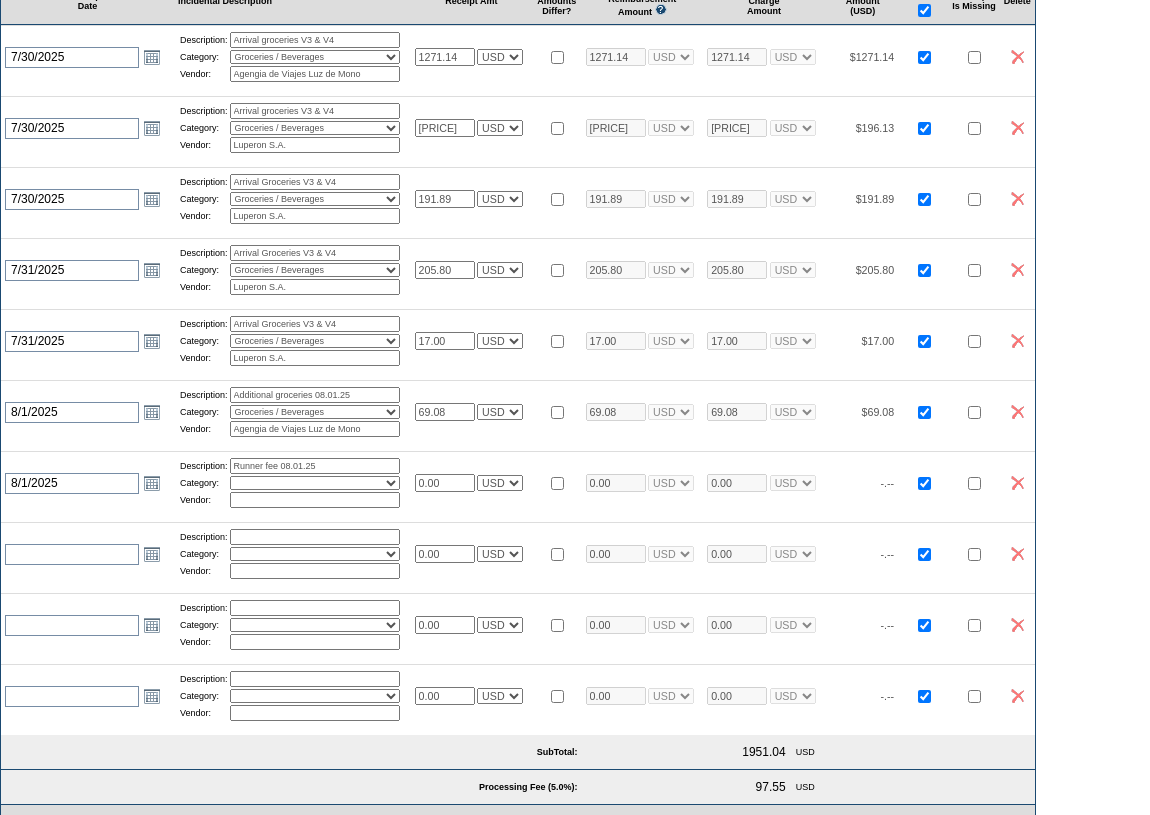 type on "Runner fee 08.01.25" 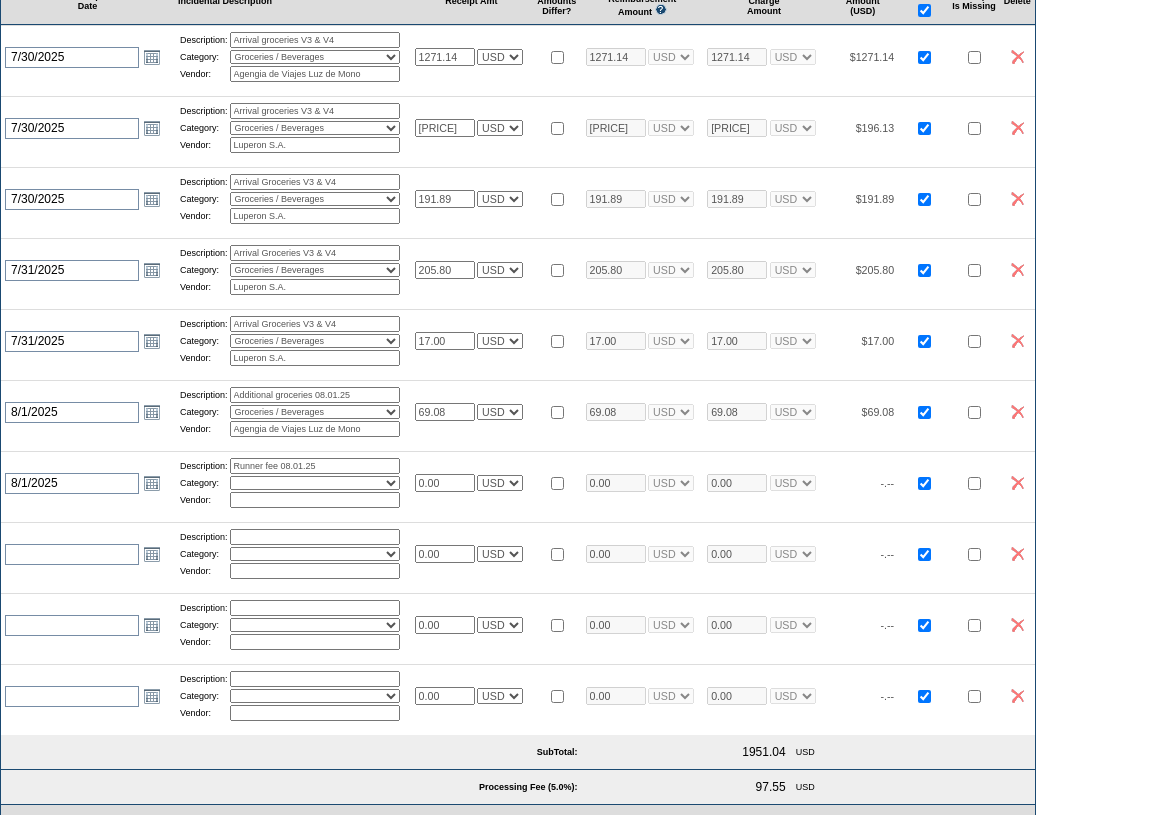 click on "Activities
Additional Housekeeping
Amenities Access Fee
Bath Amenities Reimbursement
Beach Club
Breakfast Groceries
Breakfast Service Charge
Child Care Rentals
Child Care Services / Nanny
Damage Reimbursement
Destination Cellars
ER Revenue
F&B Revenue
Gifts
Gratuity
Groceries / Beverages
House Bill Credit
Lift Tickets
Misc / Other Charges
Private Chef
Rental Fees
Runner Fees
Shipping
Spa Services
Transportation" at bounding box center [315, 483] 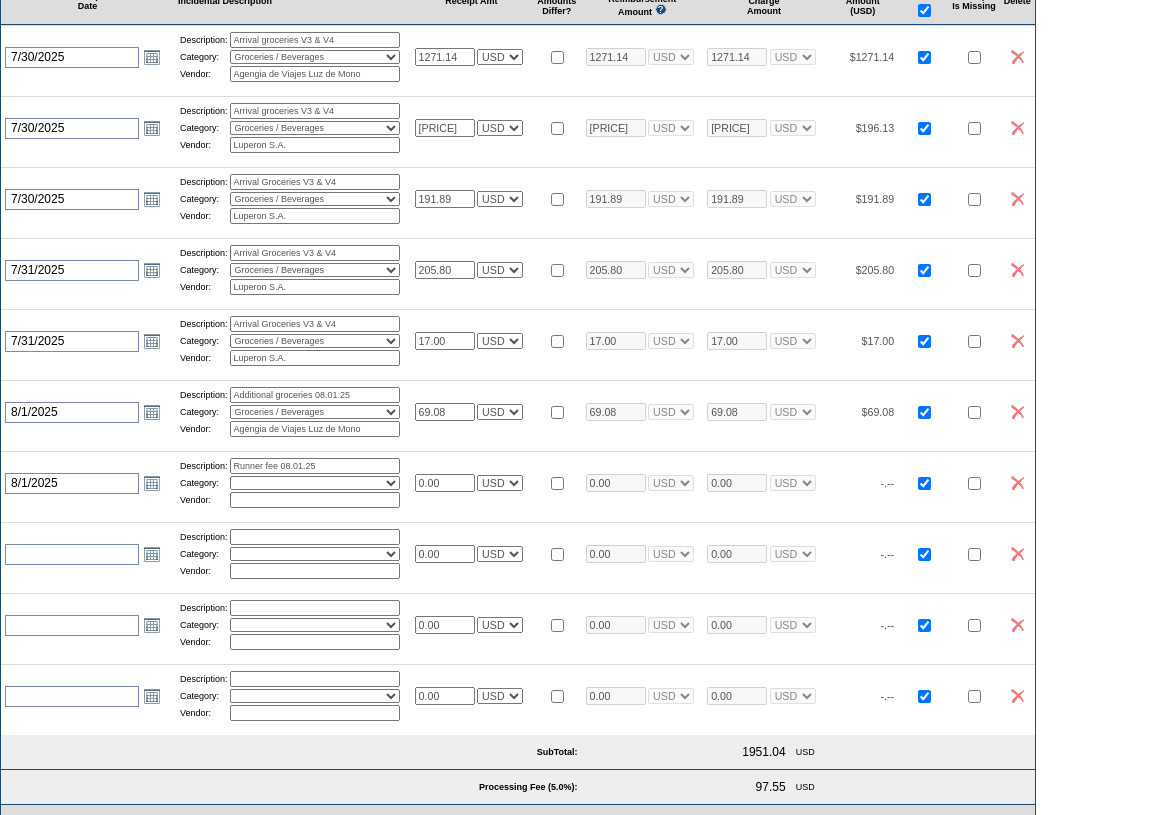 select on "25" 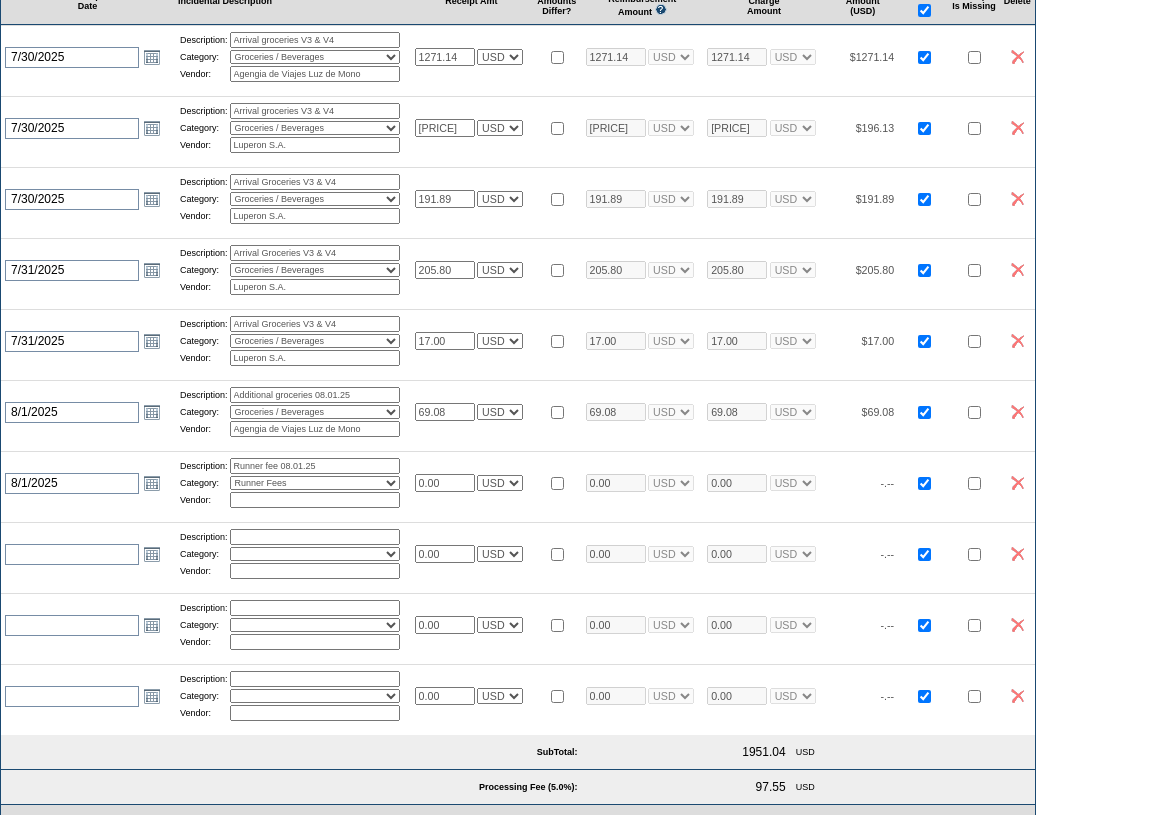 click on "Activities
Additional Housekeeping
Amenities Access Fee
Bath Amenities Reimbursement
Beach Club
Breakfast Groceries
Breakfast Service Charge
Child Care Rentals
Child Care Services / Nanny
Damage Reimbursement
Destination Cellars
ER Revenue
F&B Revenue
Gifts
Gratuity
Groceries / Beverages
House Bill Credit
Lift Tickets
Misc / Other Charges
Private Chef
Rental Fees
Runner Fees
Shipping
Spa Services
Transportation" at bounding box center (315, 483) 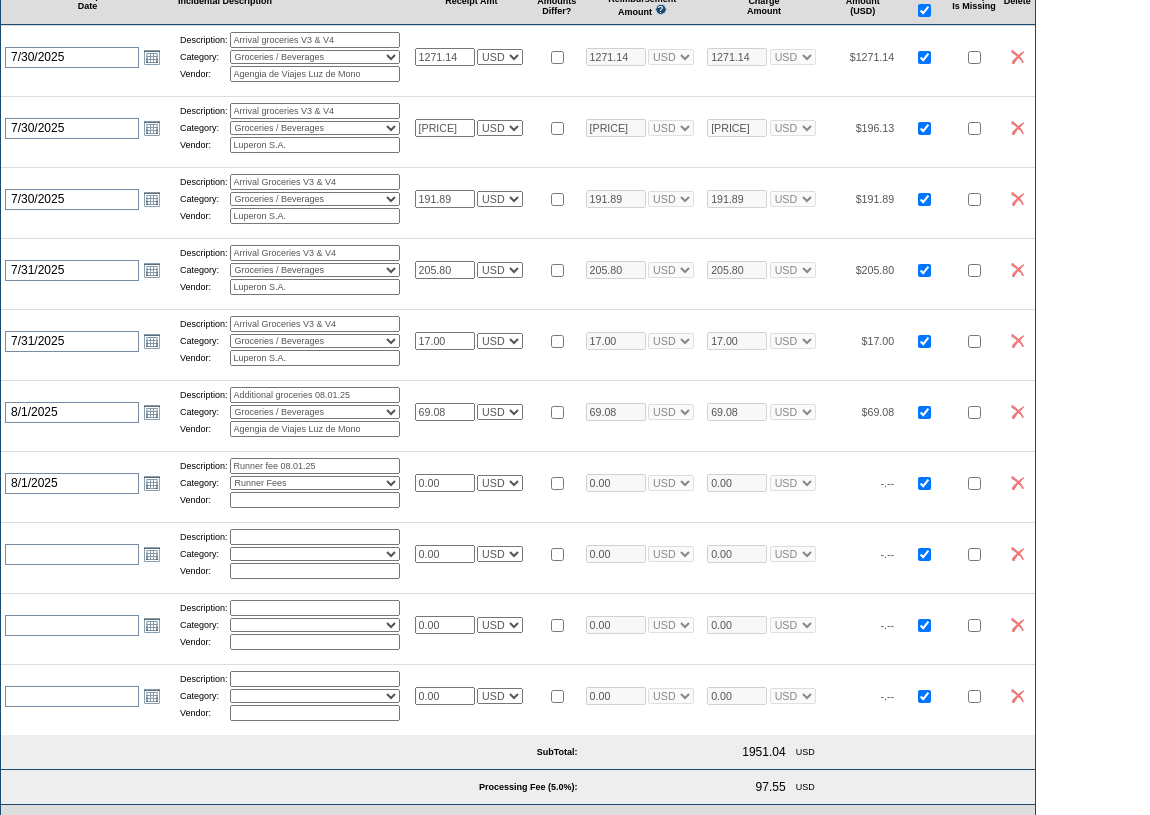 type on "RSI ltda" 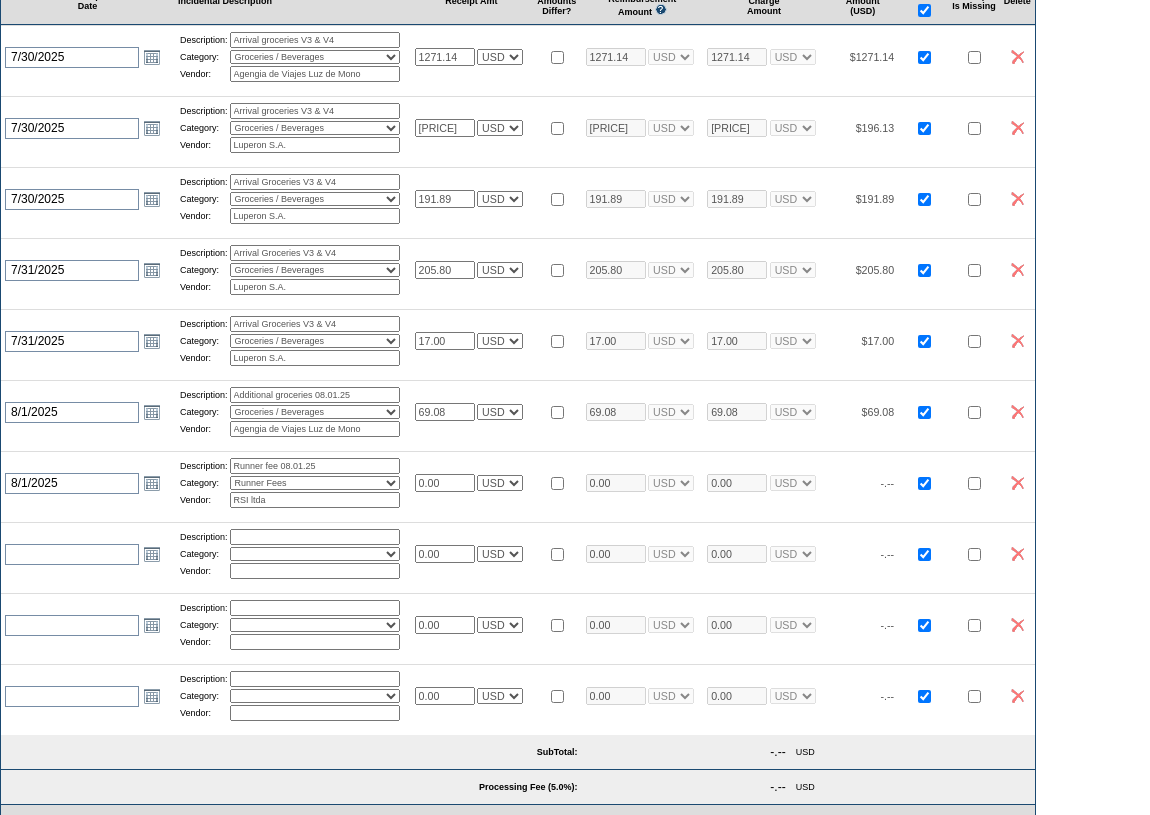 drag, startPoint x: 459, startPoint y: 499, endPoint x: 423, endPoint y: 491, distance: 36.878178 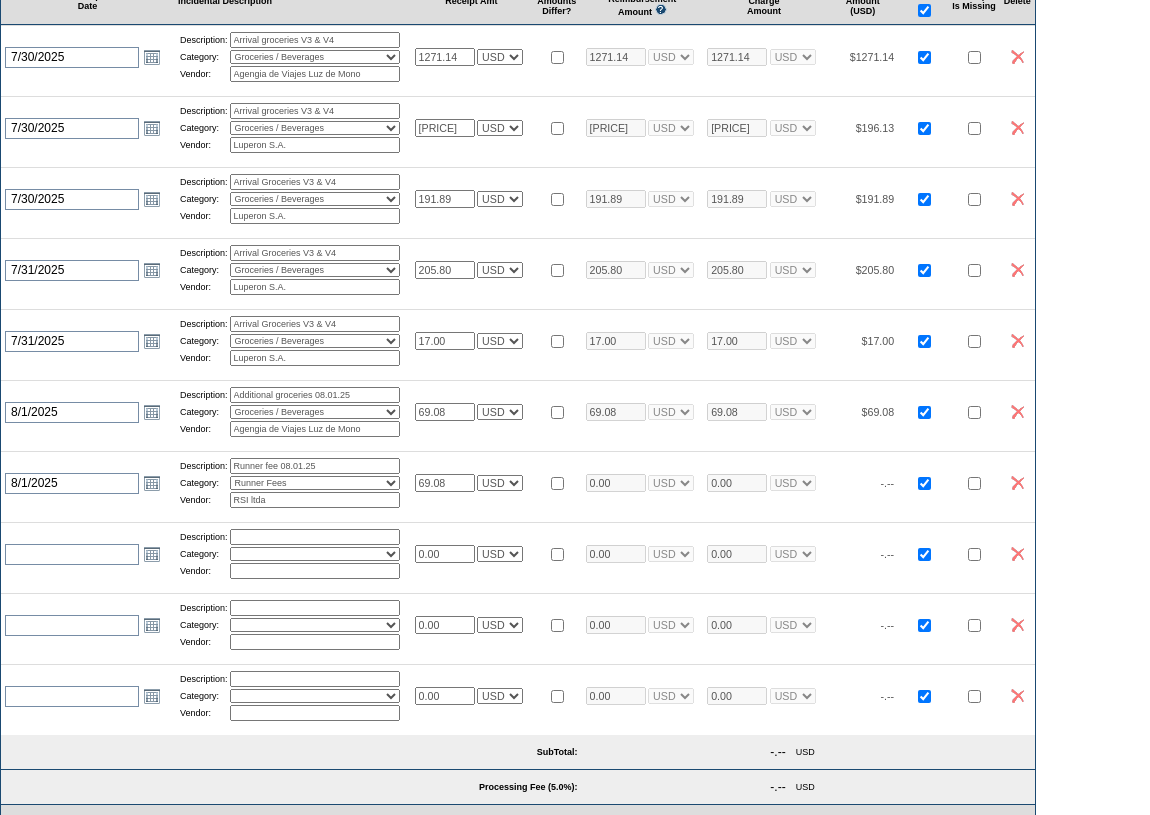 type on "69.08" 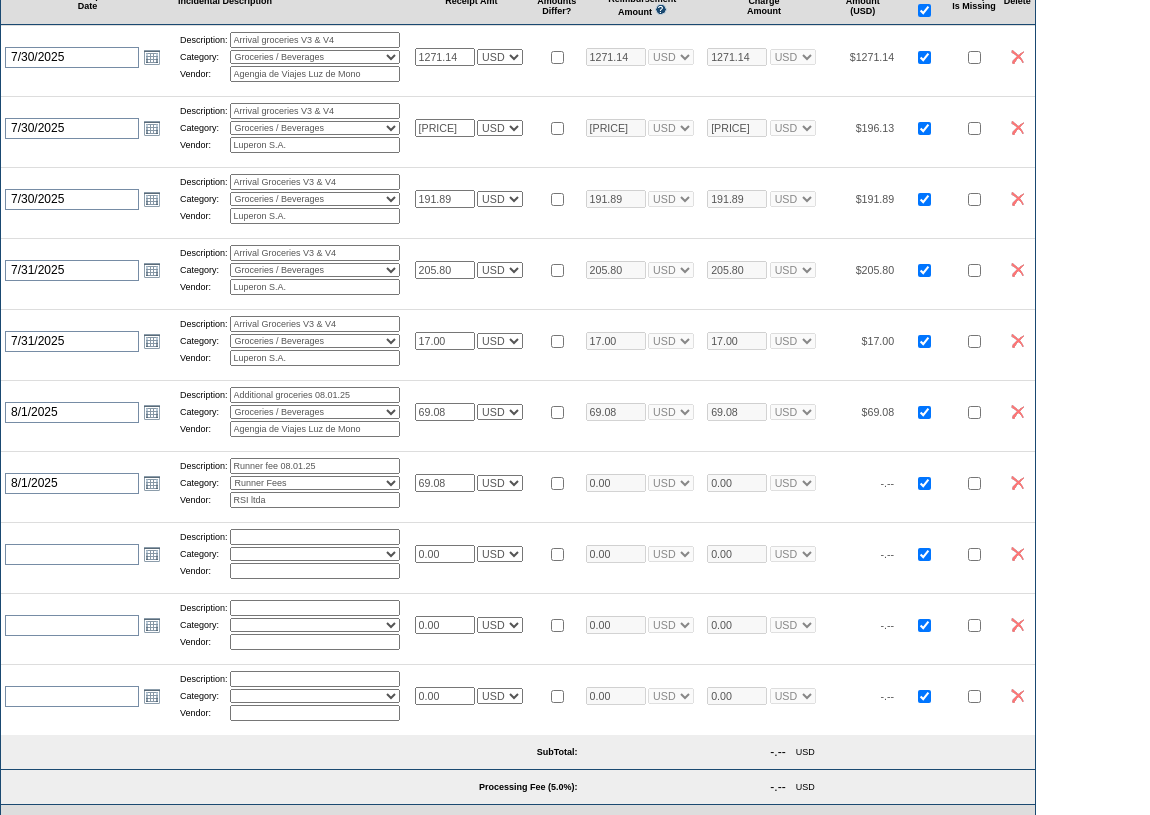 type on "69.08" 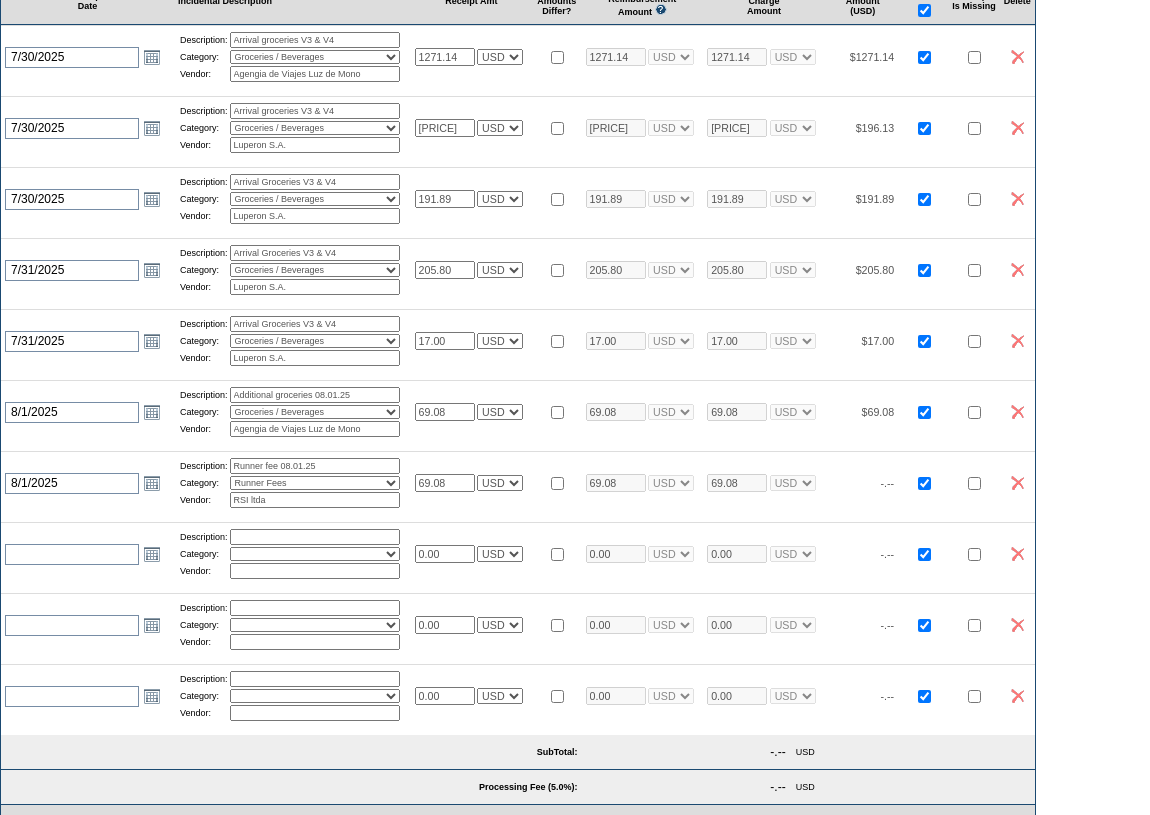 click on "69.08
USD
EUR
CAD
GBP
CRC
MXN
KYD" at bounding box center [472, 482] 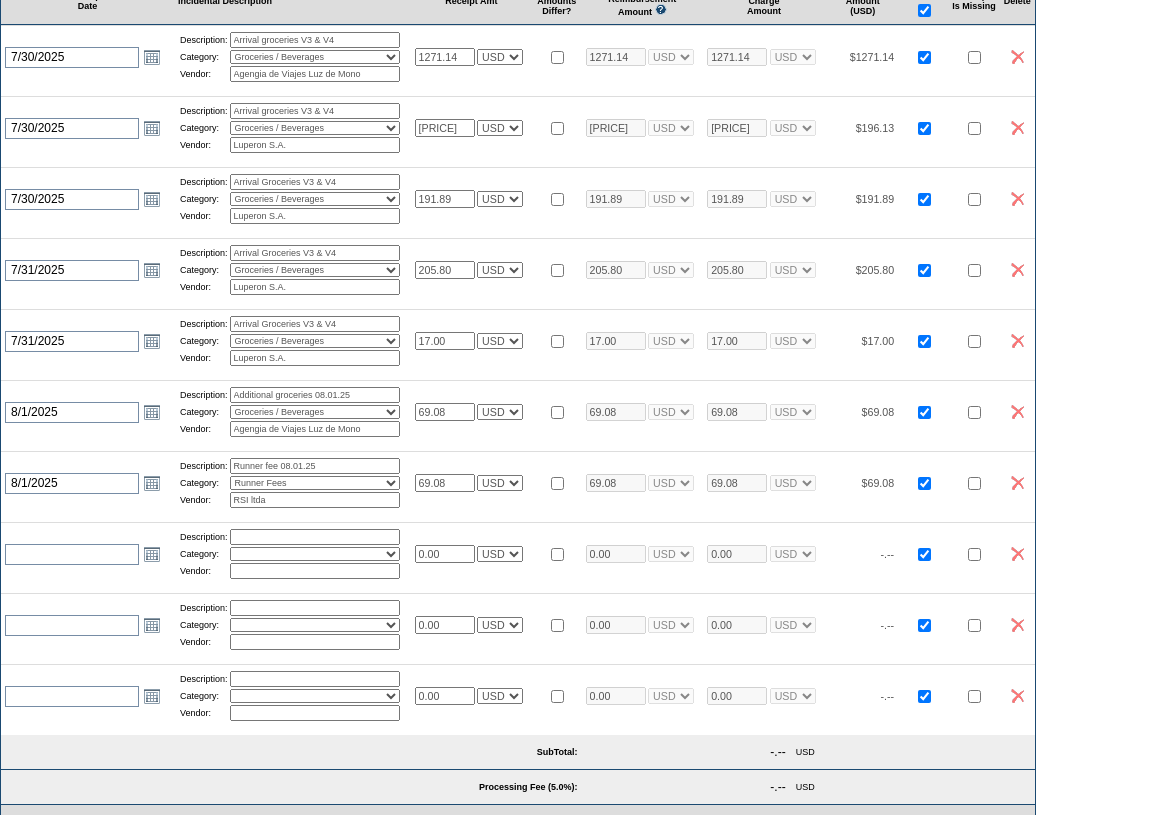 drag, startPoint x: 460, startPoint y: 505, endPoint x: 423, endPoint y: 499, distance: 37.48333 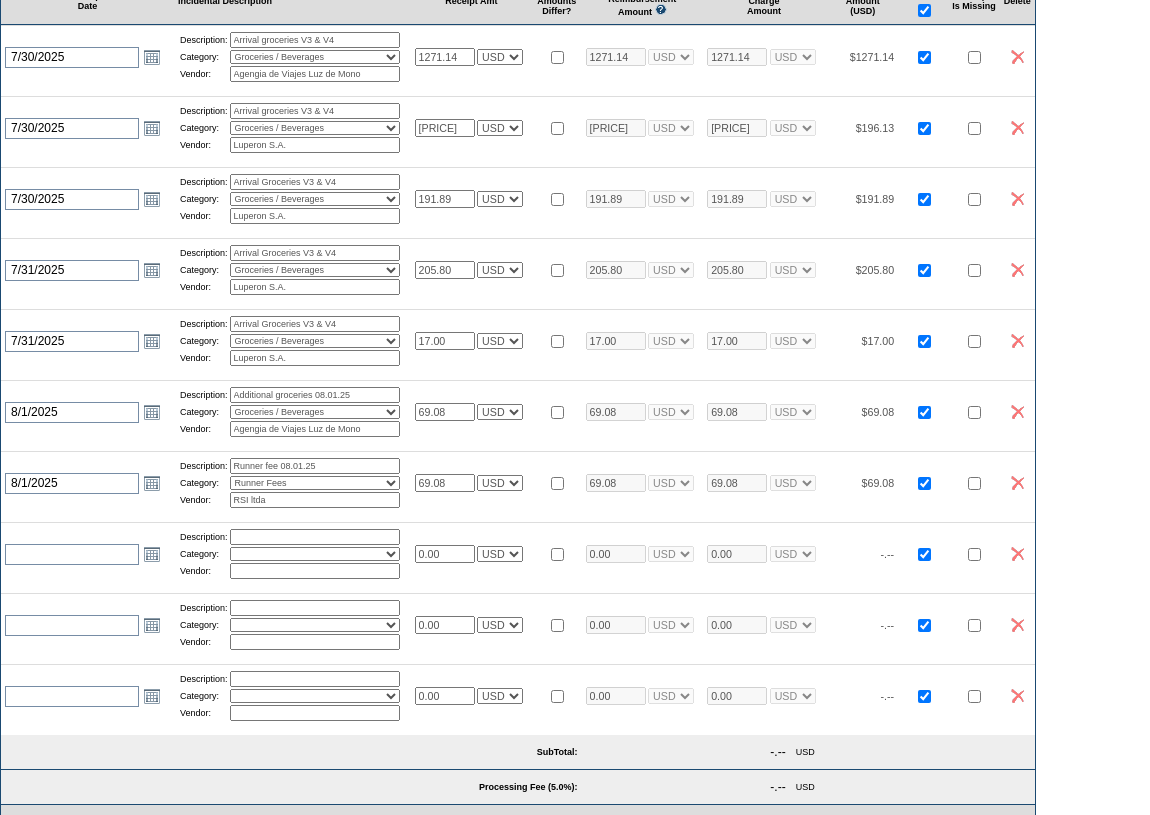 click on "69.08" at bounding box center [445, 483] 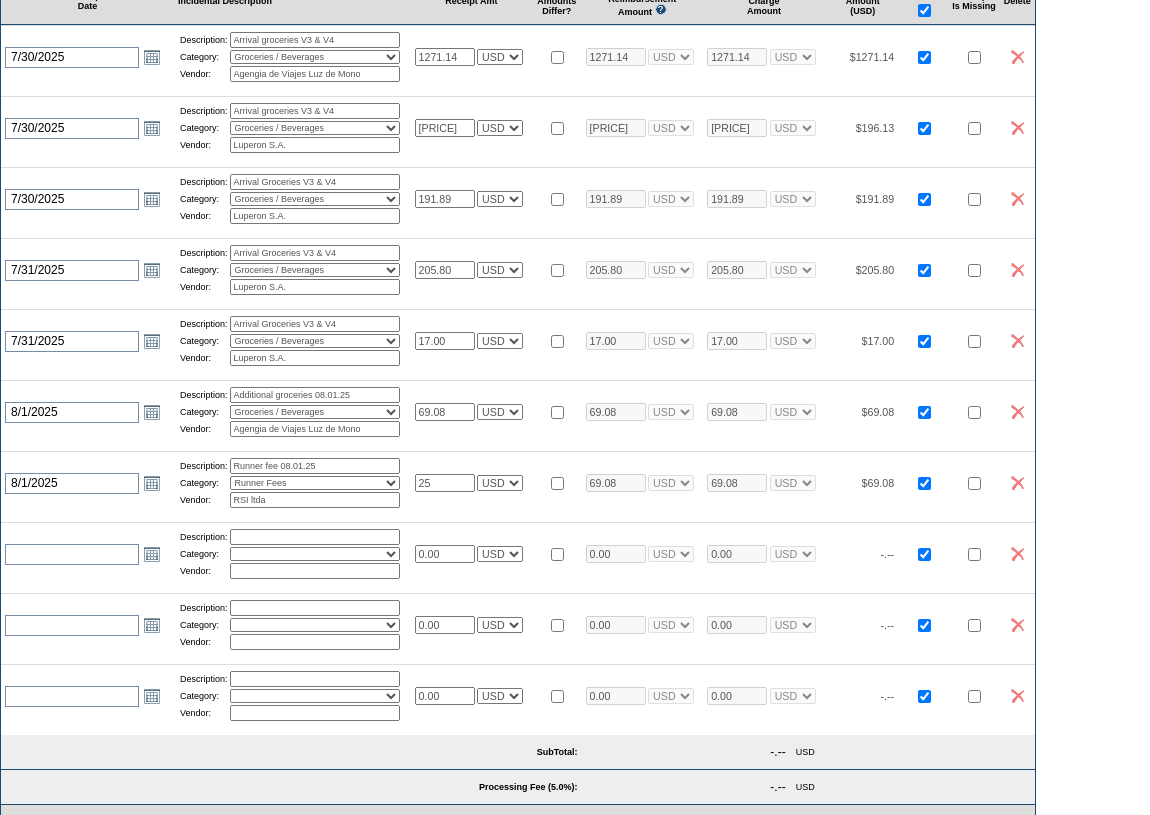 type on "25.00" 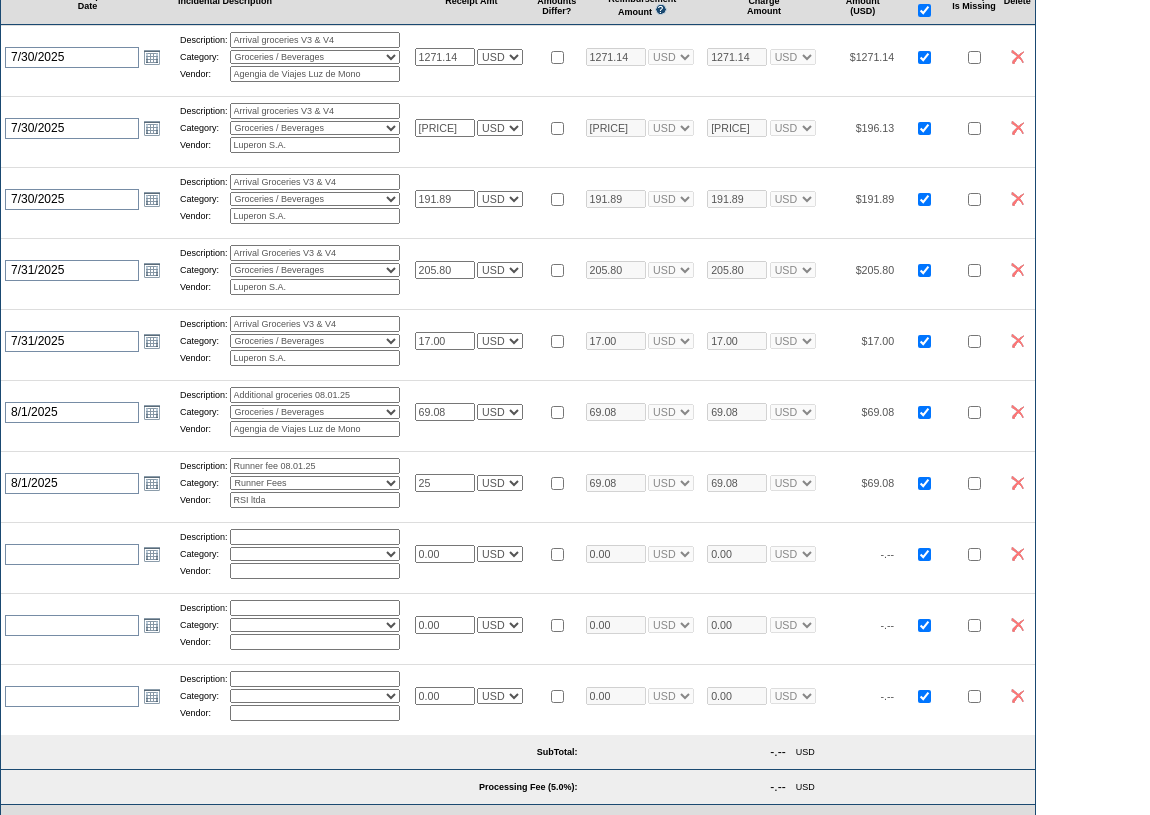 type on "25.00" 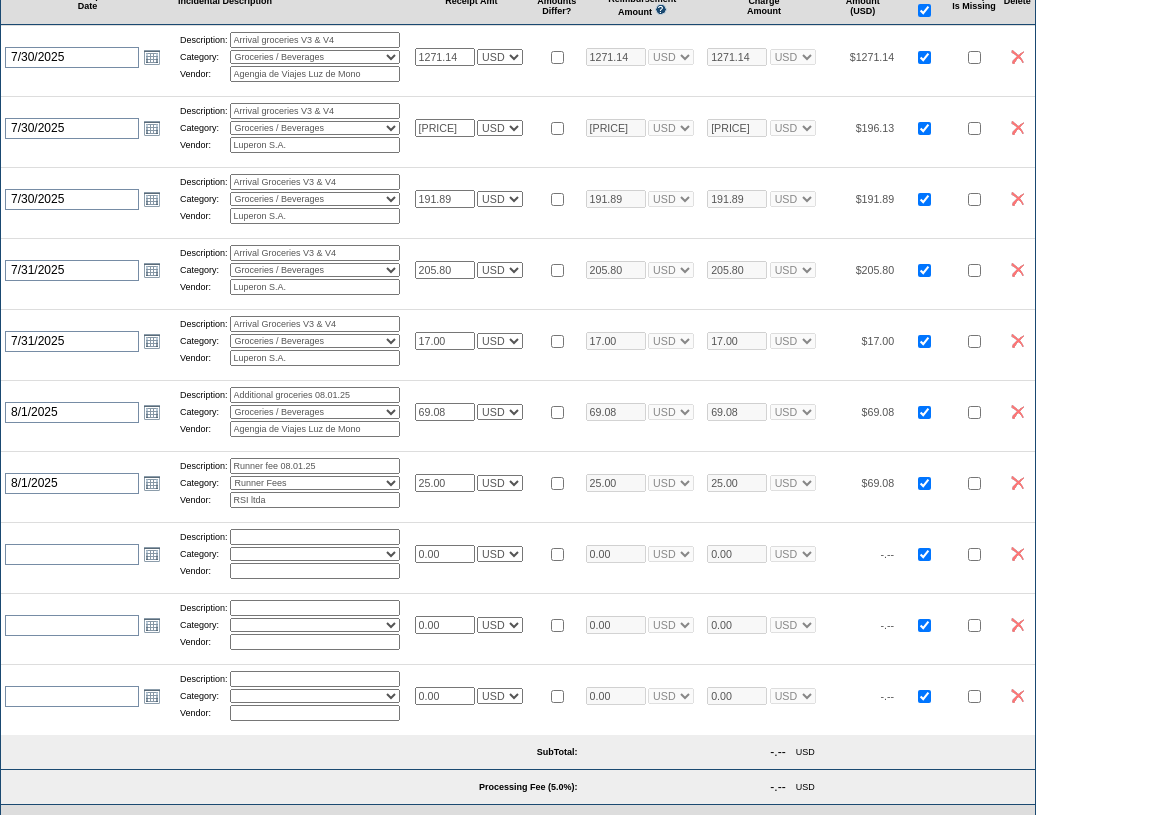 click on "2025-07-30
7/30/2025 Open the calendar popup.
<< < August 2025 > >>
S M T W T F S
31 27 28 29 30 31 1 2
32 3 4 5 6 7 8 9
33 10 11 12 13 14 15 16
34 17 18 19 20 21 22 23
35 24 25 26 27 28 29 30
36 31 1 2 3 4 5 6
Description:
Arrival groceries
Category:
Activities
Additional Housekeeping
Amenities Access Fee
Bath Amenities Reimbursement
Beach Club
Breakfast Groceries
Breakfast Service Charge
Child Care Rentals
Child Care Services / Nanny
Damage Reimbursement
Destination Cellars
ER Revenue
F&B Revenue
Gifts
Gratuity
Groceries / Beverages" at bounding box center (518, 395) 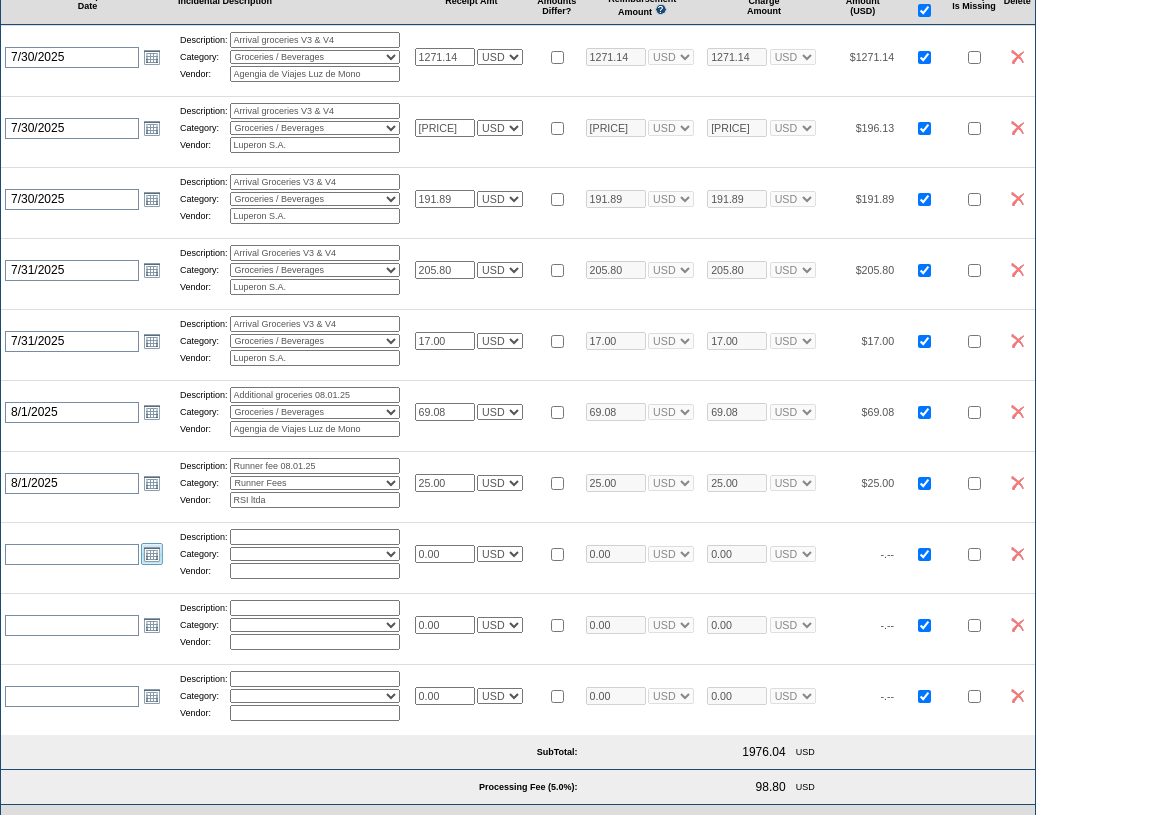 click on "Open the calendar popup." at bounding box center [152, 554] 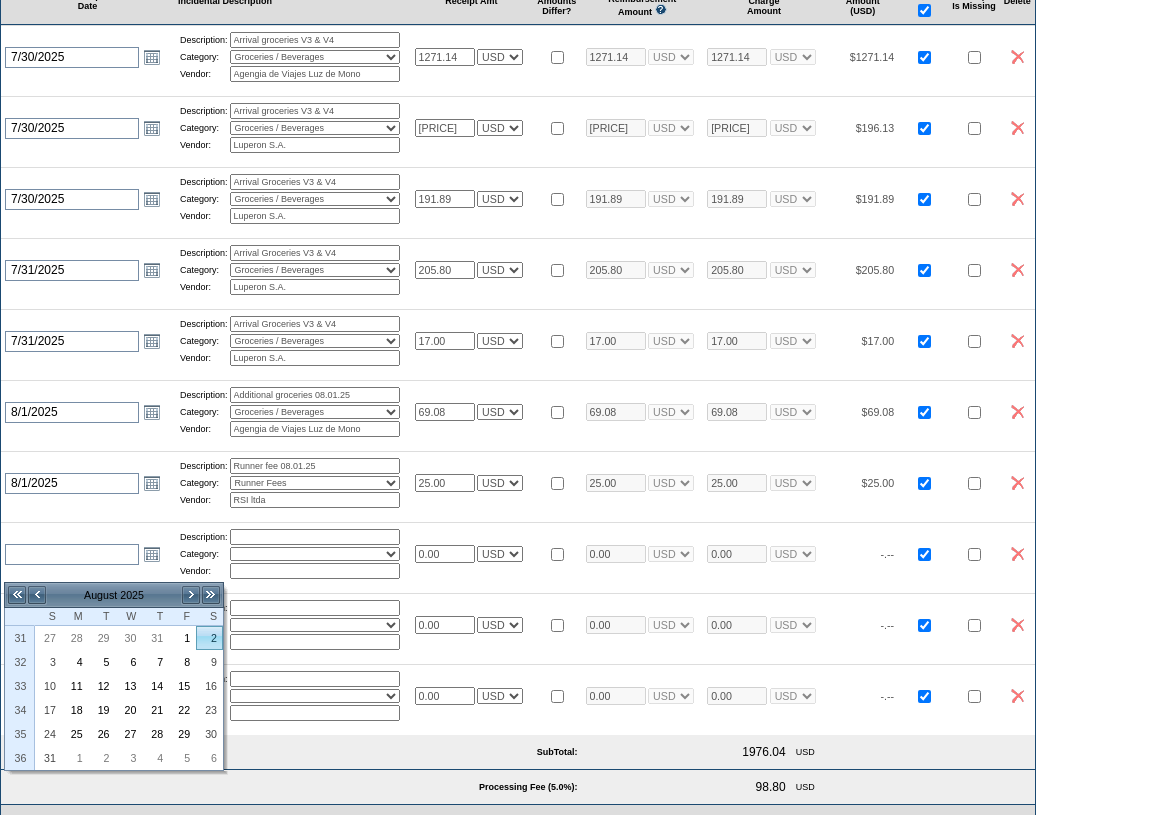 click on "2" at bounding box center (209, 638) 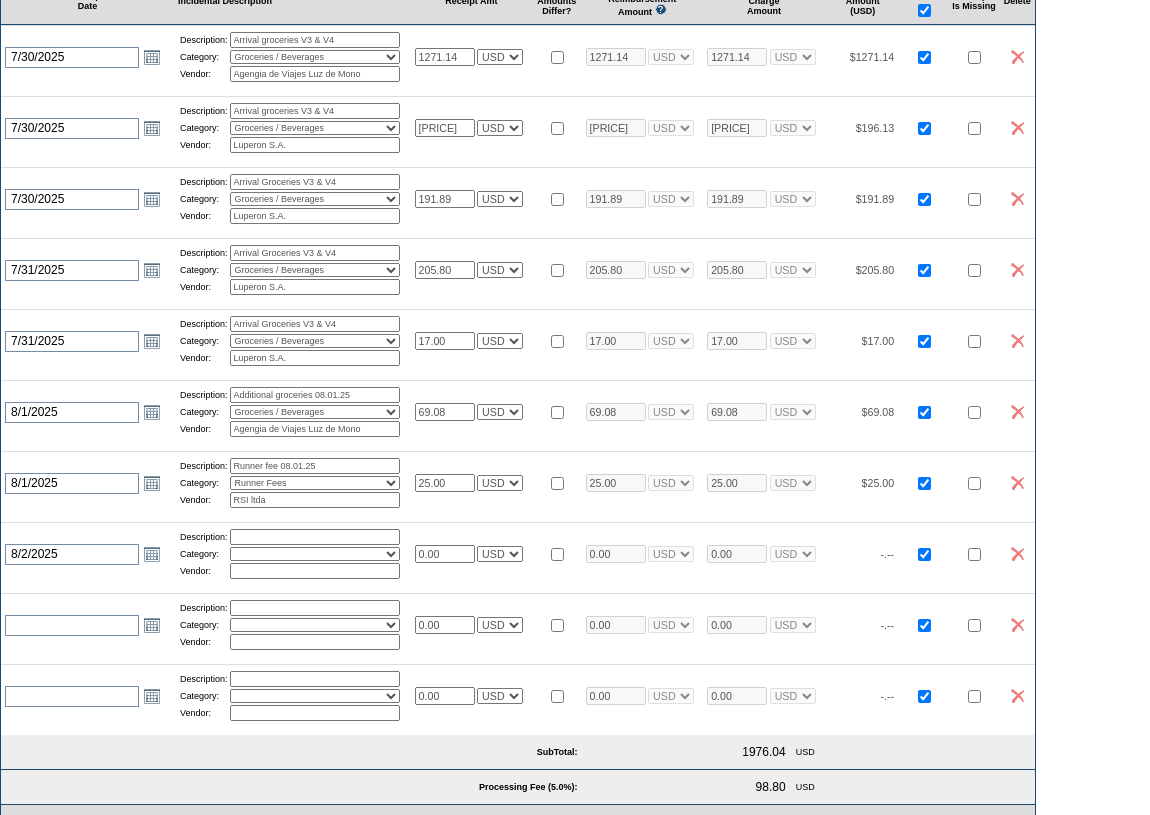 click at bounding box center (315, 537) 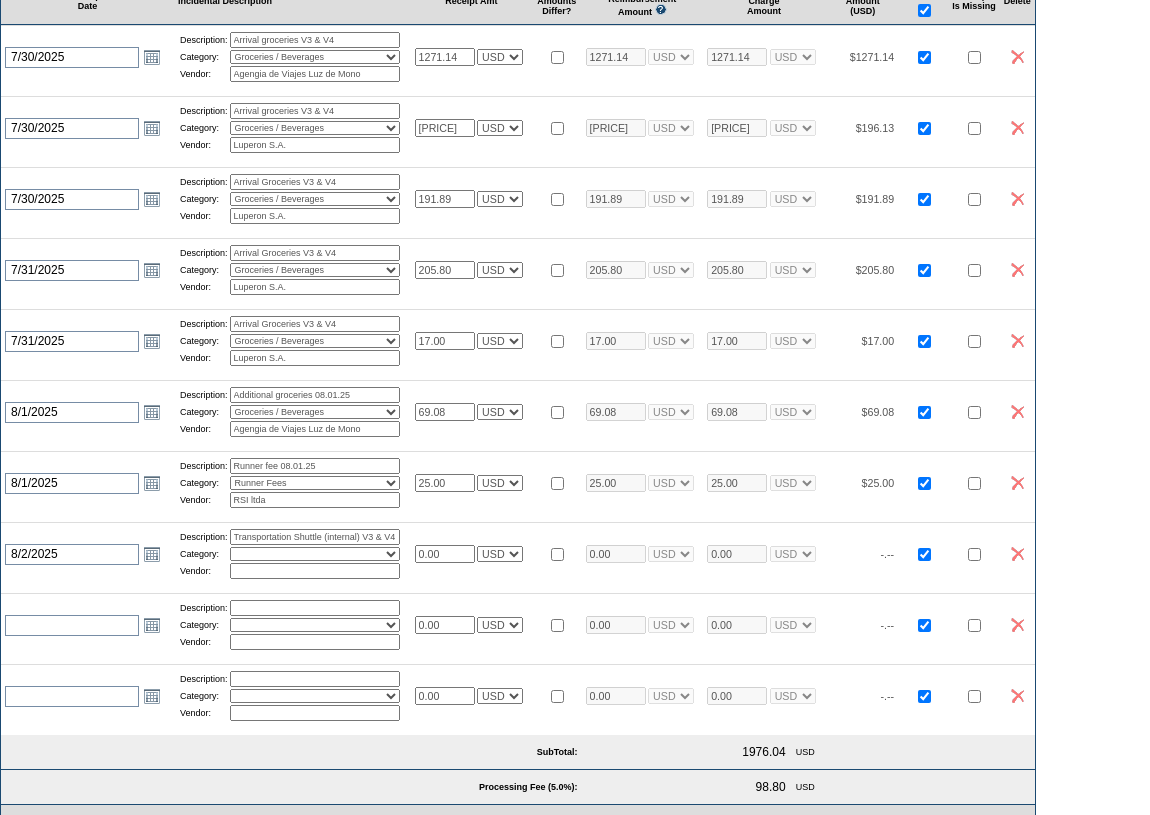 scroll, scrollTop: 0, scrollLeft: 23, axis: horizontal 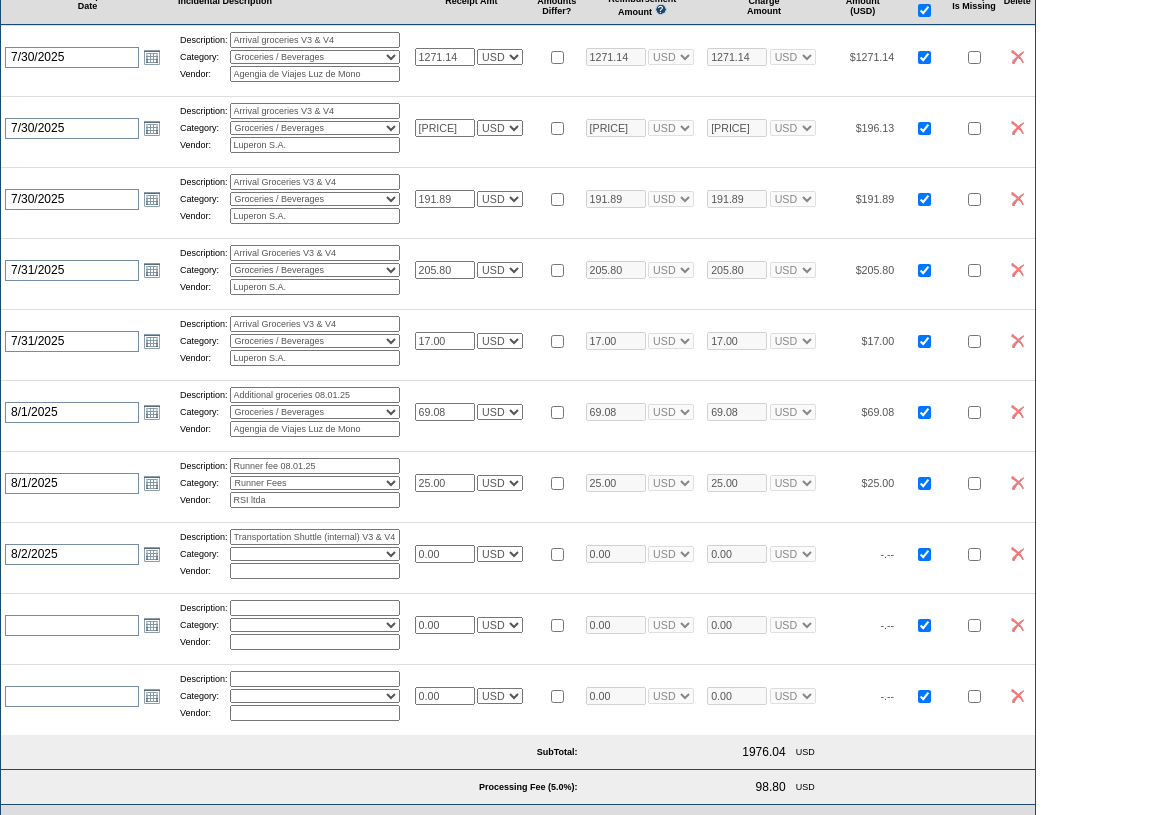 click on "Activities
Additional Housekeeping
Amenities Access Fee
Bath Amenities Reimbursement
Beach Club
Breakfast Groceries
Breakfast Service Charge
Child Care Rentals
Child Care Services / Nanny
Damage Reimbursement
Destination Cellars
ER Revenue
F&B Revenue
Gifts
Gratuity
Groceries / Beverages
House Bill Credit
Lift Tickets
Misc / Other Charges
Private Chef
Rental Fees
Runner Fees
Shipping
Spa Services
Transportation" at bounding box center [315, 554] 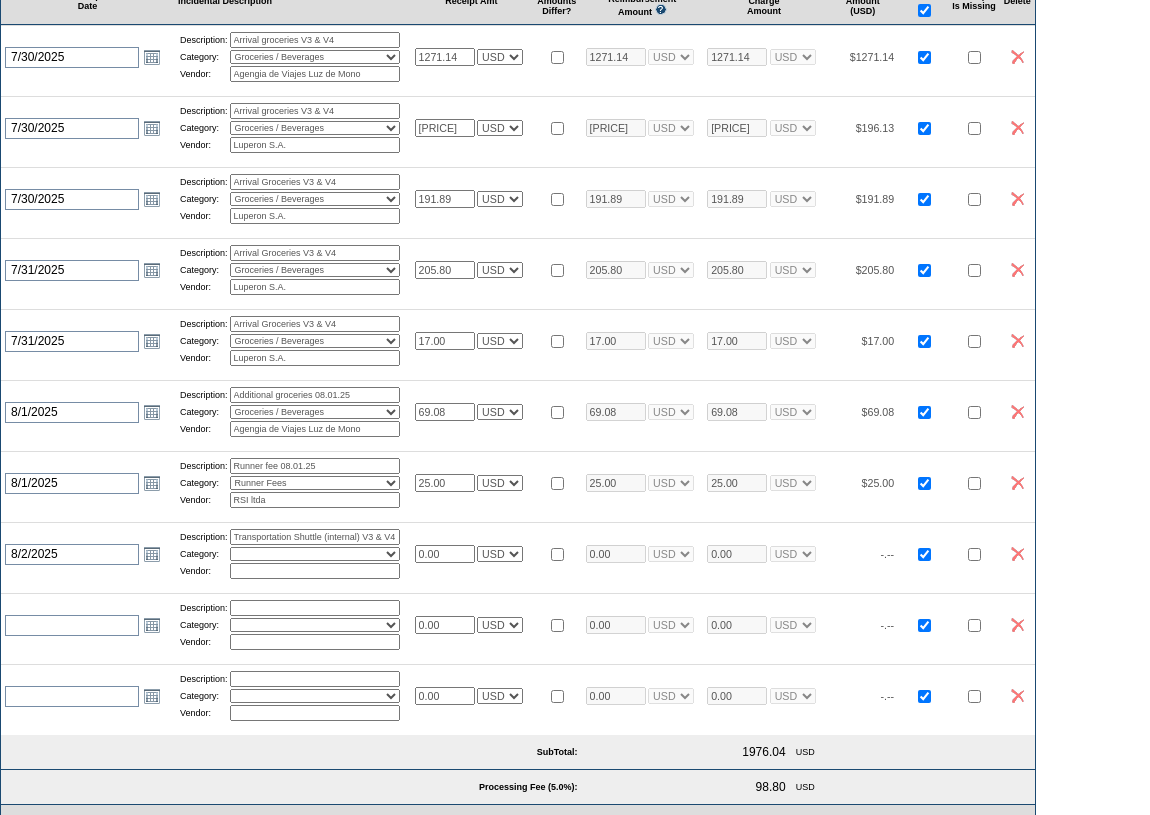 select on "29" 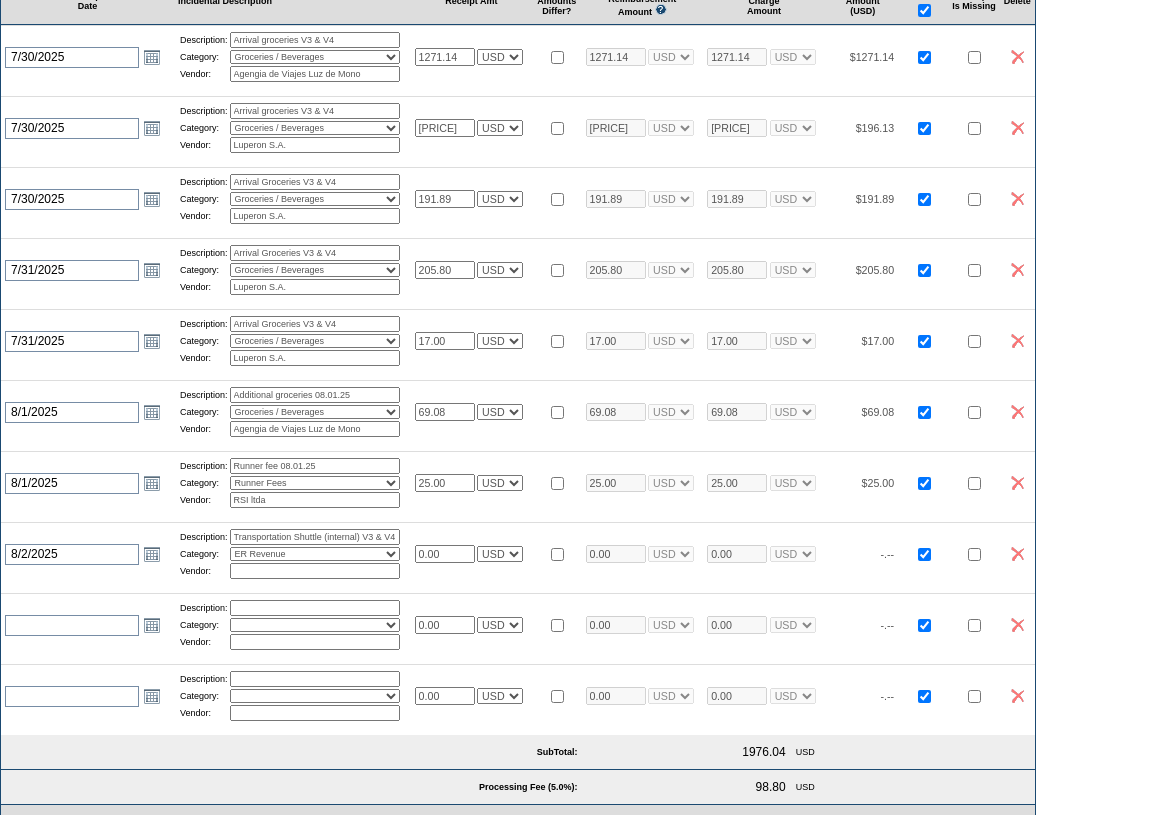 click on "Activities
Additional Housekeeping
Amenities Access Fee
Bath Amenities Reimbursement
Beach Club
Breakfast Groceries
Breakfast Service Charge
Child Care Rentals
Child Care Services / Nanny
Damage Reimbursement
Destination Cellars
ER Revenue
F&B Revenue
Gifts
Gratuity
Groceries / Beverages
House Bill Credit
Lift Tickets
Misc / Other Charges
Private Chef
Rental Fees
Runner Fees
Shipping
Spa Services
Transportation" at bounding box center (315, 554) 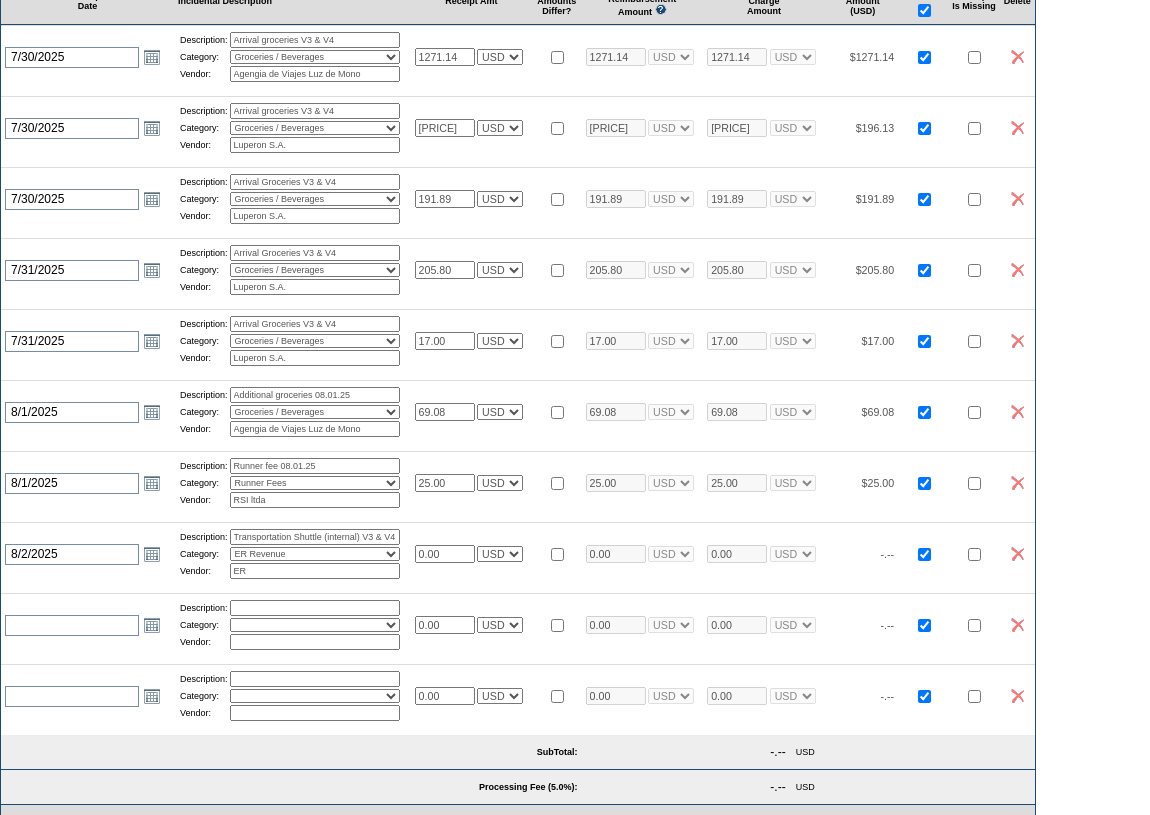drag, startPoint x: 463, startPoint y: 571, endPoint x: 417, endPoint y: 567, distance: 46.173584 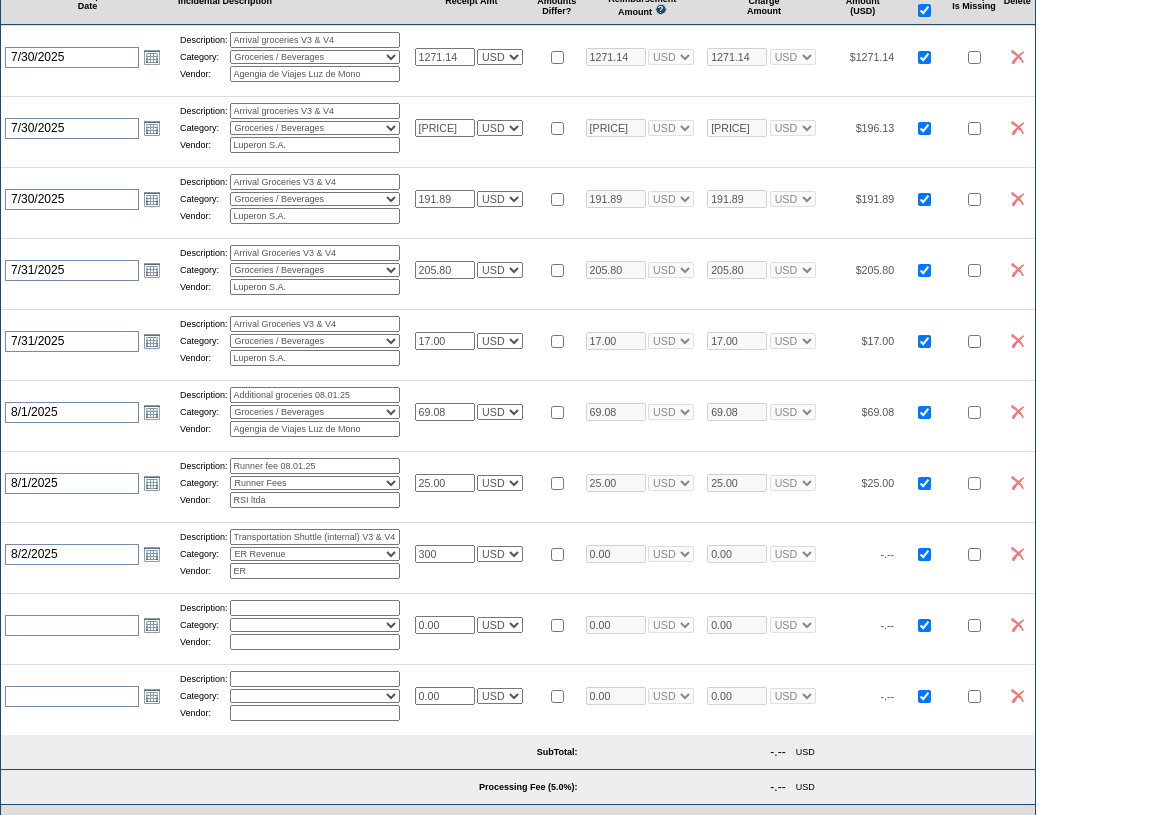 type on "300.00" 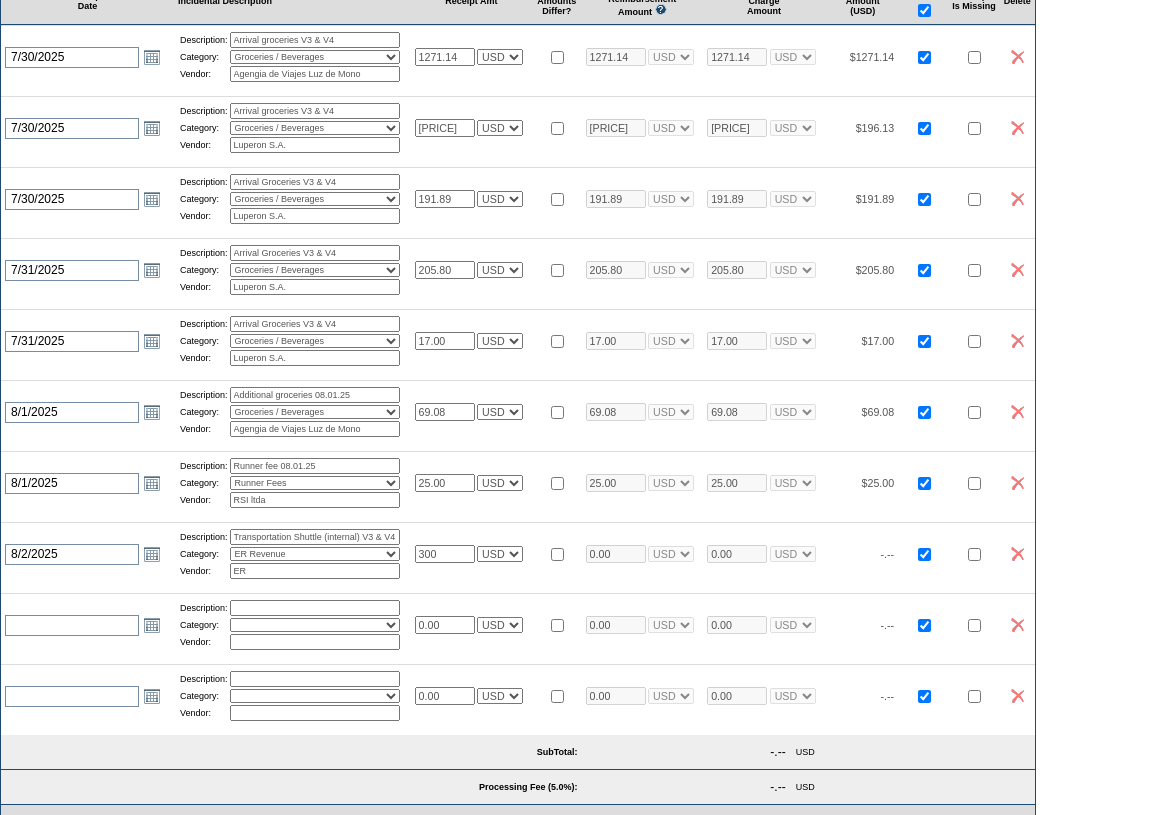 type on "300.00" 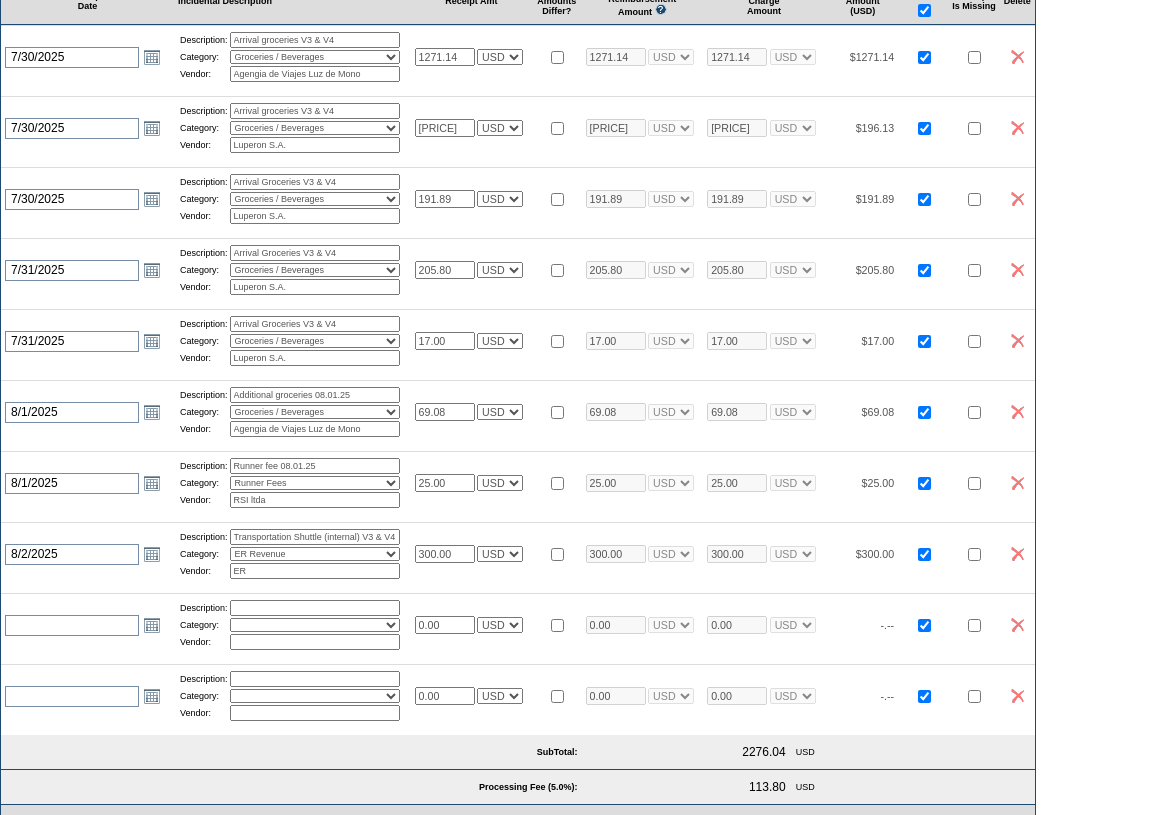click on "300.00
USD
EUR
CAD
GBP
CRC
MXN
KYD" at bounding box center [472, 553] 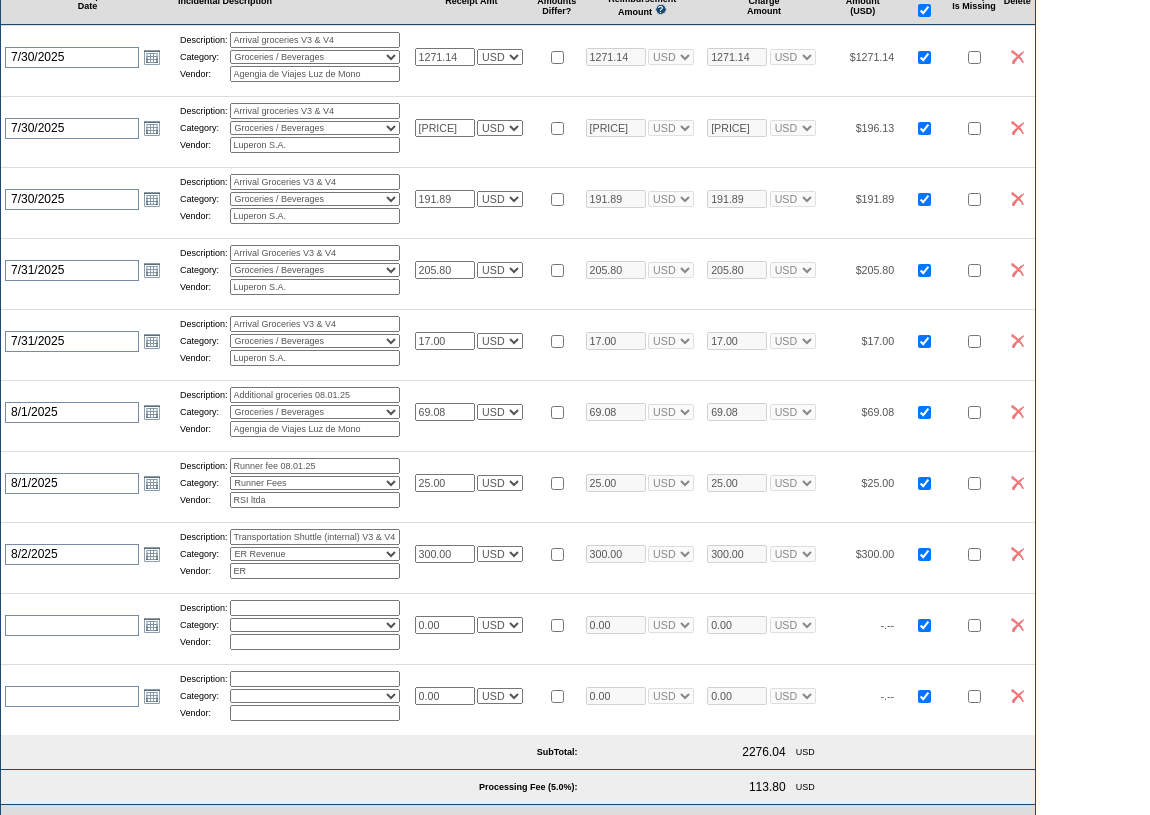 click at bounding box center [557, 554] 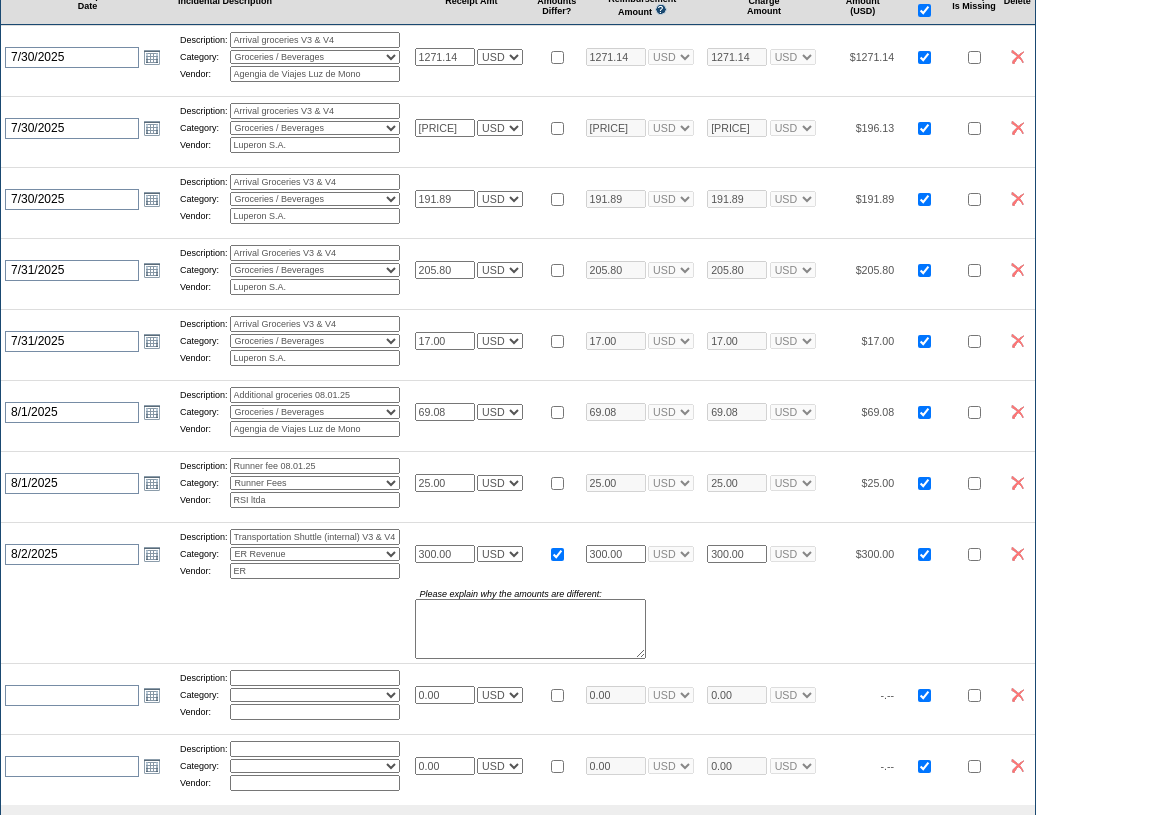 drag, startPoint x: 664, startPoint y: 570, endPoint x: 573, endPoint y: 564, distance: 91.197586 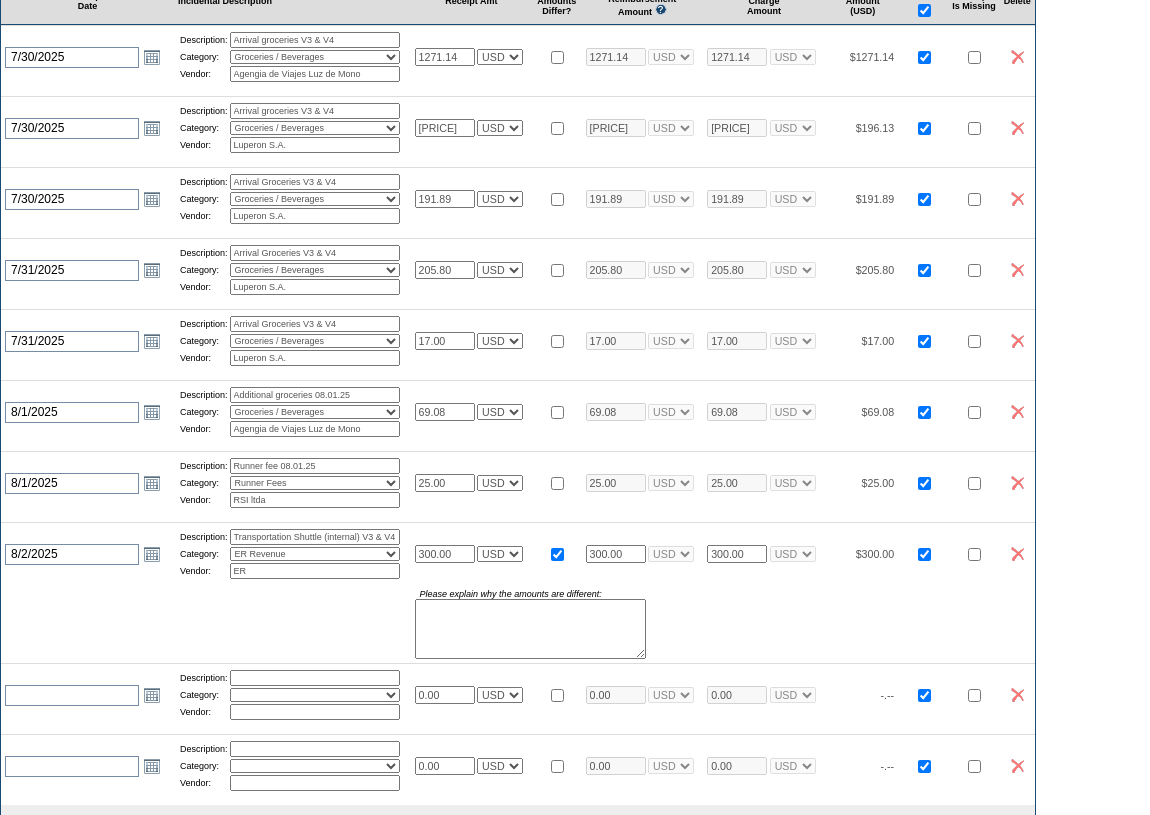 click on "2025-08-02
8/2/2025 Open the calendar popup.
<< < August 2025 > >>
S M T W T F S
31 27 28 29 30 31 1 2
32 3 4 5 6 7 8 9
33 10 11 12 13 14 15 16
34 17 18 19 20 21 22 23
35 24 25 26 27 28 29 30
36 31 1 2 3 4 5 6
Description:
Transportation Shuttle (internal) V3 & V4
Category:
Activities
Additional Housekeeping
Amenities Access Fee
Bath Amenities Reimbursement
Beach Club
Breakfast Groceries
Breakfast Service Charge
Child Care Rentals
Child Care Services / Nanny
Damage Reimbursement
Destination Cellars
ER Revenue
F&B Revenue
Gifts
Gratuity
ER" at bounding box center [518, 553] 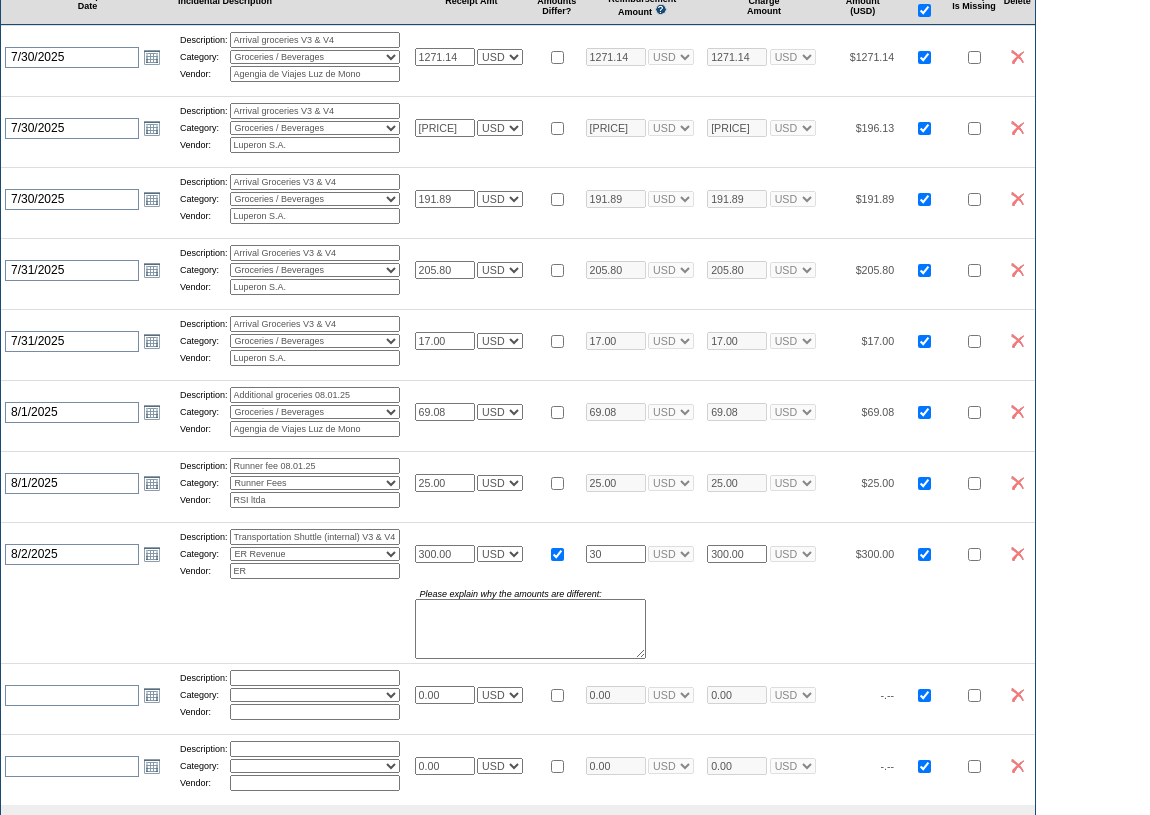 type on "3" 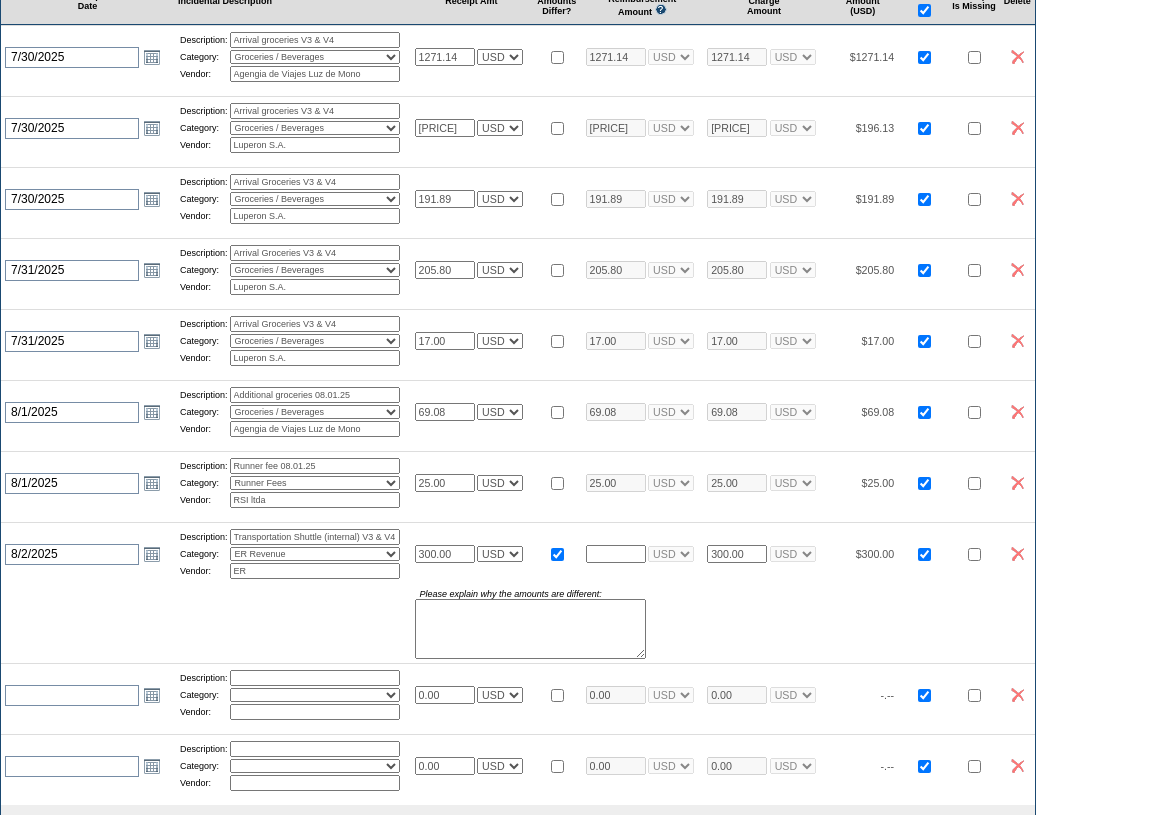 type on "0.00" 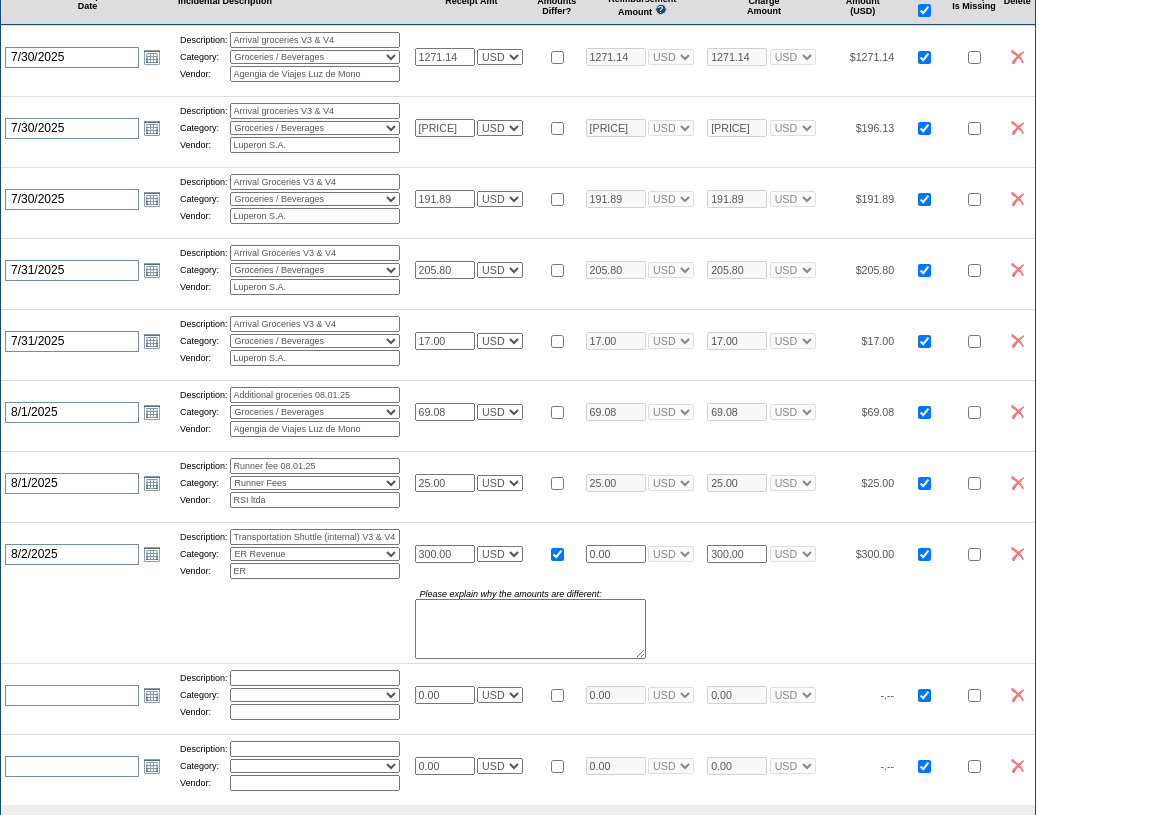 click at bounding box center [530, 629] 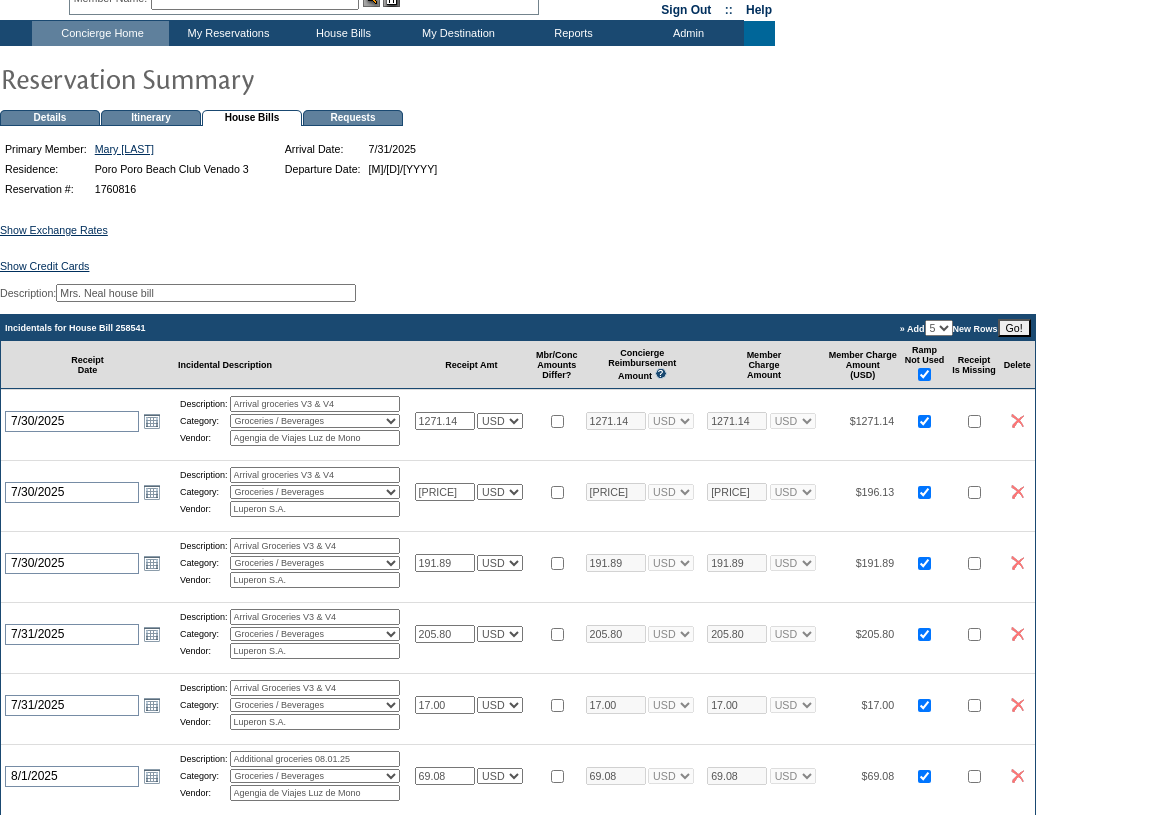 scroll, scrollTop: 454, scrollLeft: 0, axis: vertical 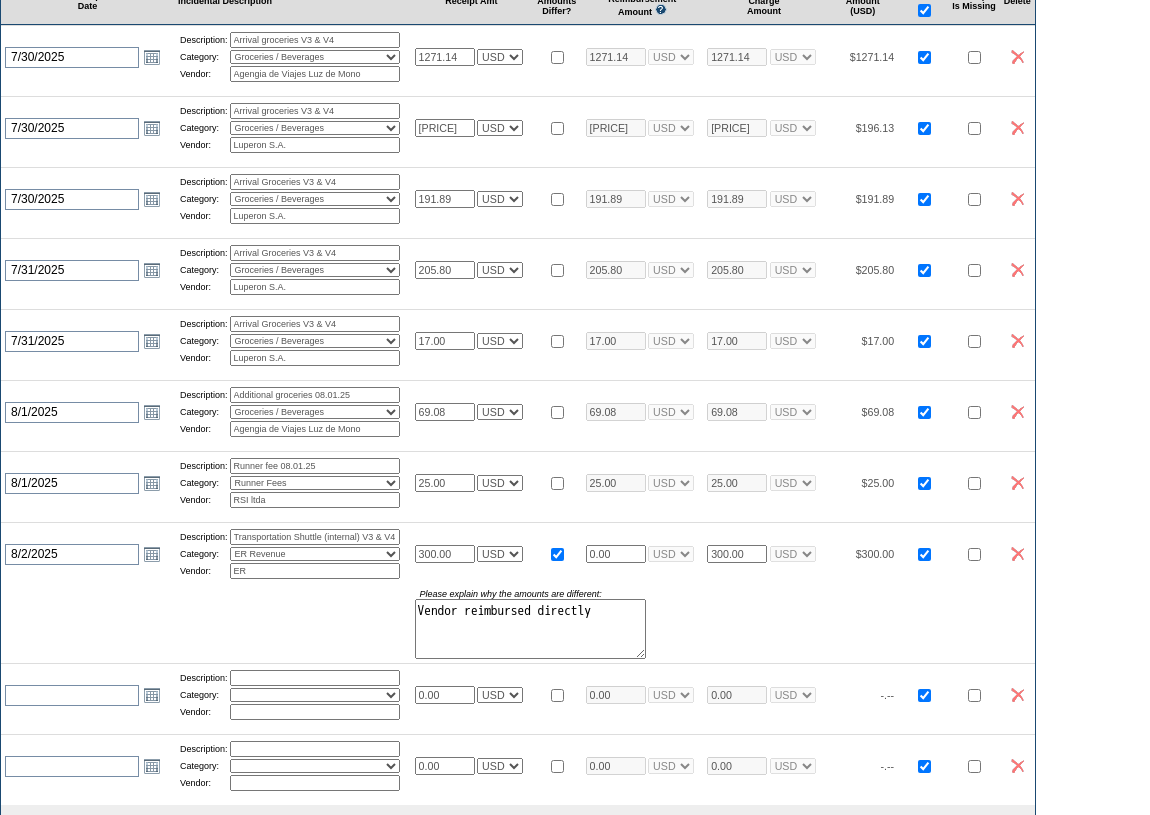 type on "Vendor reimbursed directly" 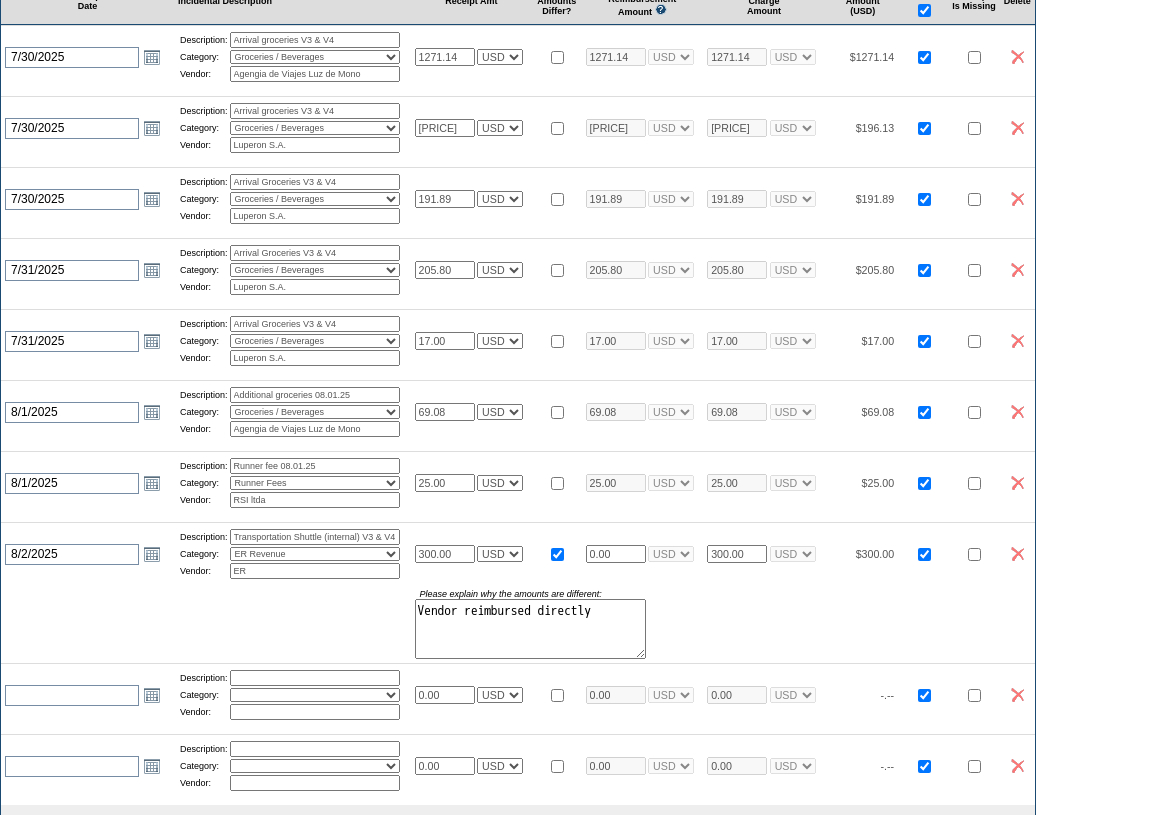 click at bounding box center (206, 624) 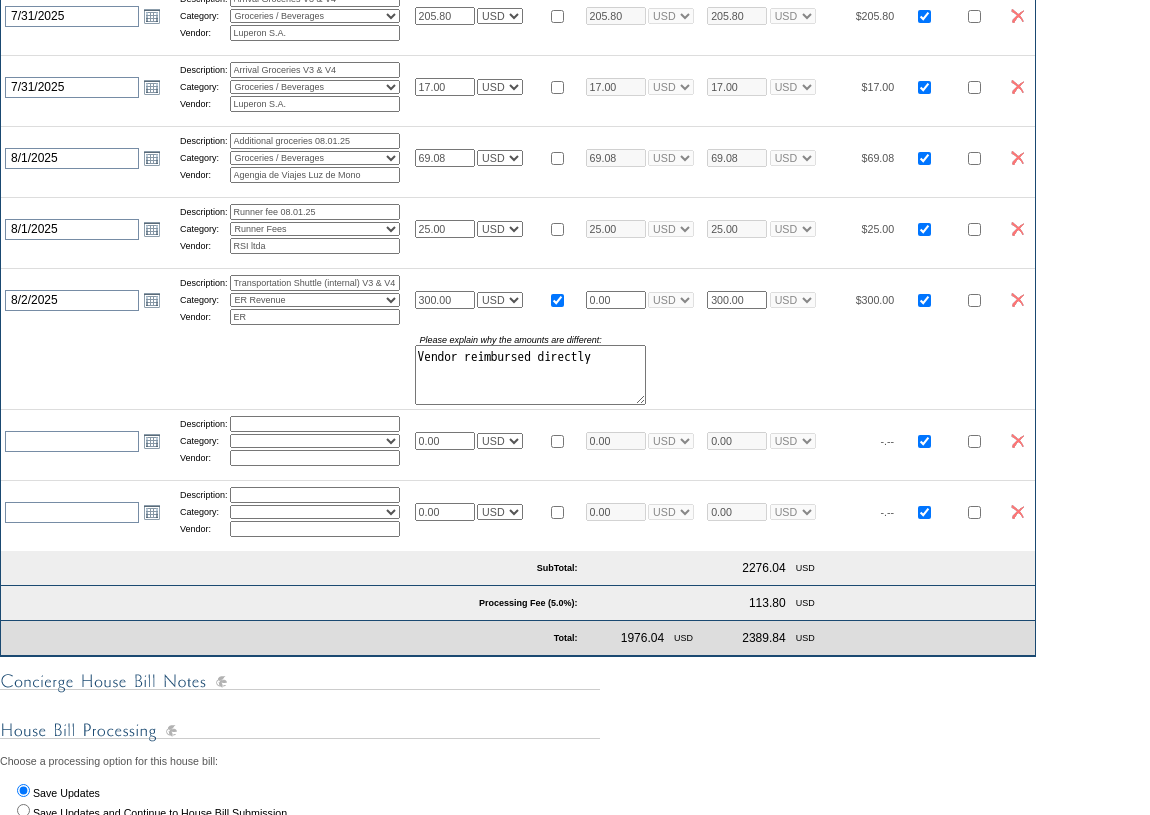 scroll, scrollTop: 727, scrollLeft: 0, axis: vertical 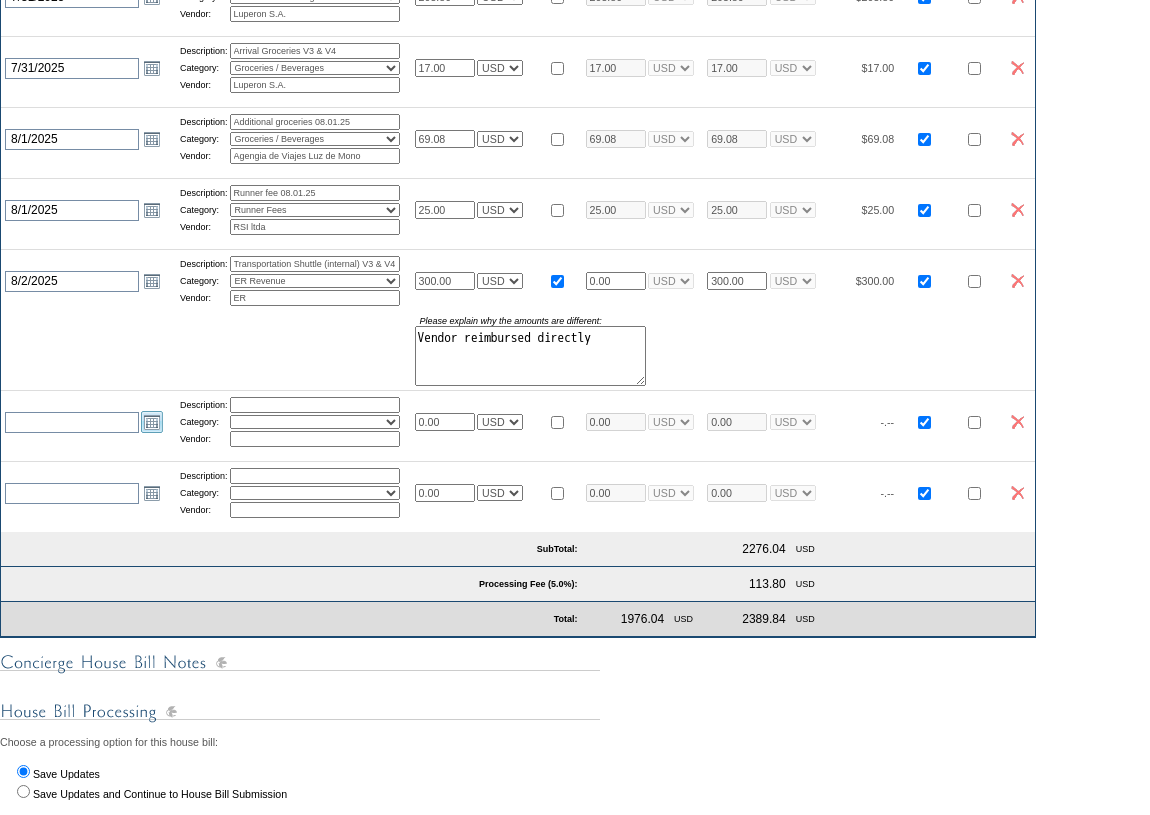 click on "Open the calendar popup." at bounding box center (152, 422) 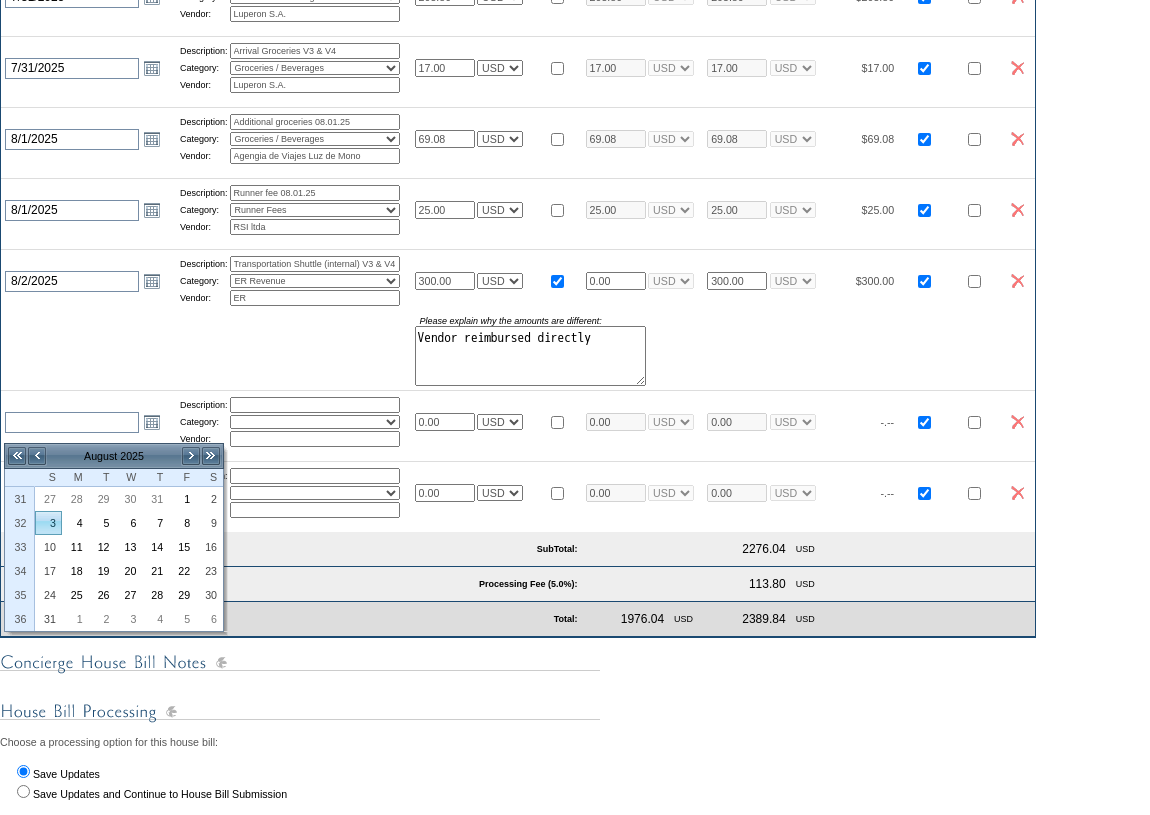 click on "3" at bounding box center (48, 523) 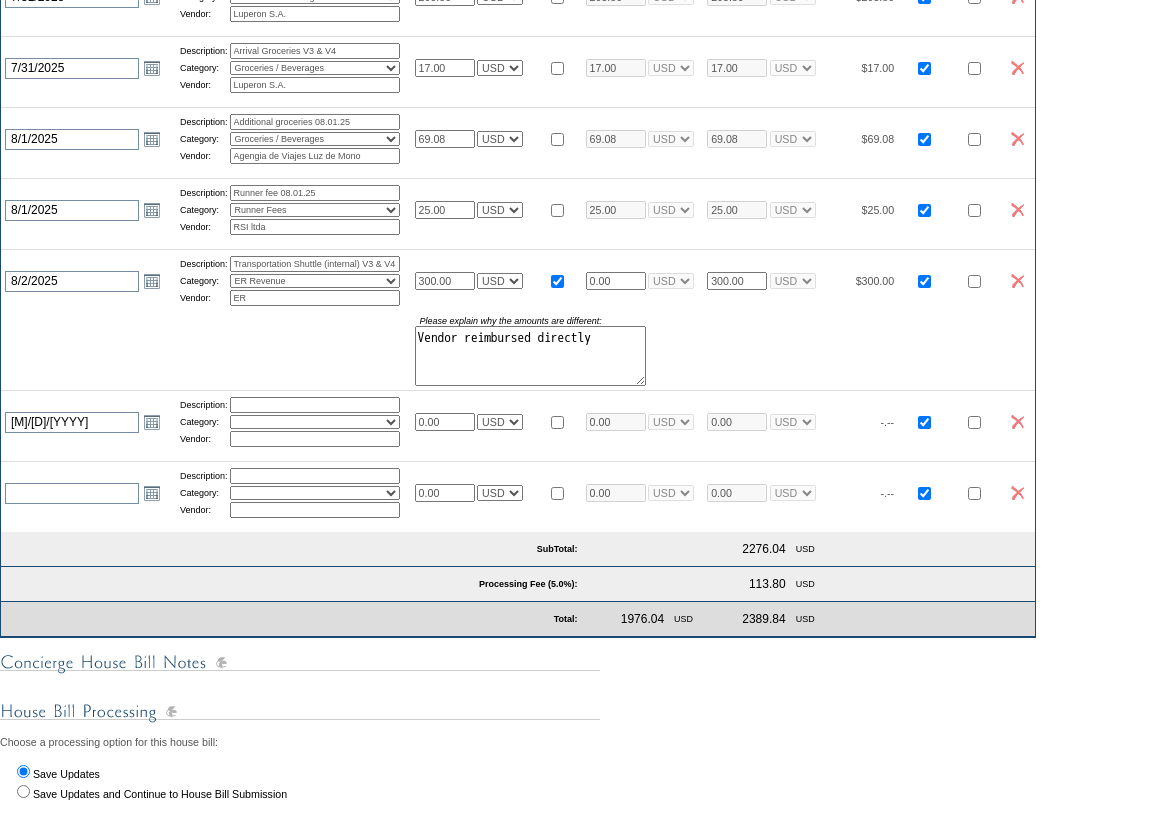 click at bounding box center [315, 405] 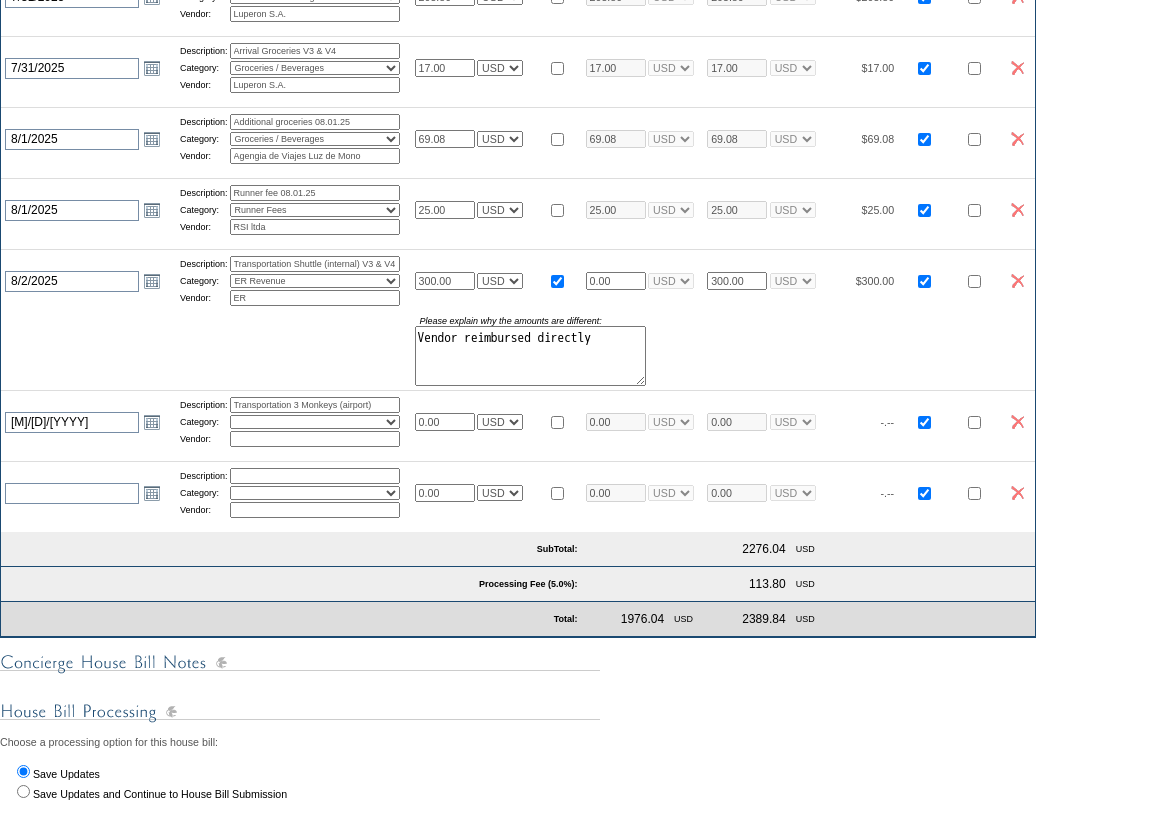 click on "Activities
Additional Housekeeping
Amenities Access Fee
Bath Amenities Reimbursement
Beach Club
Breakfast Groceries
Breakfast Service Charge
Child Care Rentals
Child Care Services / Nanny
Damage Reimbursement
Destination Cellars
ER Revenue
F&B Revenue
Gifts
Gratuity
Groceries / Beverages
House Bill Credit
Lift Tickets
Misc / Other Charges
Private Chef
Rental Fees
Runner Fees
Shipping
Spa Services
Transportation" at bounding box center [315, 422] 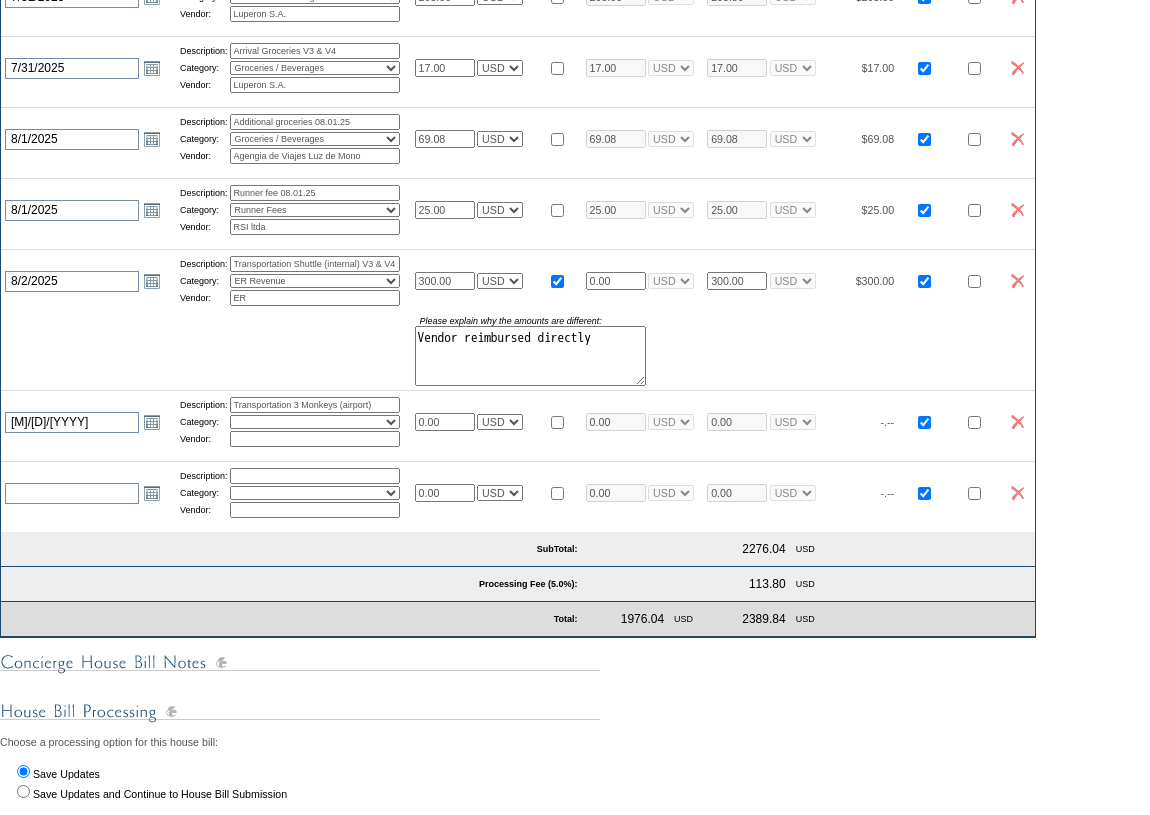 select on "17" 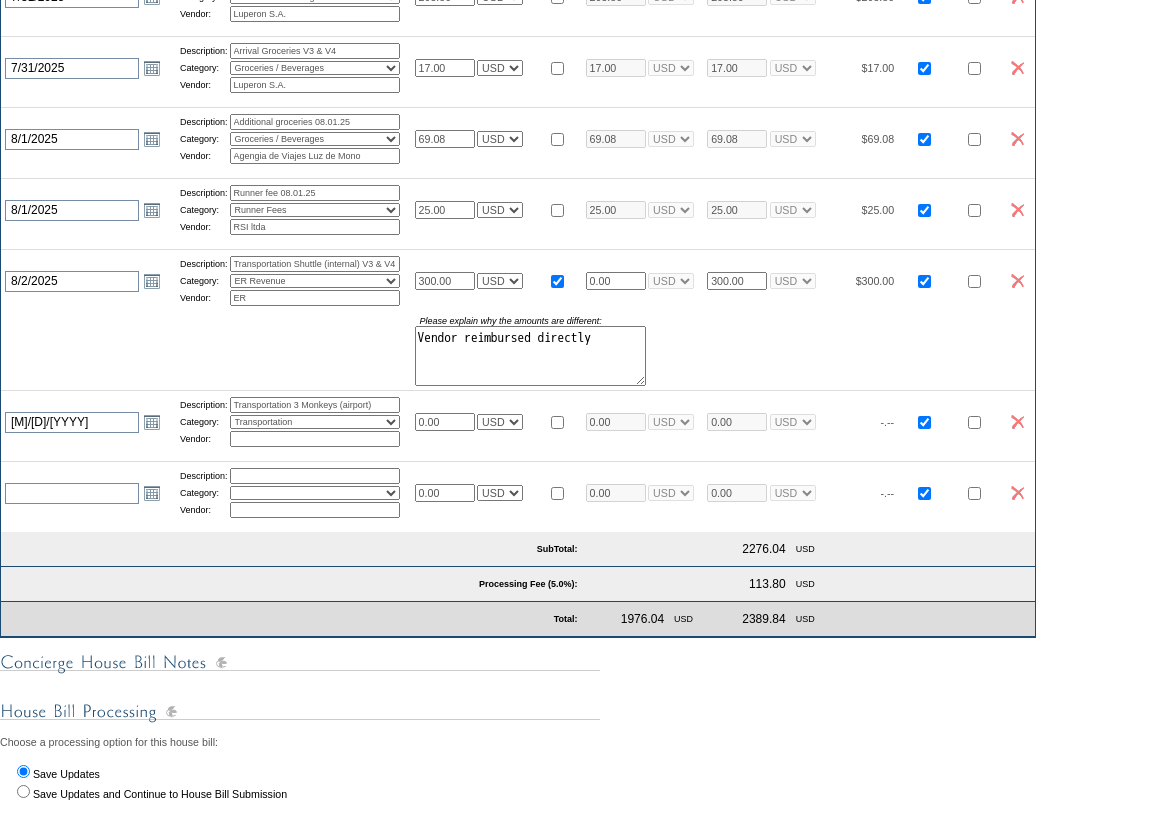 click on "Activities
Additional Housekeeping
Amenities Access Fee
Bath Amenities Reimbursement
Beach Club
Breakfast Groceries
Breakfast Service Charge
Child Care Rentals
Child Care Services / Nanny
Damage Reimbursement
Destination Cellars
ER Revenue
F&B Revenue
Gifts
Gratuity
Groceries / Beverages
House Bill Credit
Lift Tickets
Misc / Other Charges
Private Chef
Rental Fees
Runner Fees
Shipping
Spa Services
Transportation" at bounding box center (315, 422) 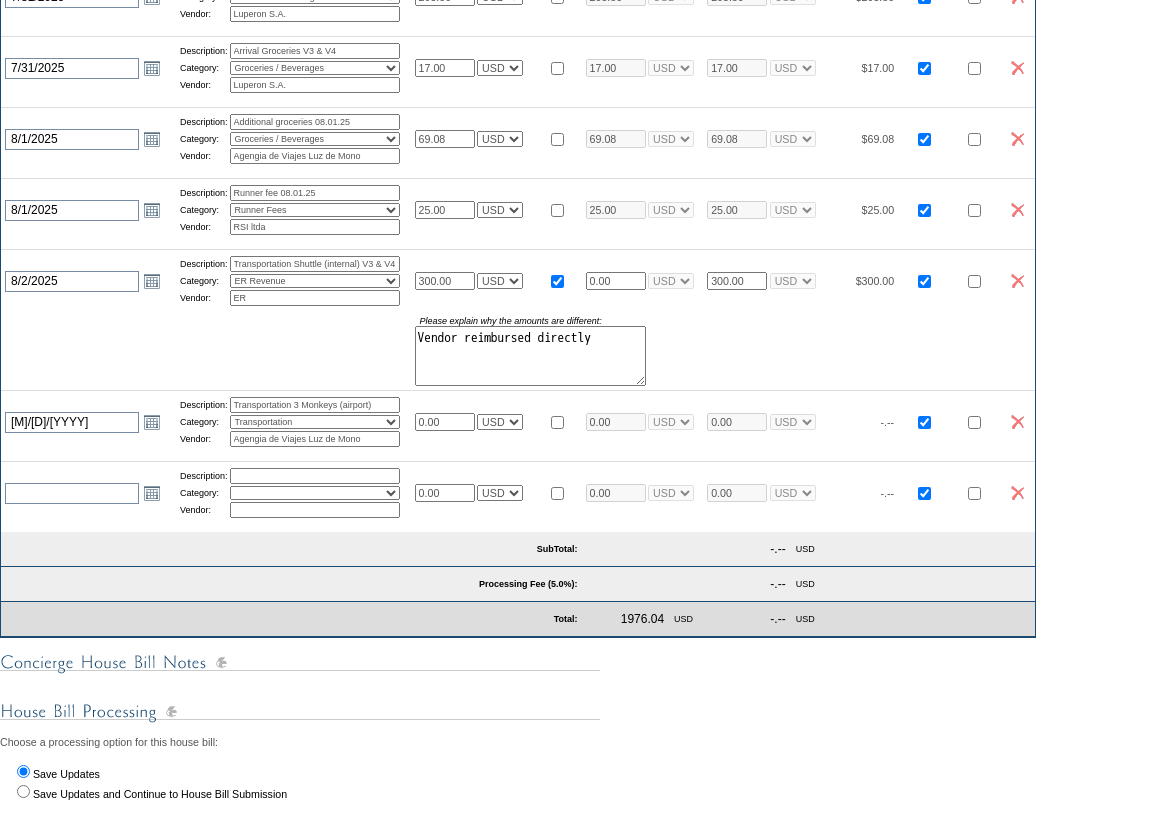 drag, startPoint x: 451, startPoint y: 432, endPoint x: 422, endPoint y: 429, distance: 29.15476 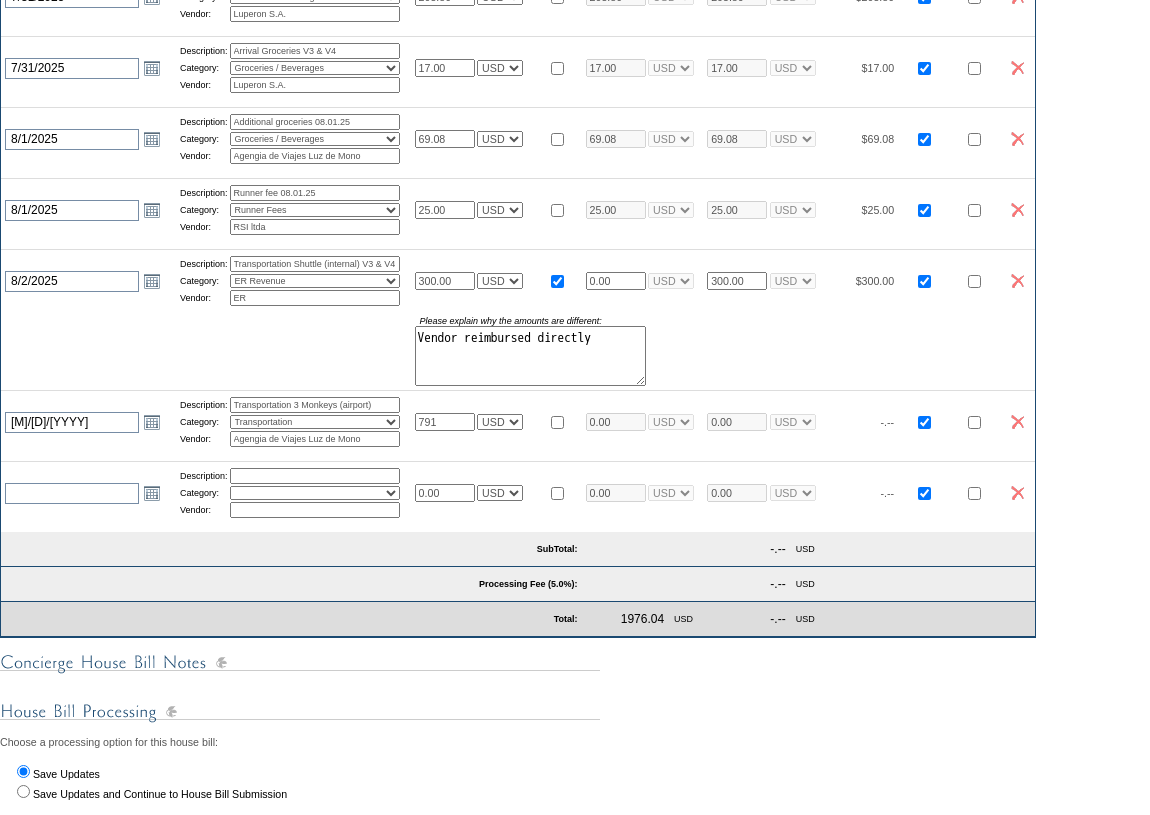 type on "791.00" 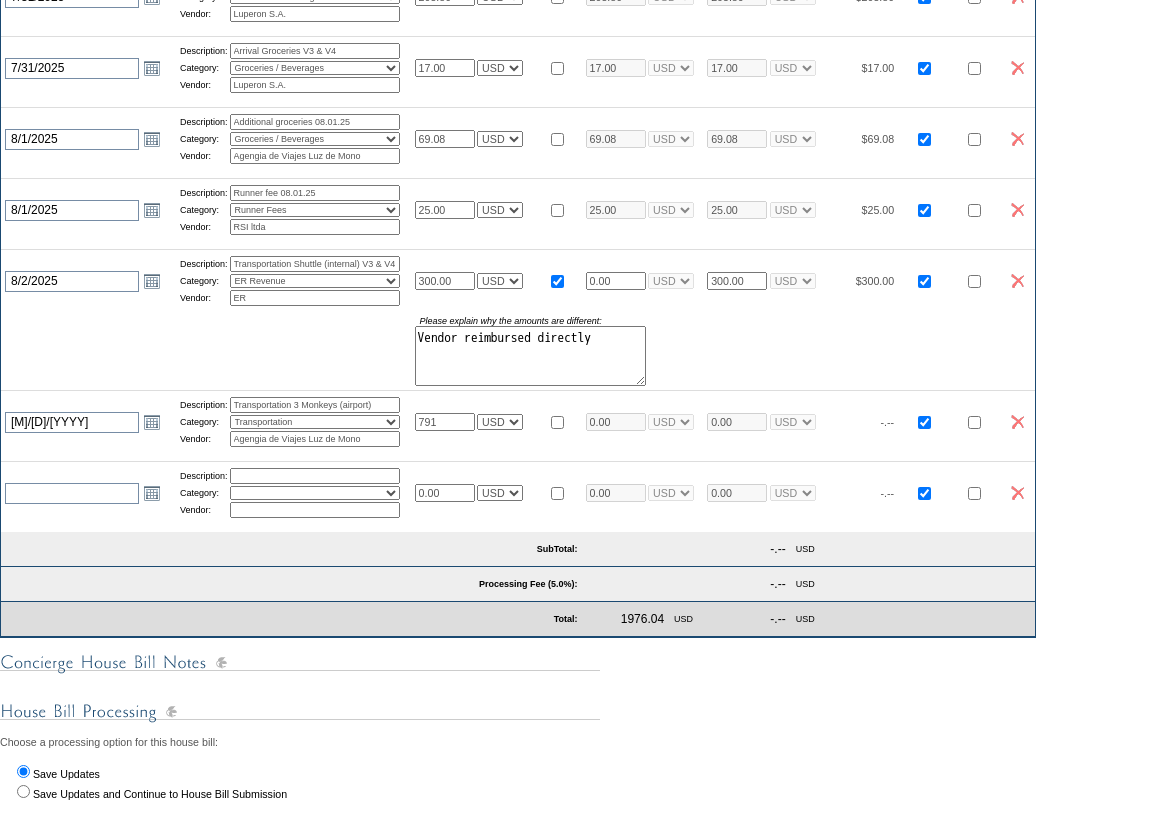 type on "791.00" 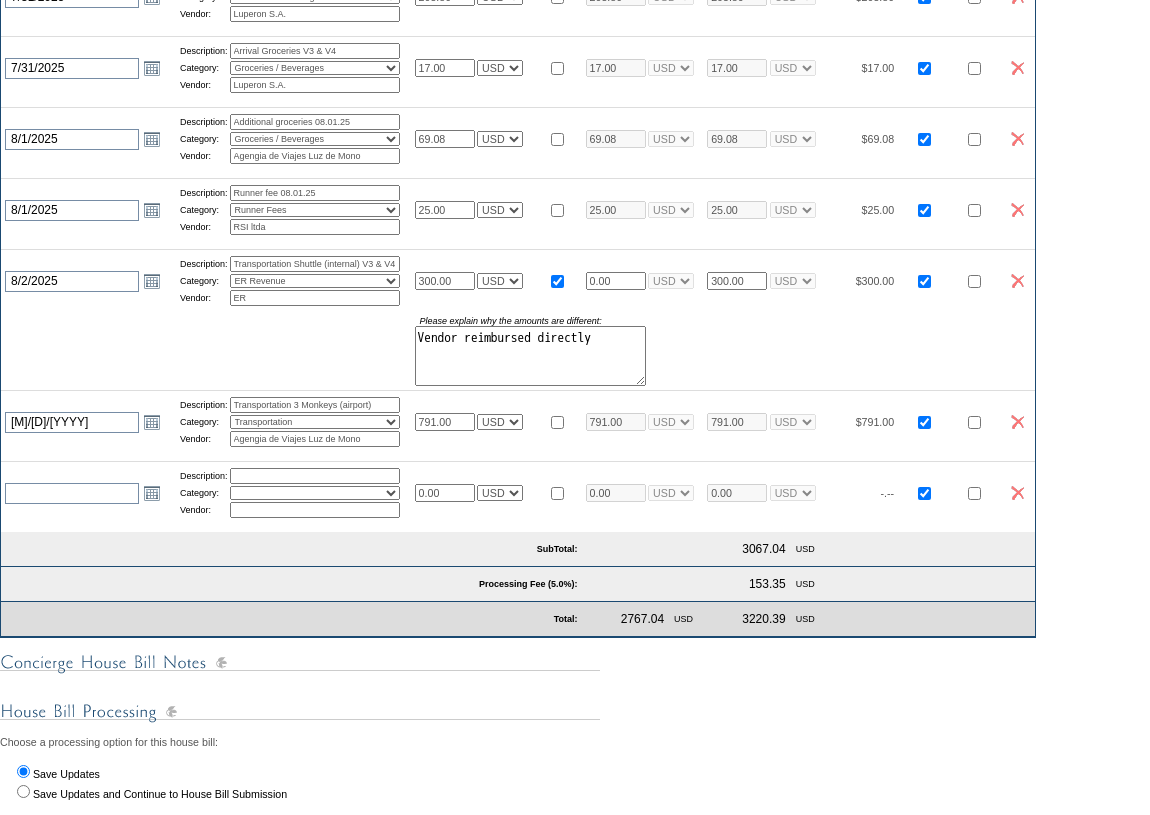 click on "SubTotal:" at bounding box center [291, 549] 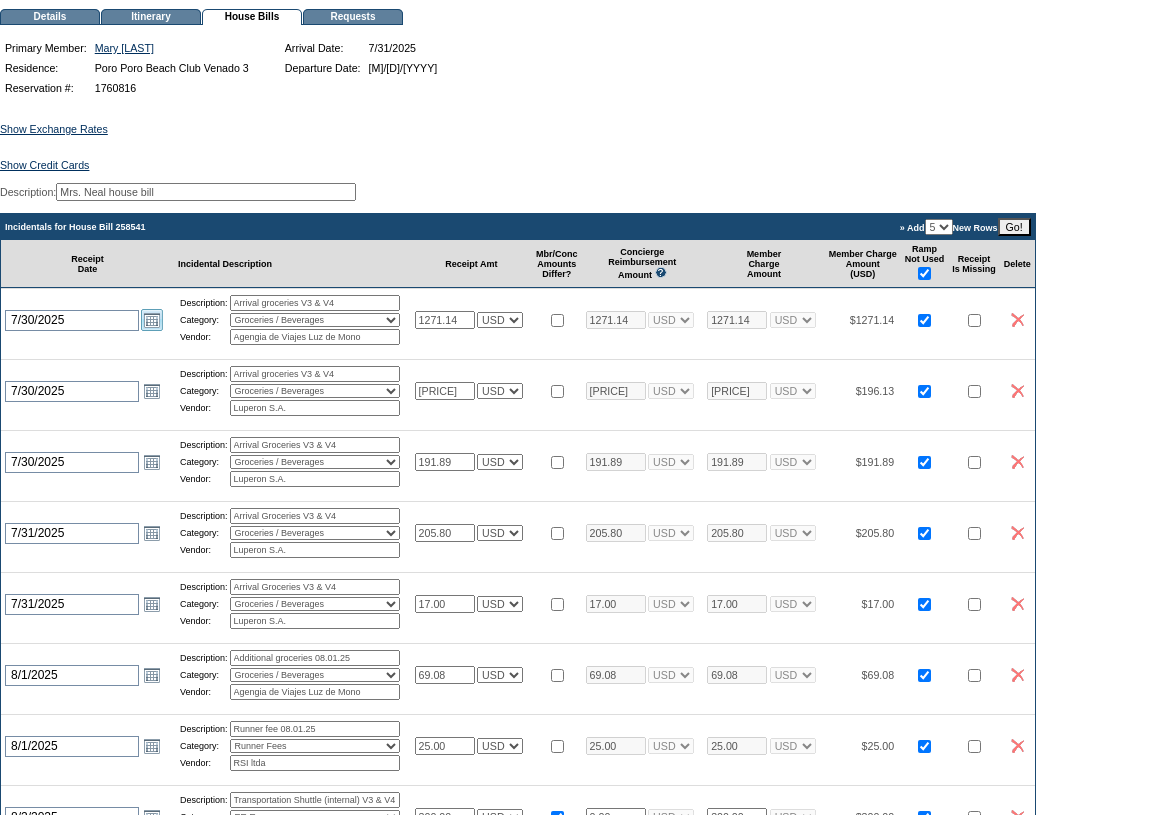 scroll, scrollTop: 181, scrollLeft: 0, axis: vertical 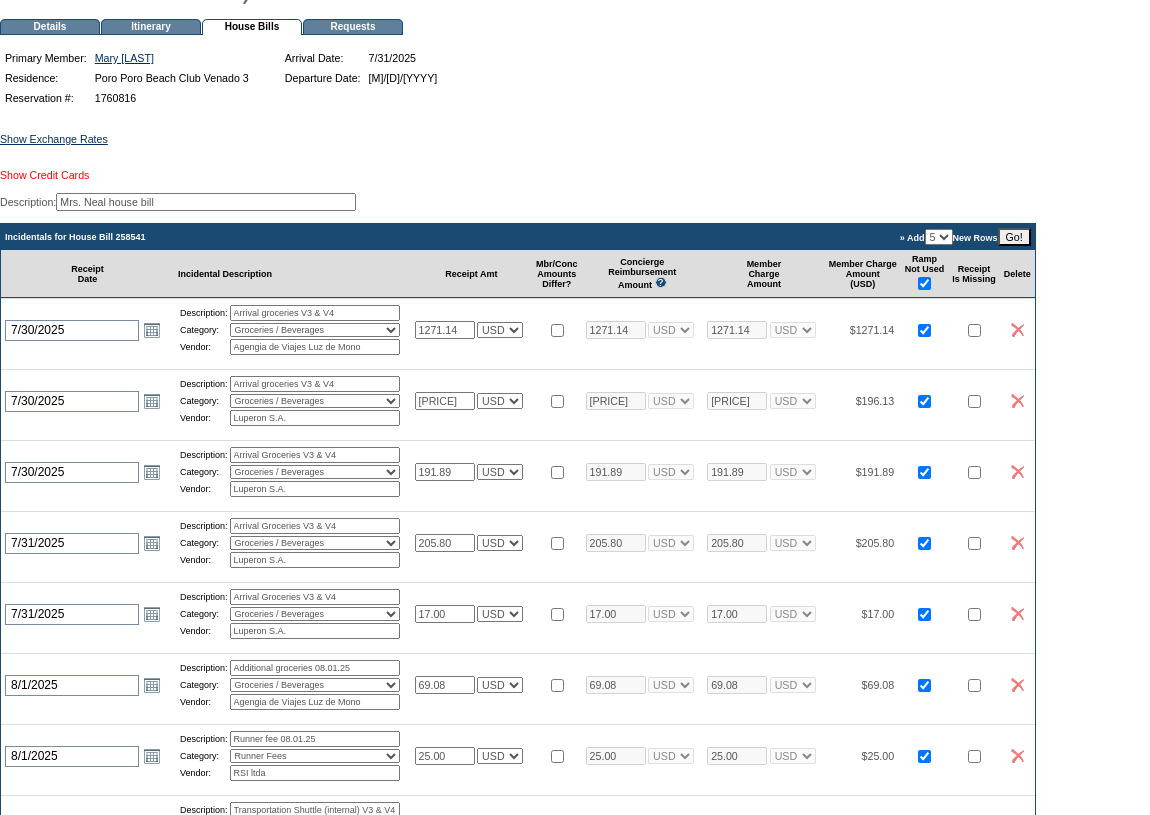 click on "Show Credit Cards" at bounding box center (44, 175) 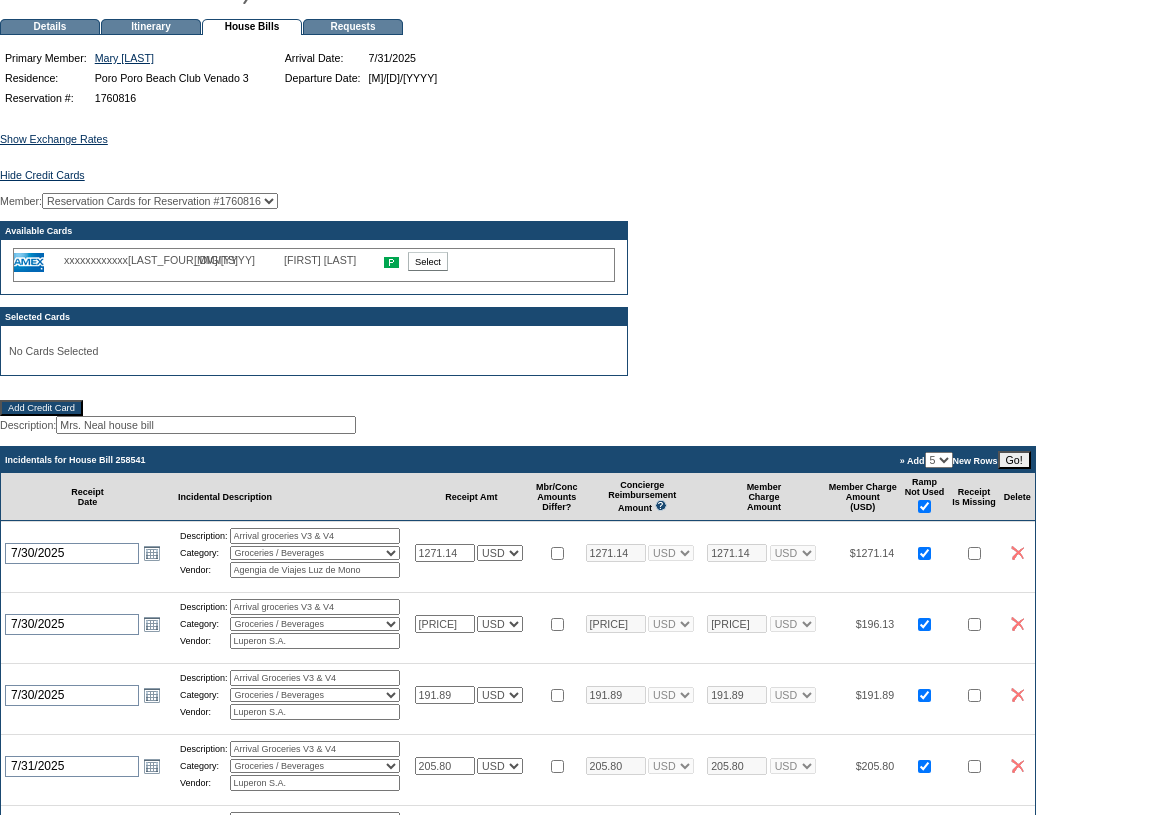 click on "Add Credit Card" at bounding box center [41, 408] 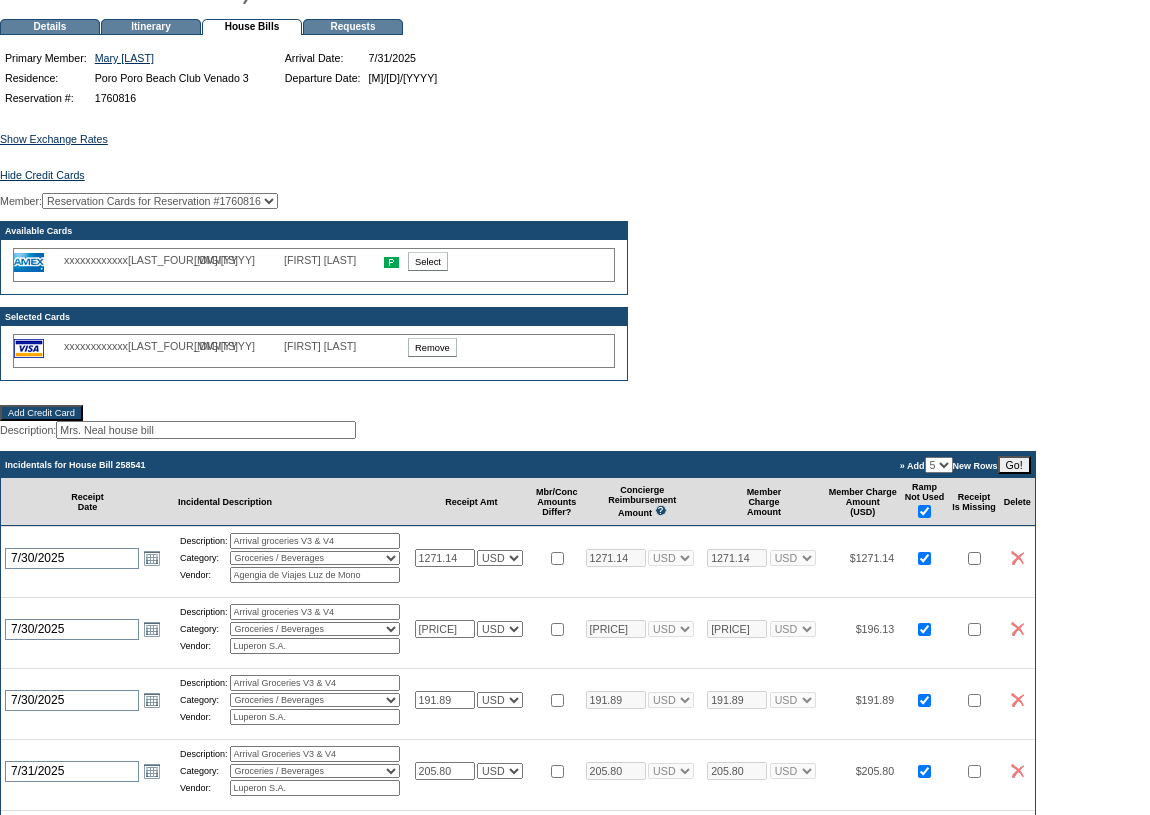 click on "Select" at bounding box center [428, 261] 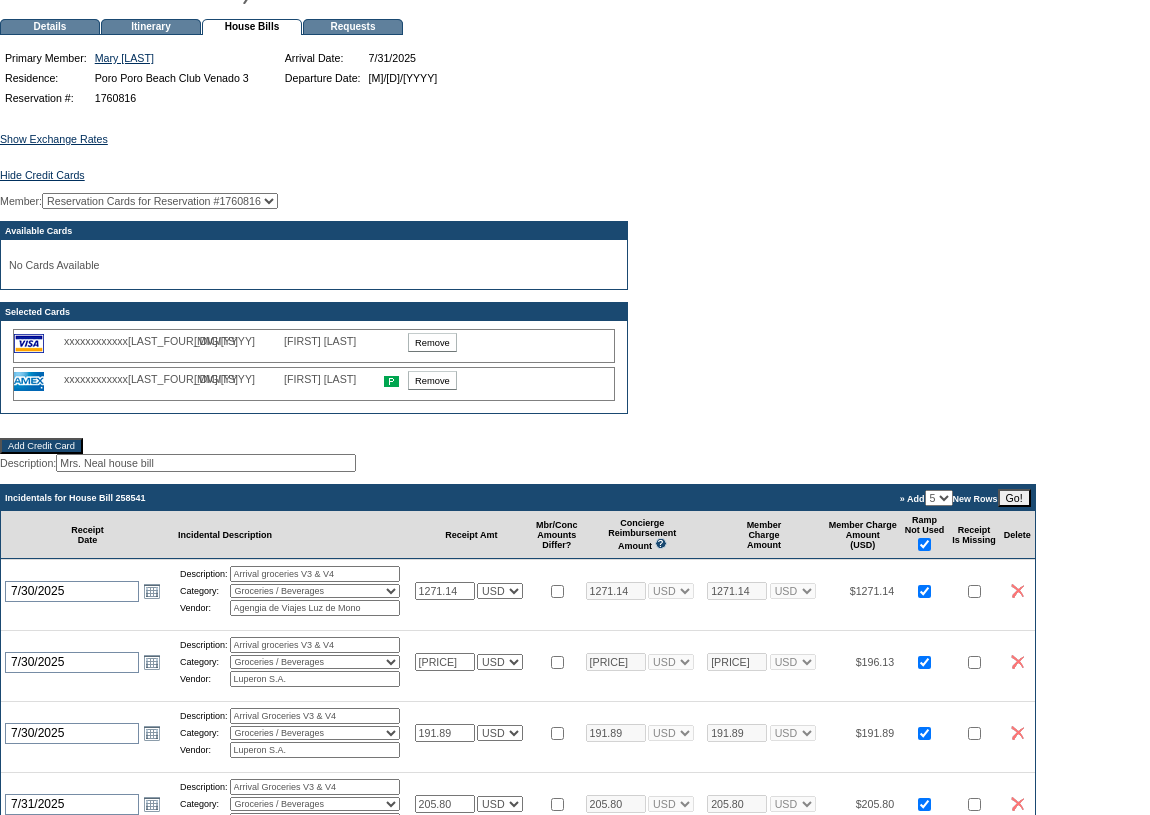 click on "Remove" at bounding box center [432, 380] 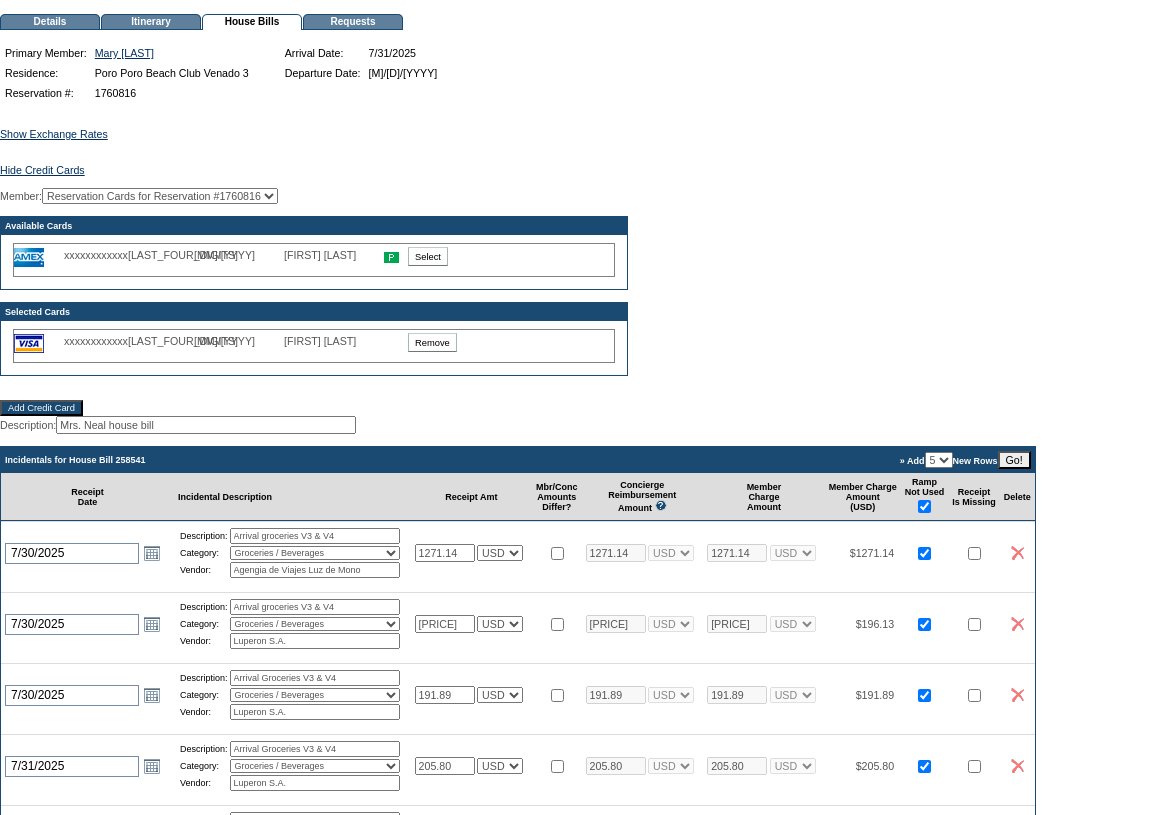 scroll, scrollTop: 181, scrollLeft: 0, axis: vertical 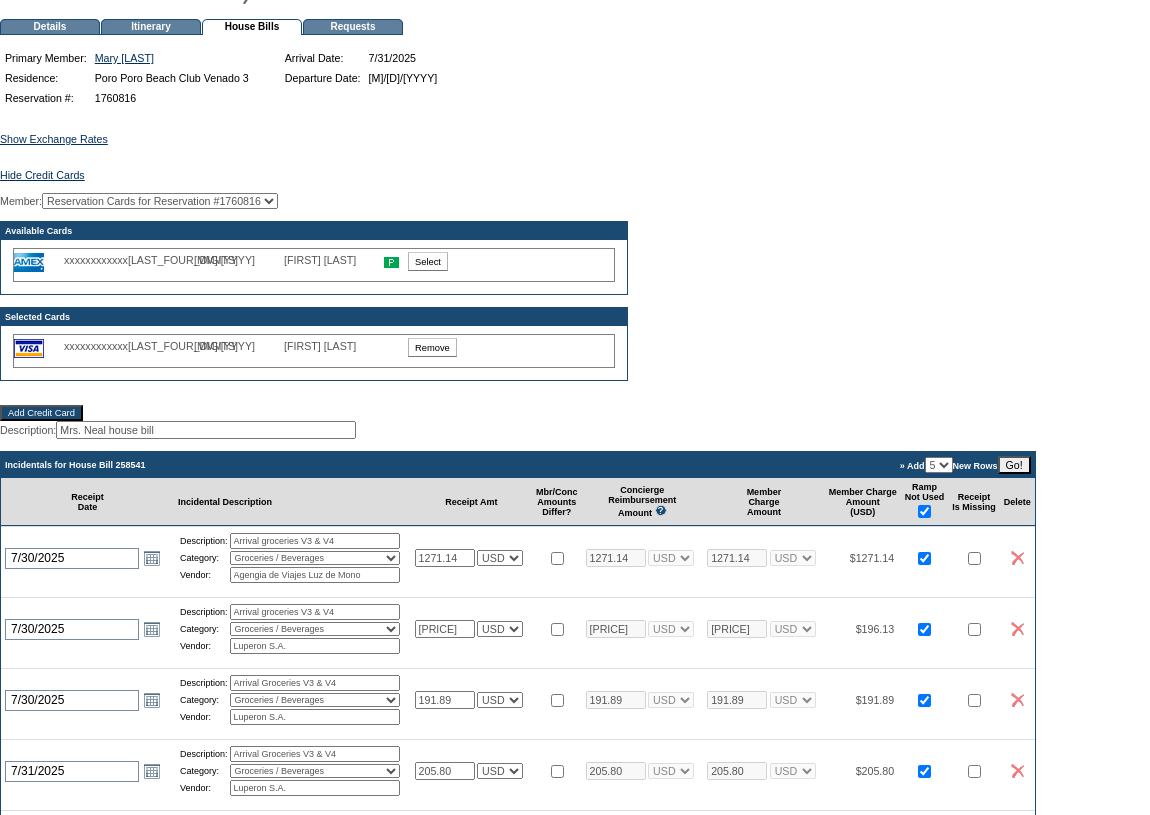 click on "Select" at bounding box center [428, 261] 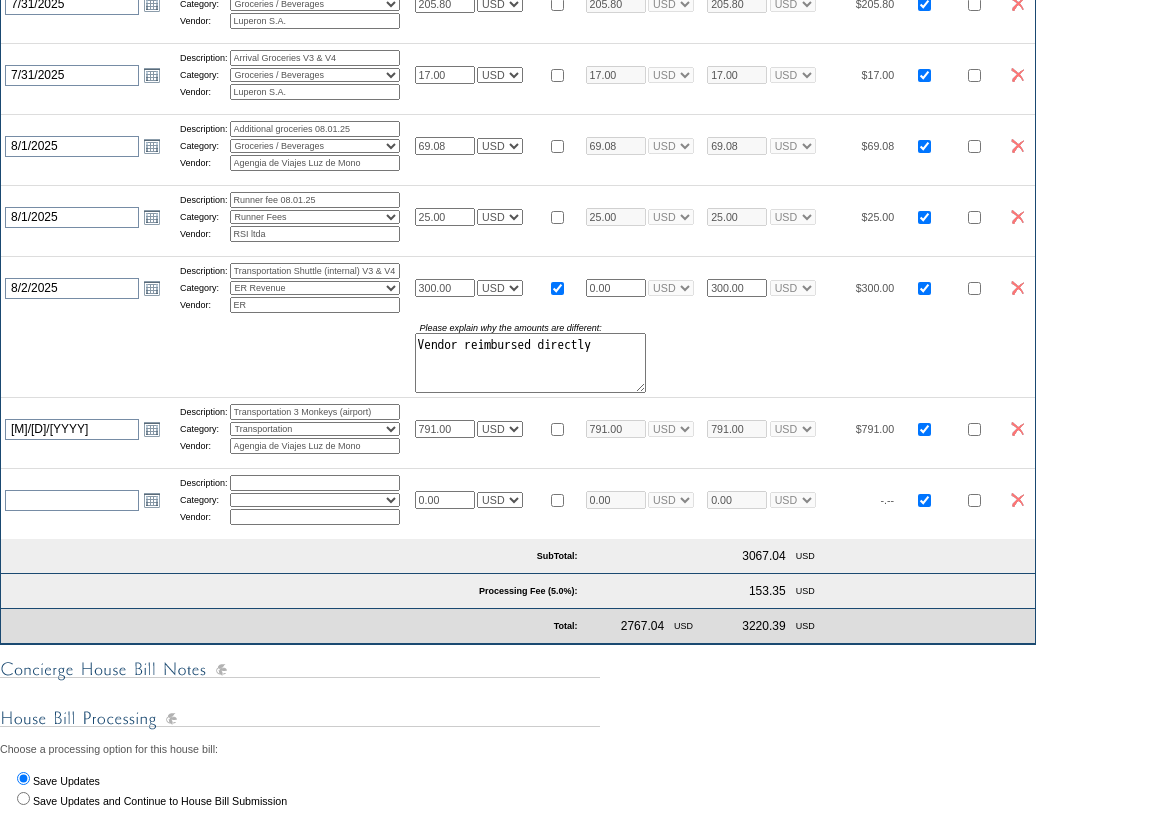scroll, scrollTop: 1090, scrollLeft: 0, axis: vertical 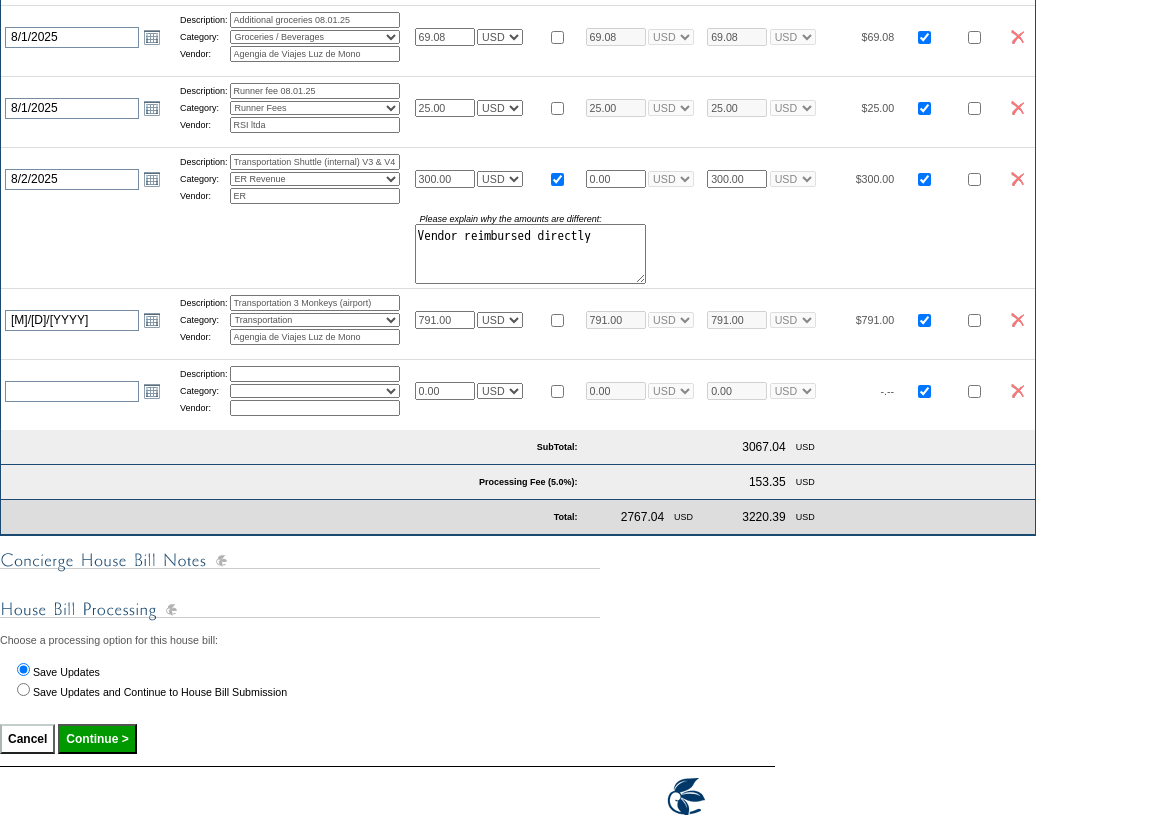 click on "Continue >" at bounding box center [97, 739] 